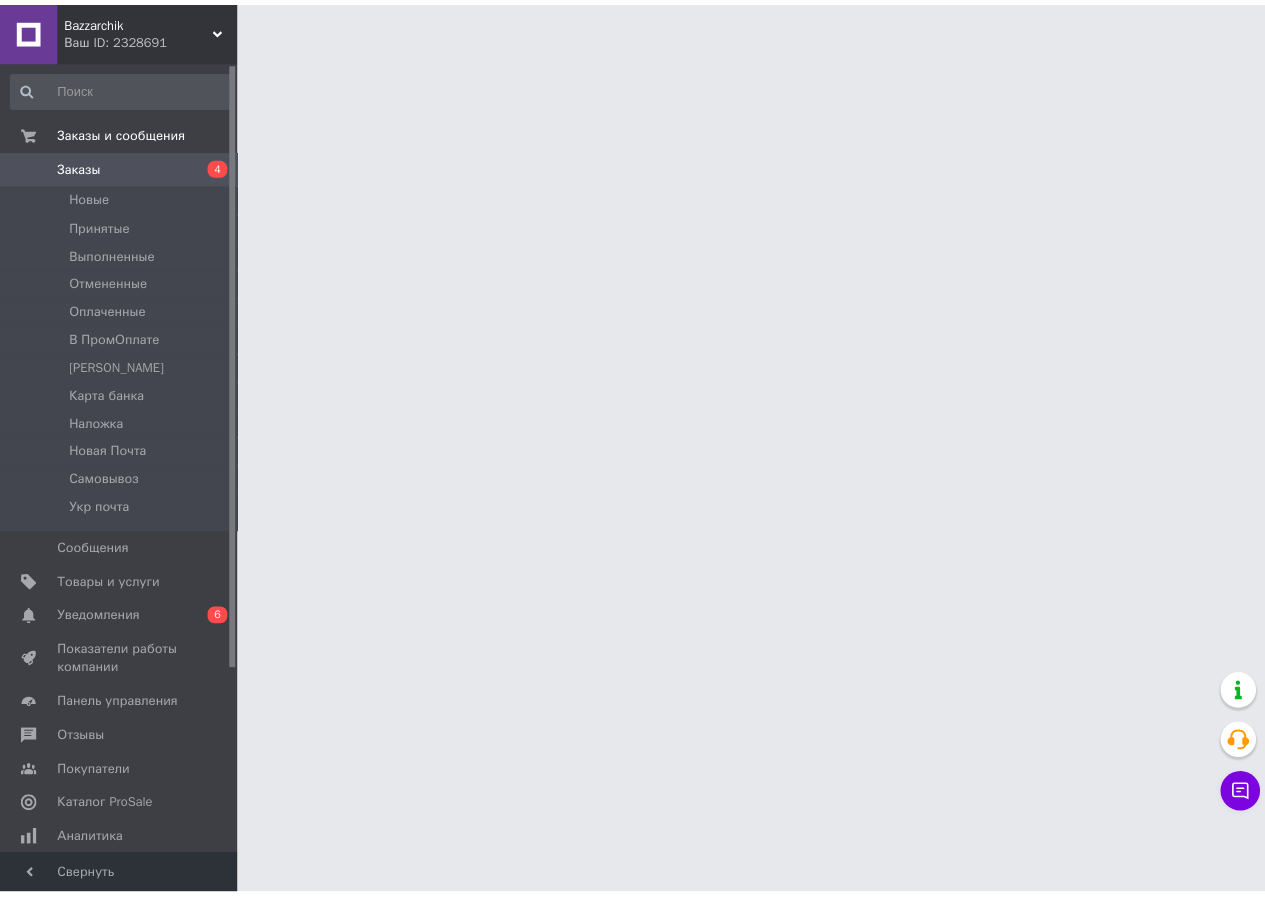 scroll, scrollTop: 0, scrollLeft: 0, axis: both 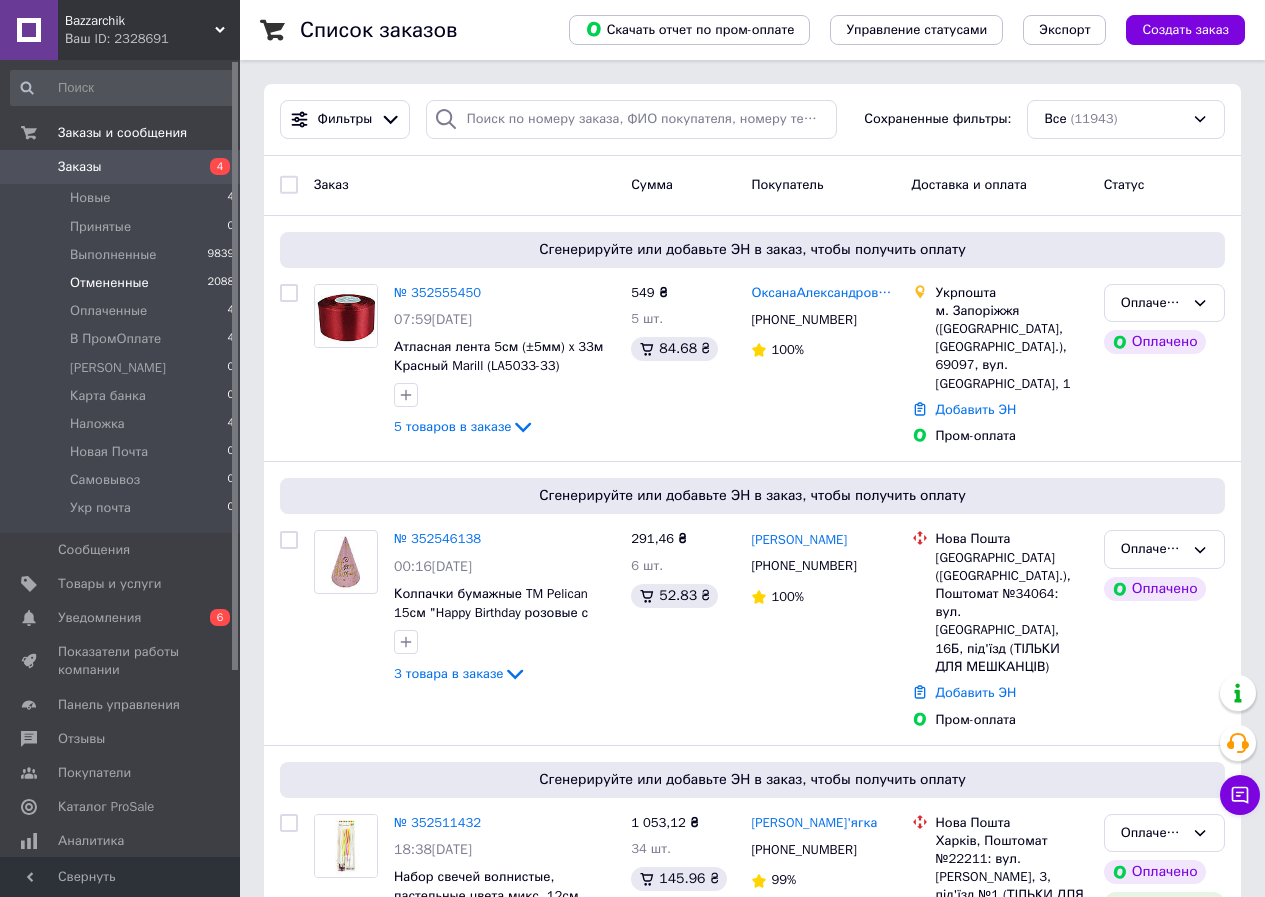 click on "Отмененные 2088" at bounding box center (123, 283) 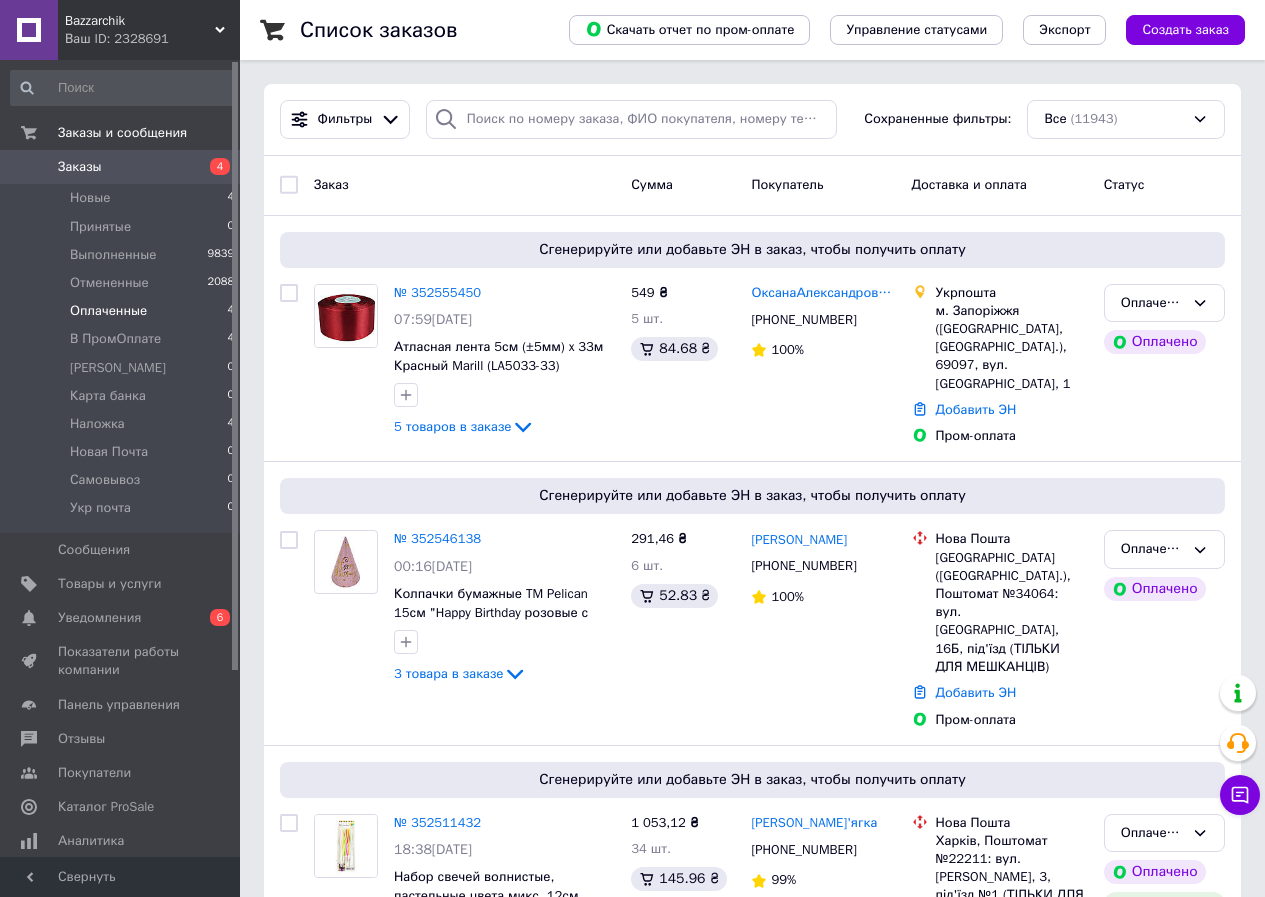 click on "Оплаченные 4" at bounding box center [123, 311] 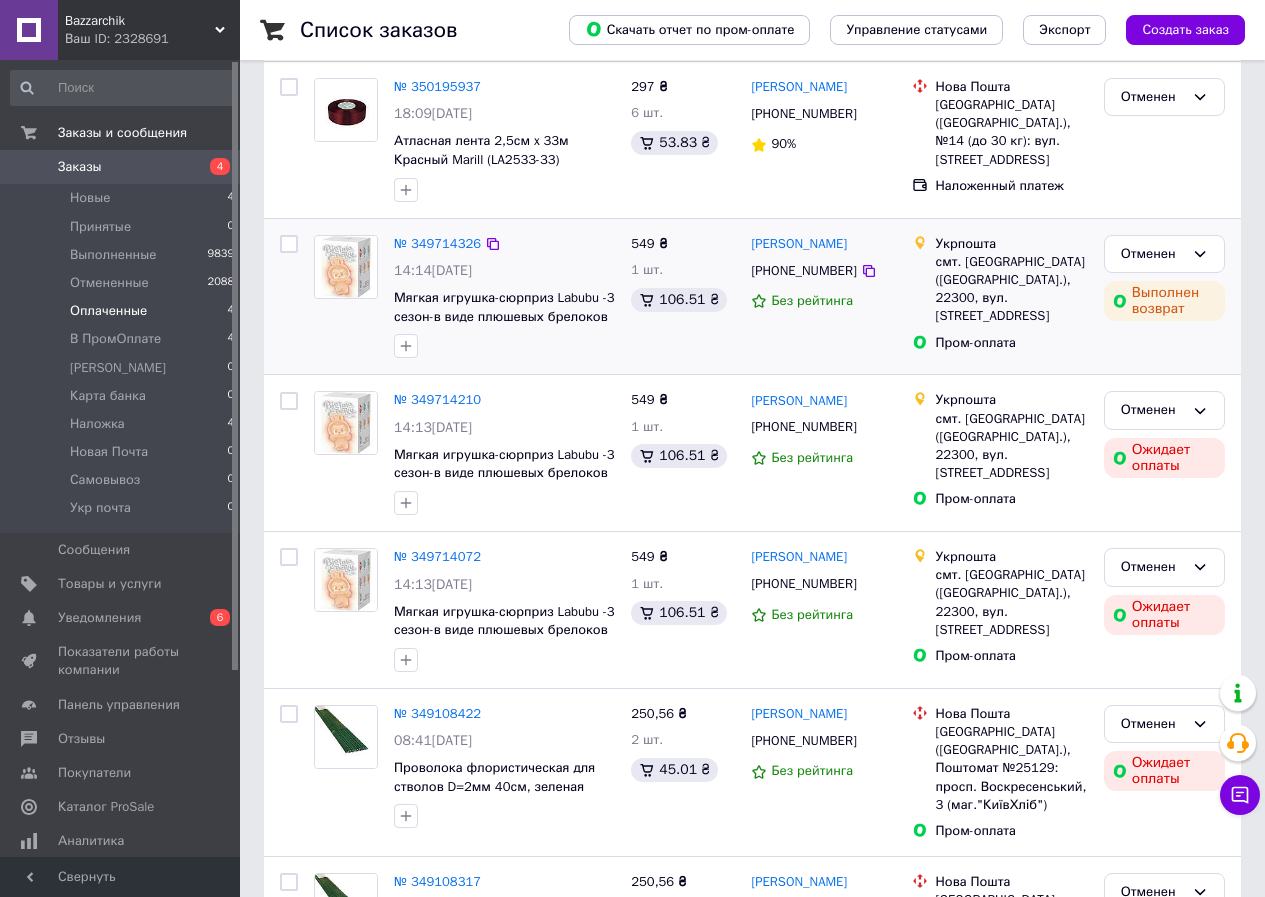 scroll, scrollTop: 0, scrollLeft: 0, axis: both 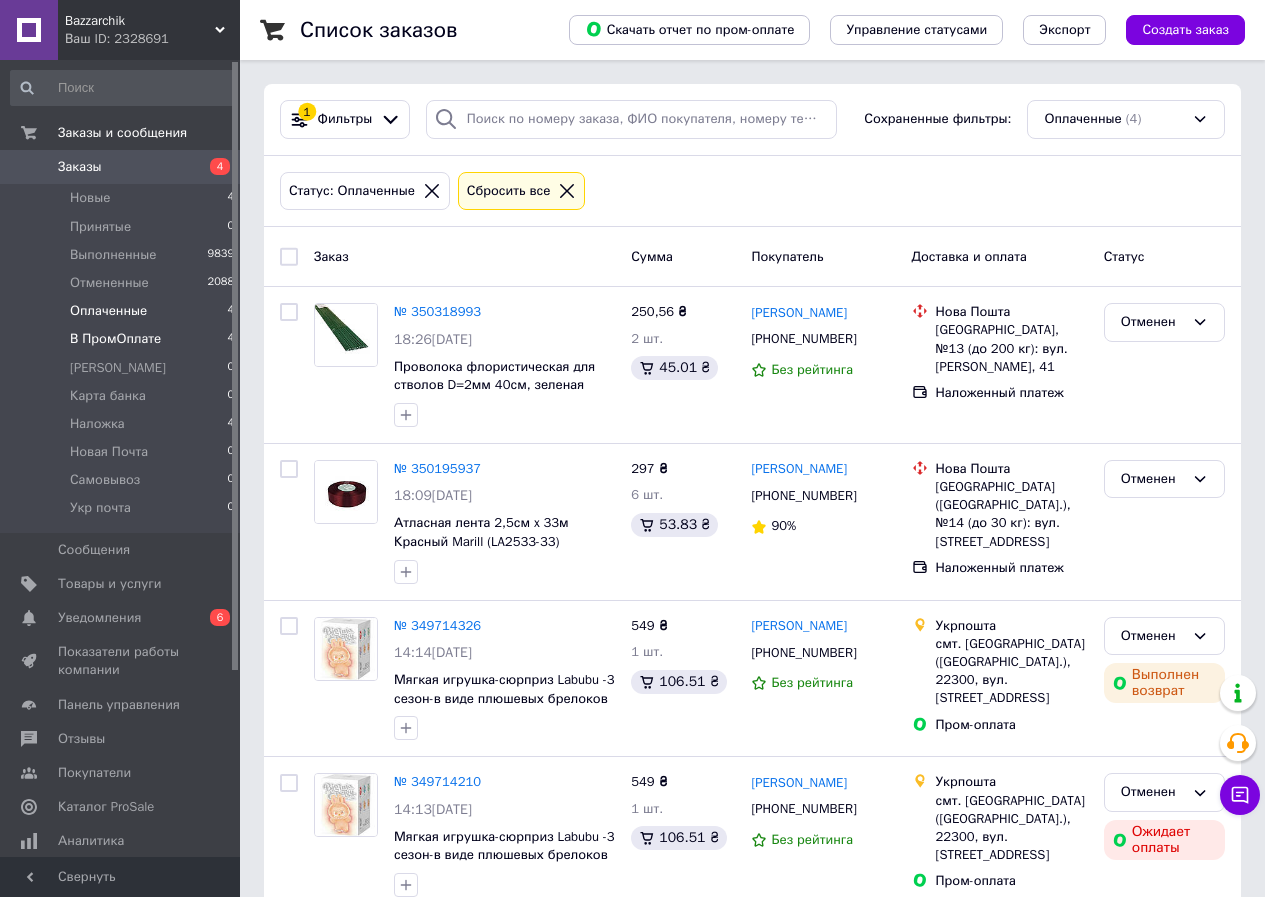 click on "В ПромОплате" at bounding box center [115, 339] 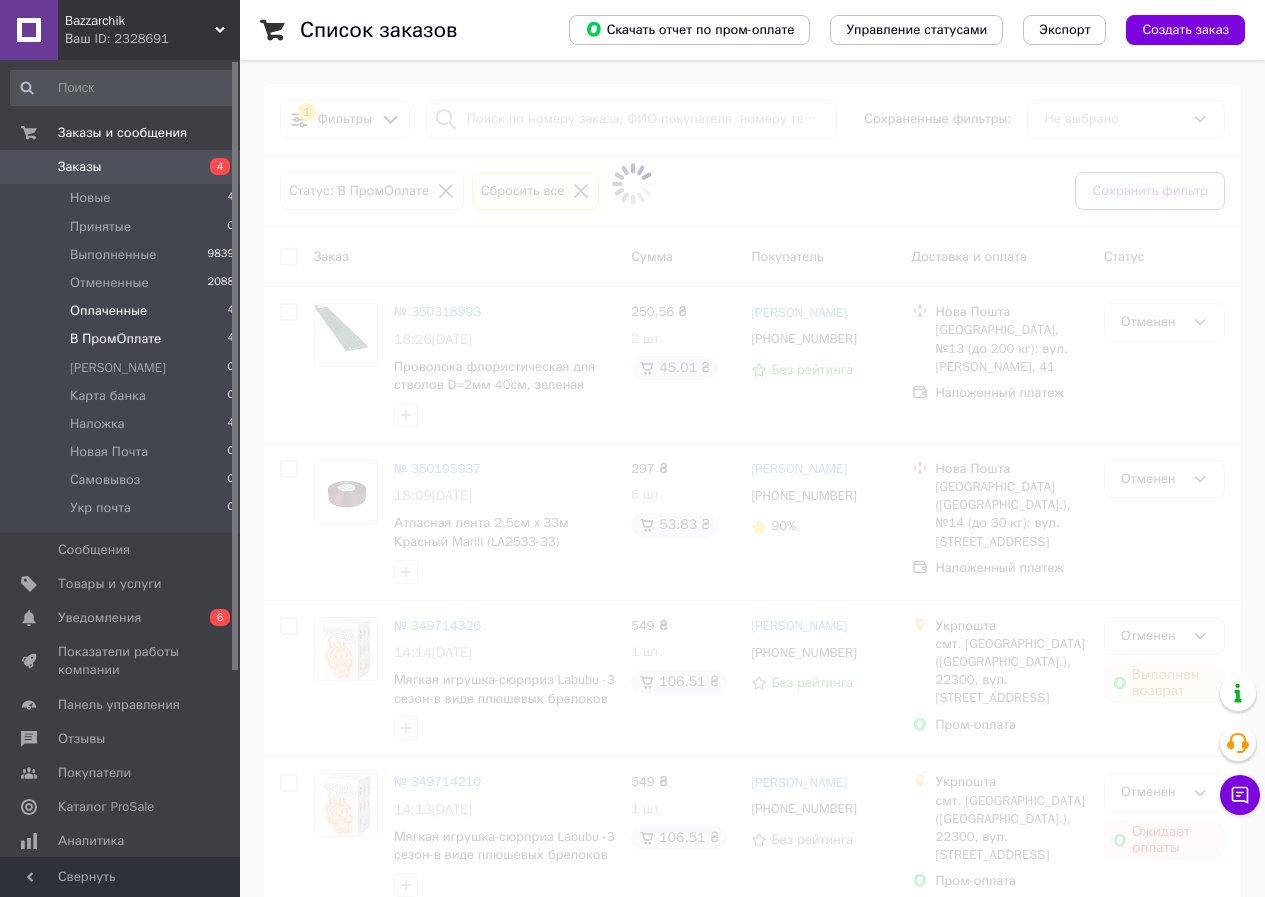 click on "Оплаченные 4" at bounding box center (123, 311) 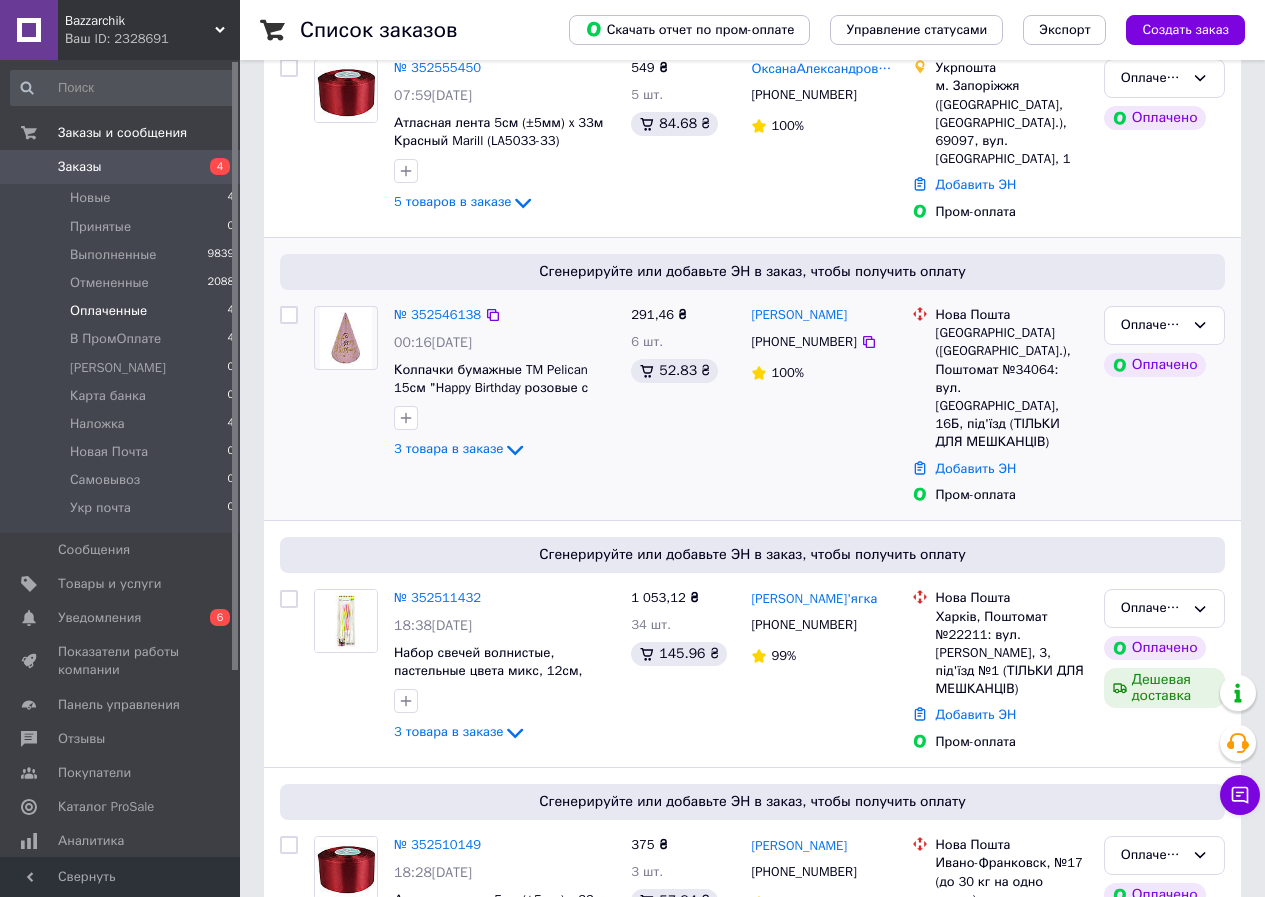 scroll, scrollTop: 300, scrollLeft: 0, axis: vertical 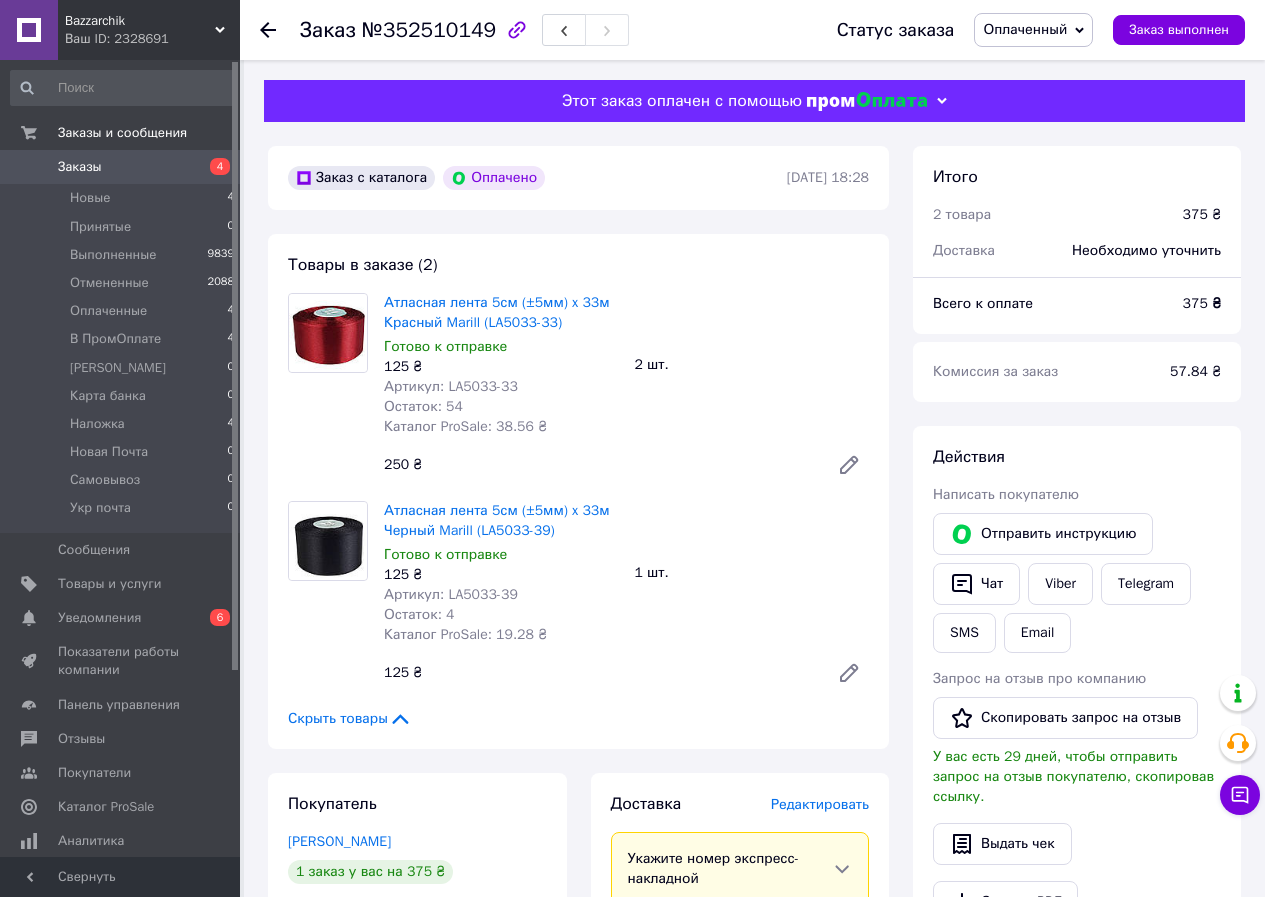 click on "Статус заказа Оплаченный Принят Выполнен Отменен В ПромОплате Джастин Карта банка Наложка Новая Почта Самовывоз Укр почта Заказ выполнен" at bounding box center (1021, 30) 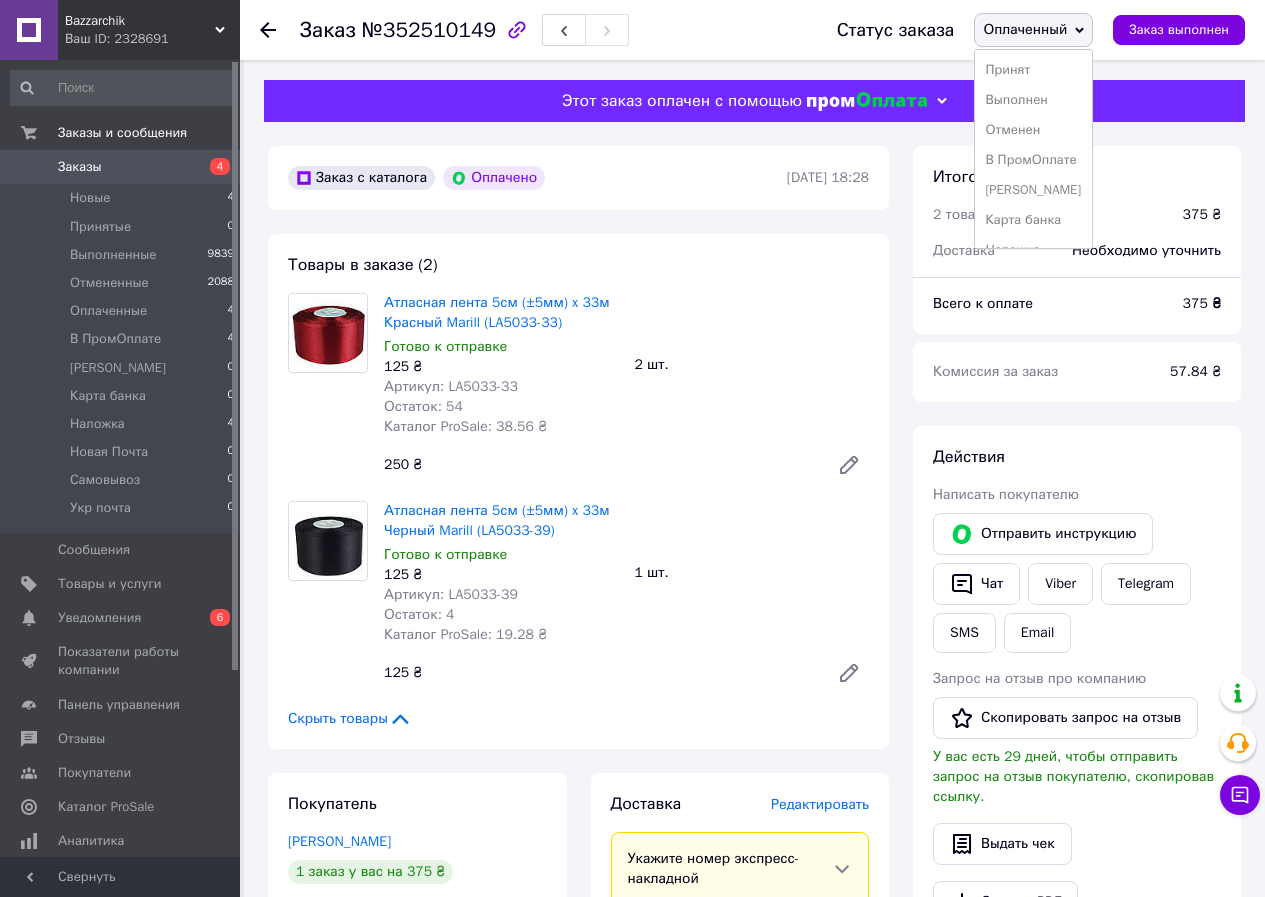 click on "Принят" at bounding box center (1033, 70) 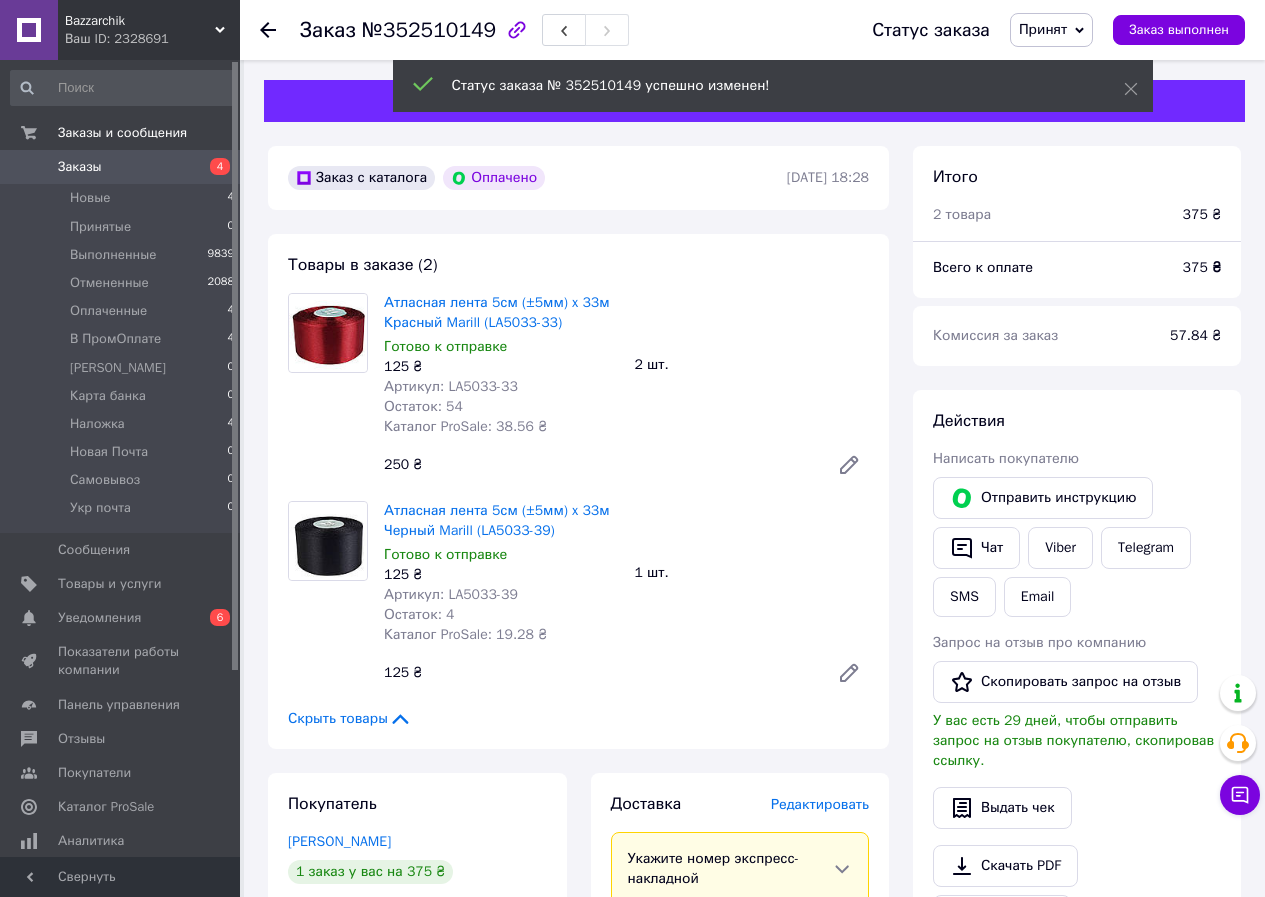 click on "Артикул: LA5033-33" at bounding box center (501, 387) 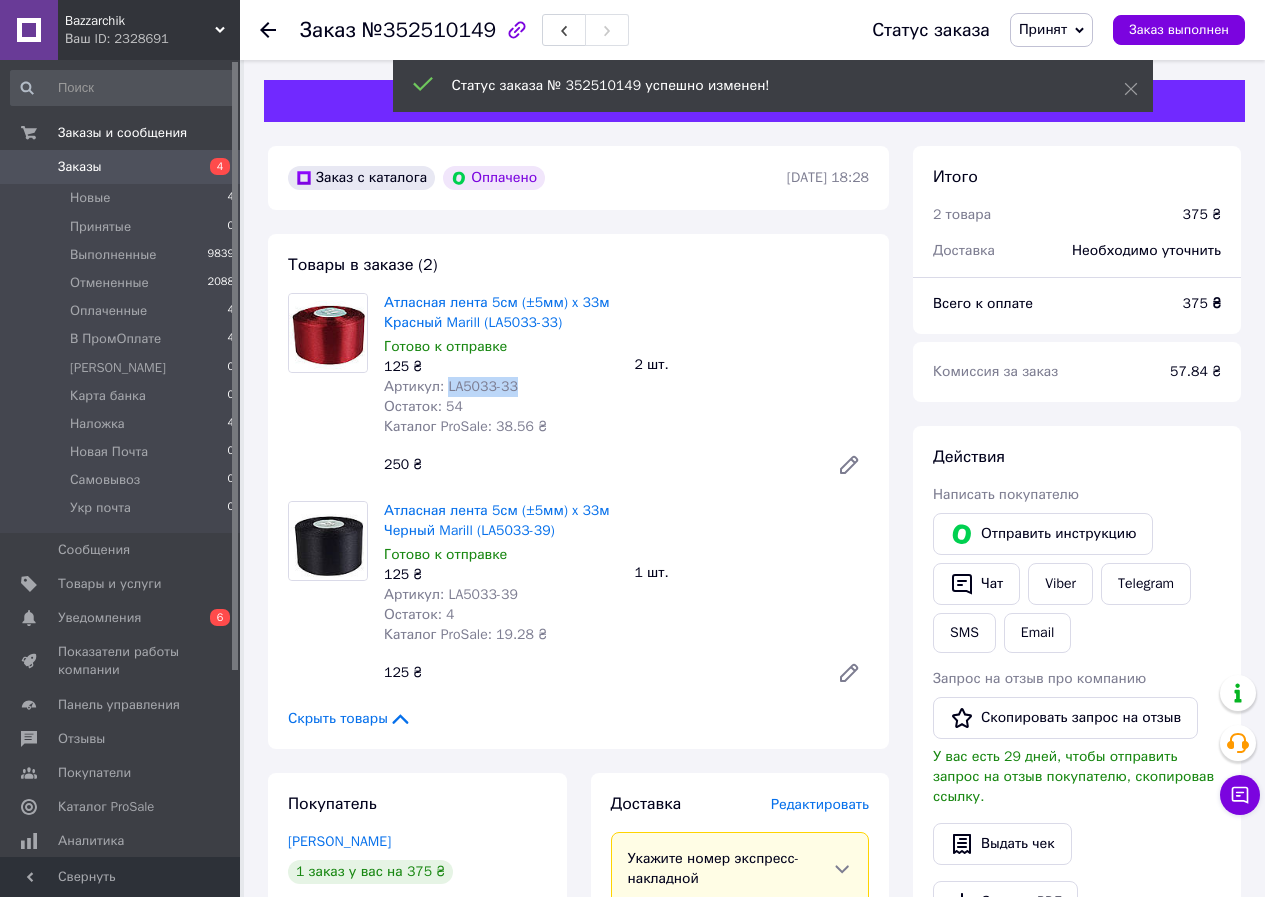 drag, startPoint x: 516, startPoint y: 389, endPoint x: 445, endPoint y: 389, distance: 71 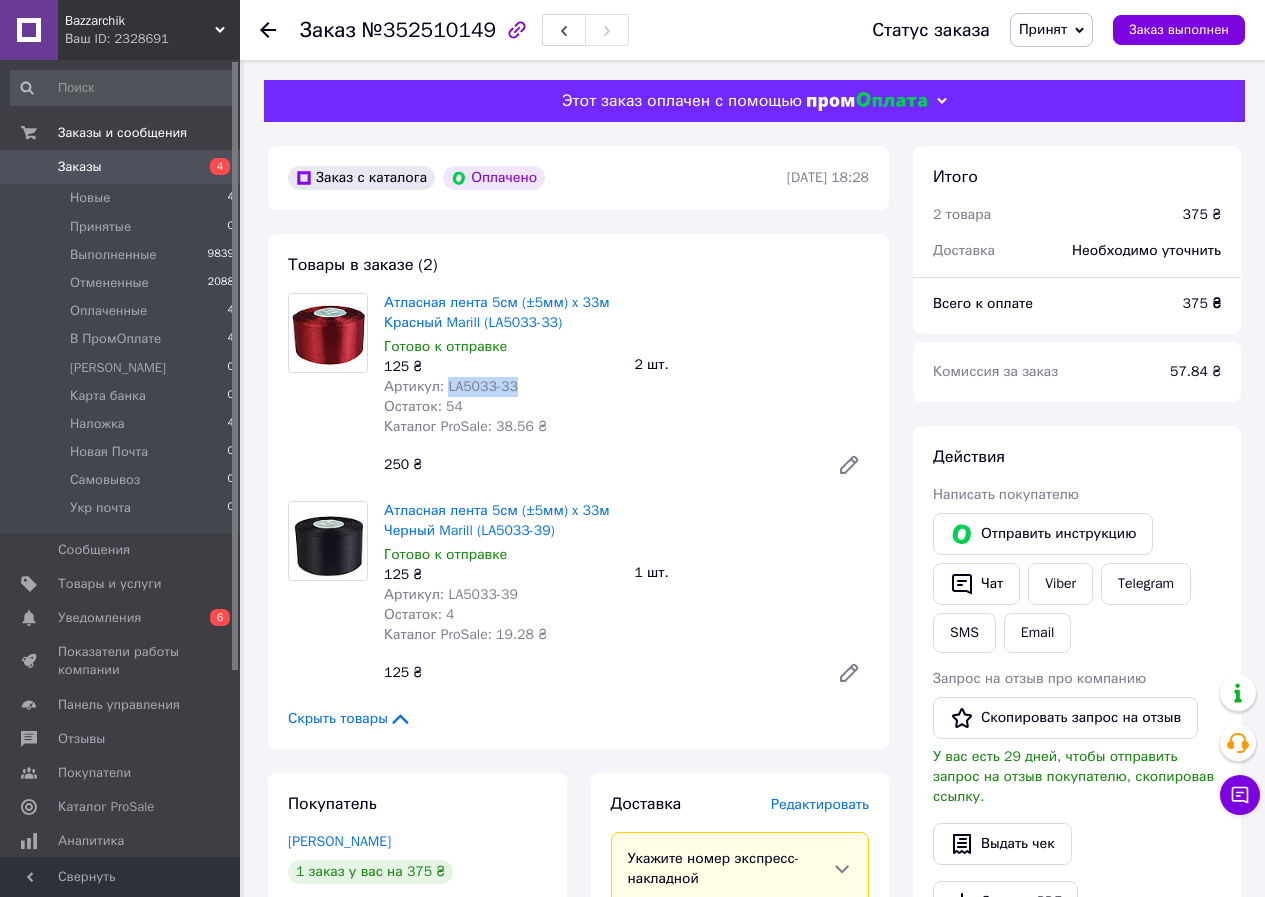 copy on "LA5033-33" 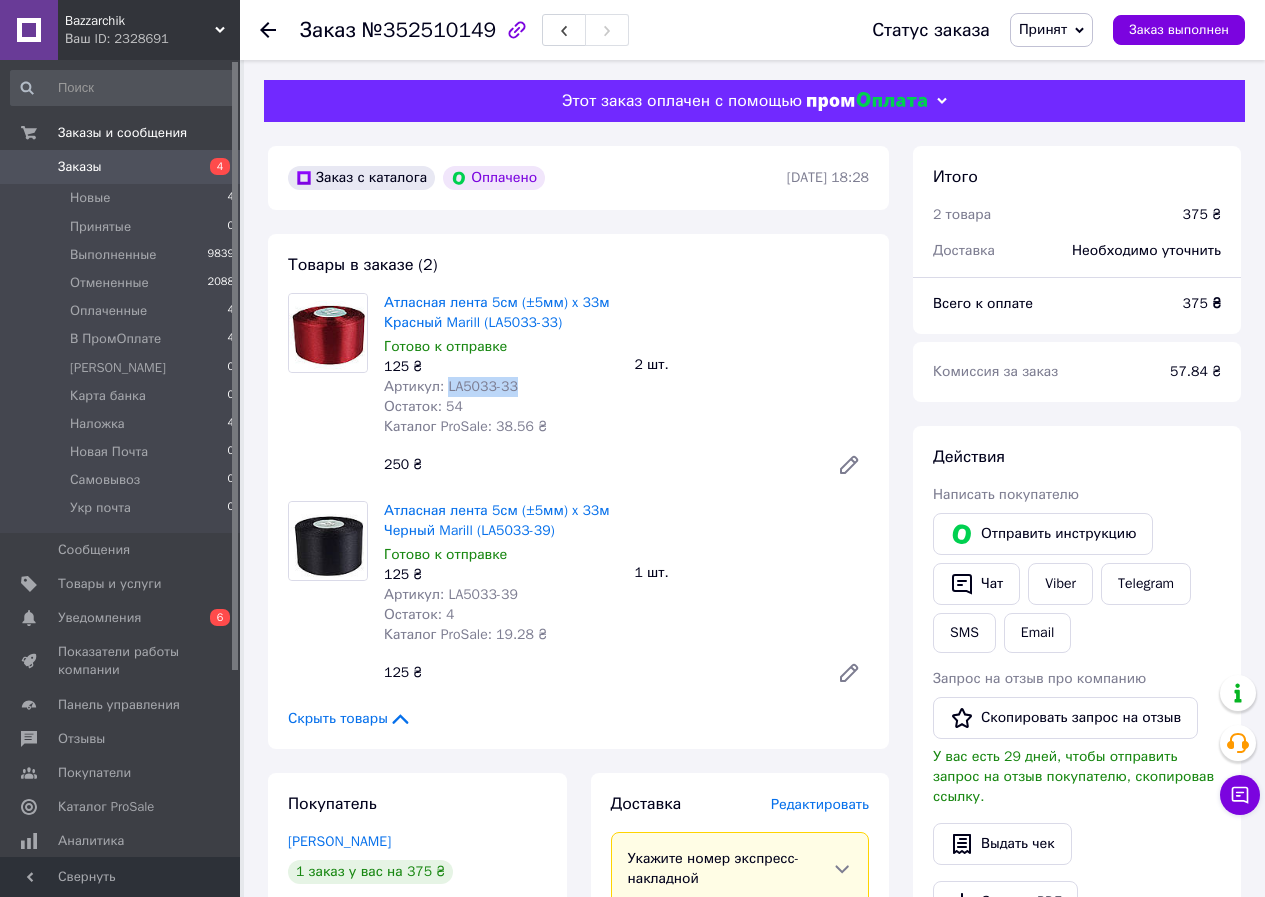 scroll, scrollTop: 100, scrollLeft: 0, axis: vertical 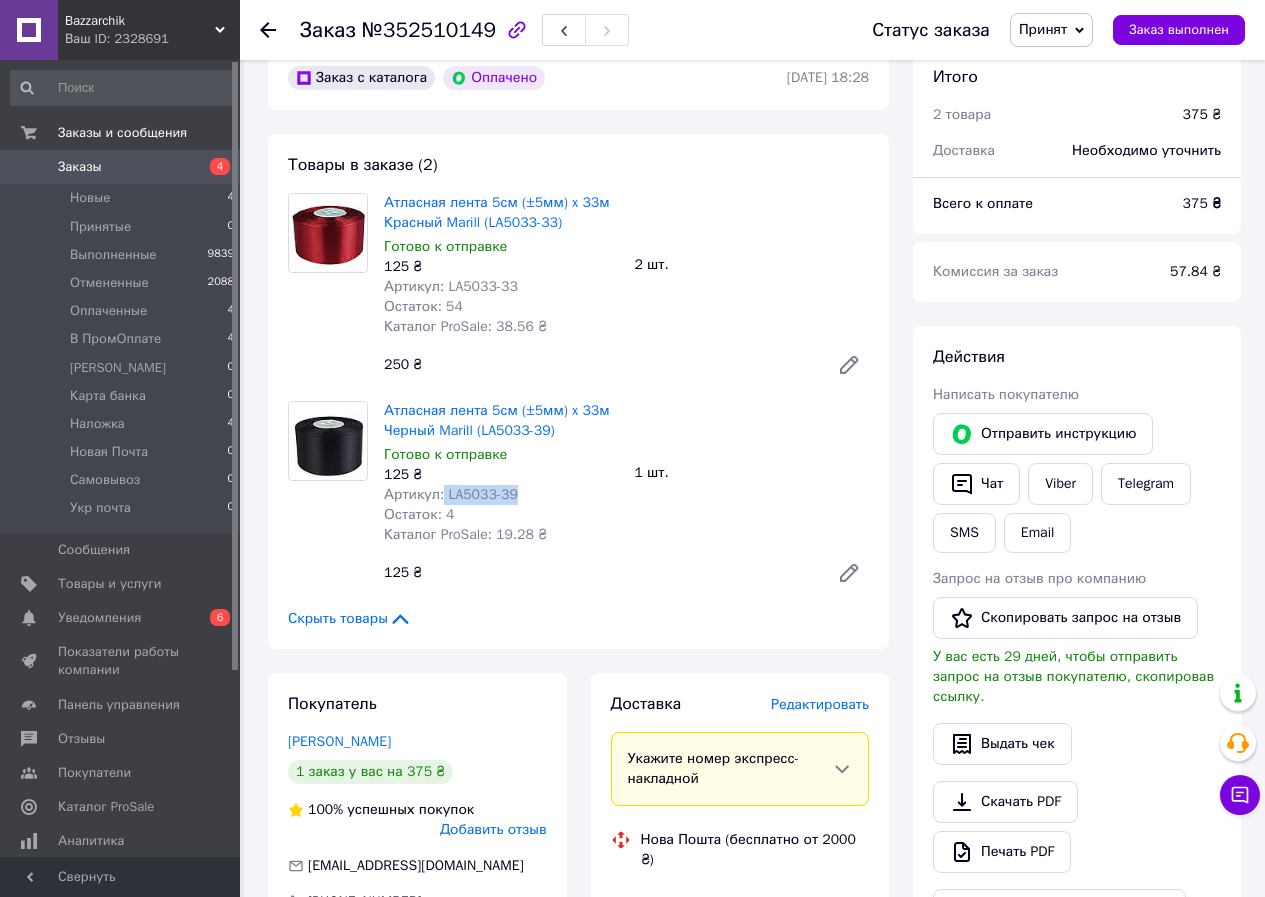 click on "Артикул: LA5033-39" at bounding box center [451, 494] 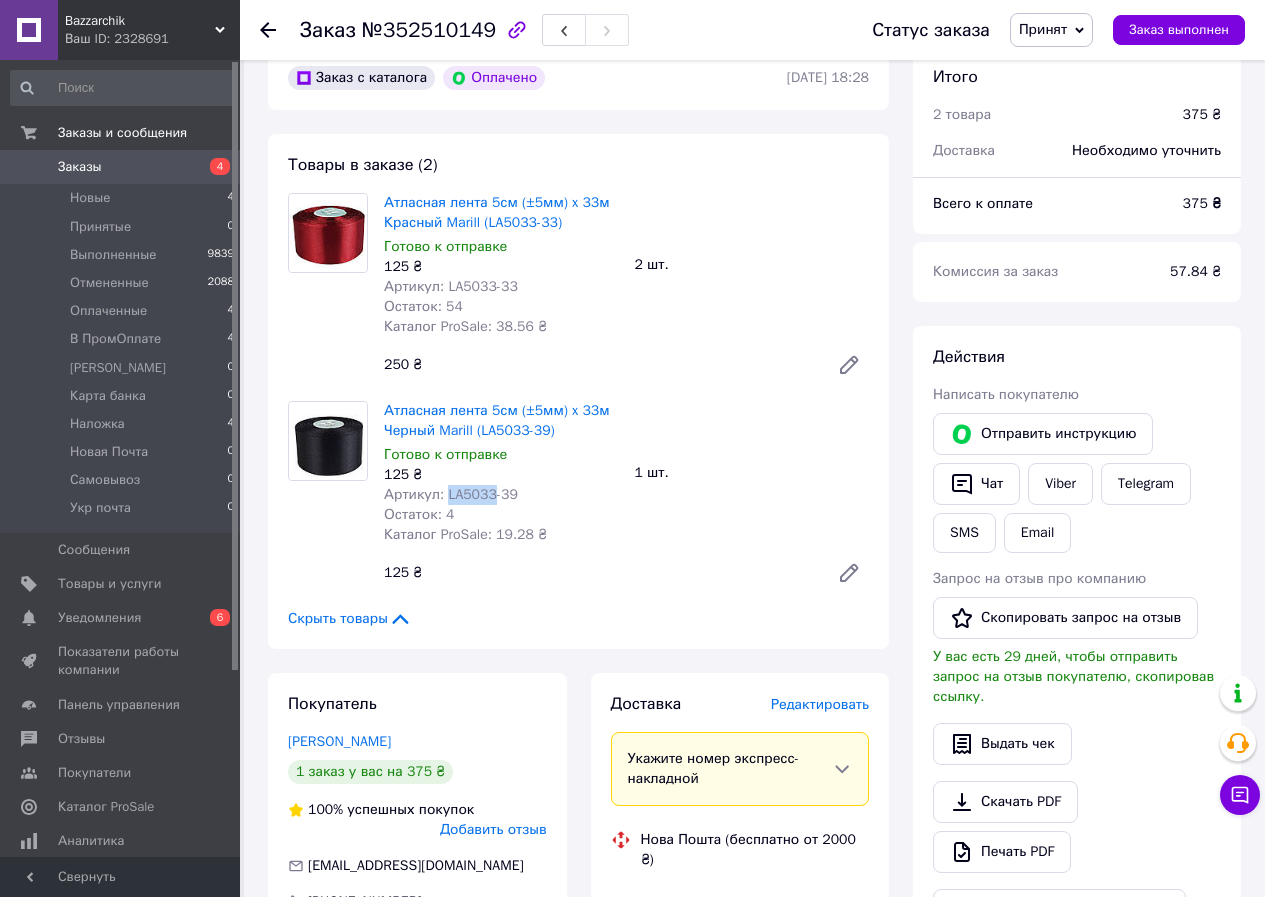 click on "Артикул: LA5033-39" at bounding box center [451, 494] 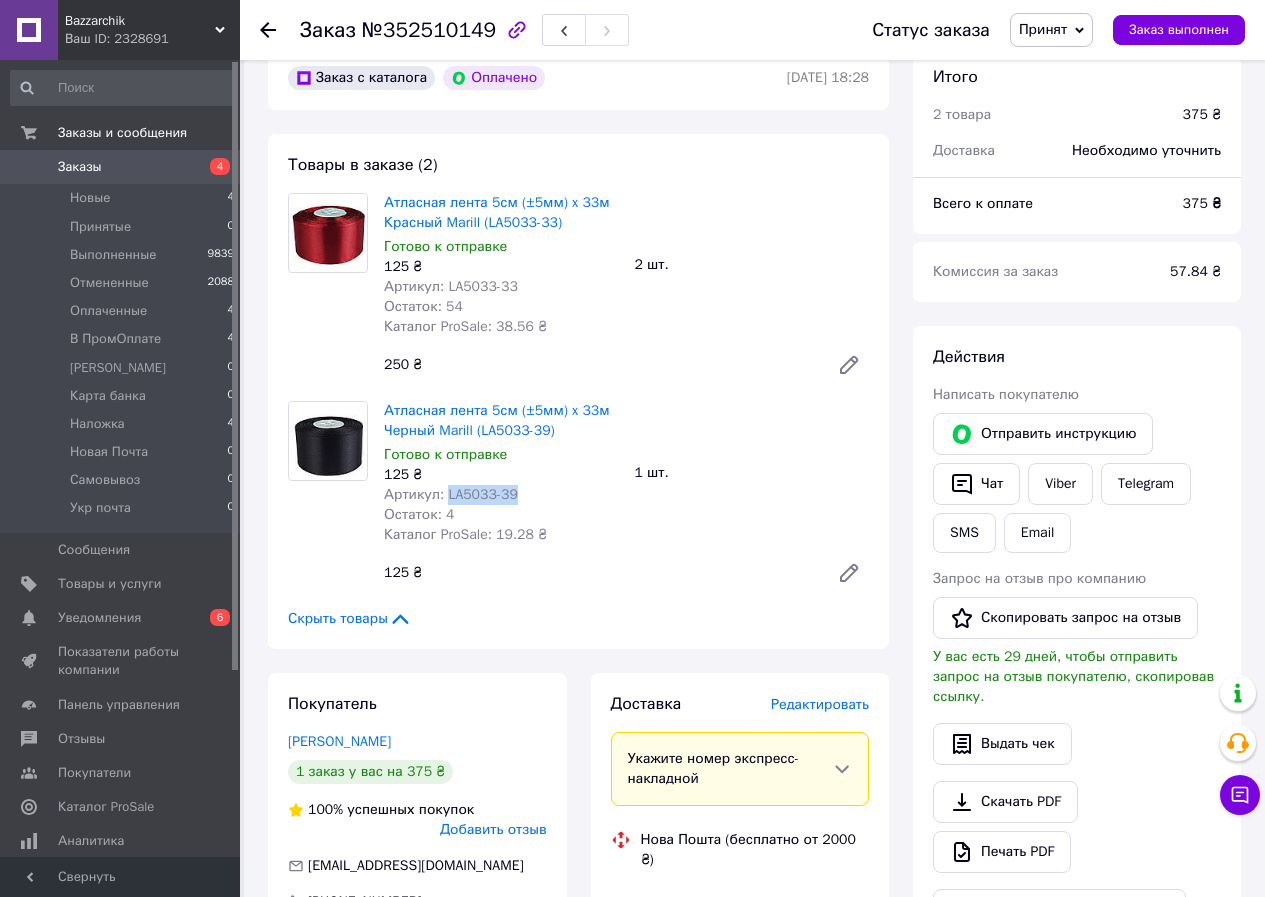 drag, startPoint x: 513, startPoint y: 497, endPoint x: 445, endPoint y: 493, distance: 68.117546 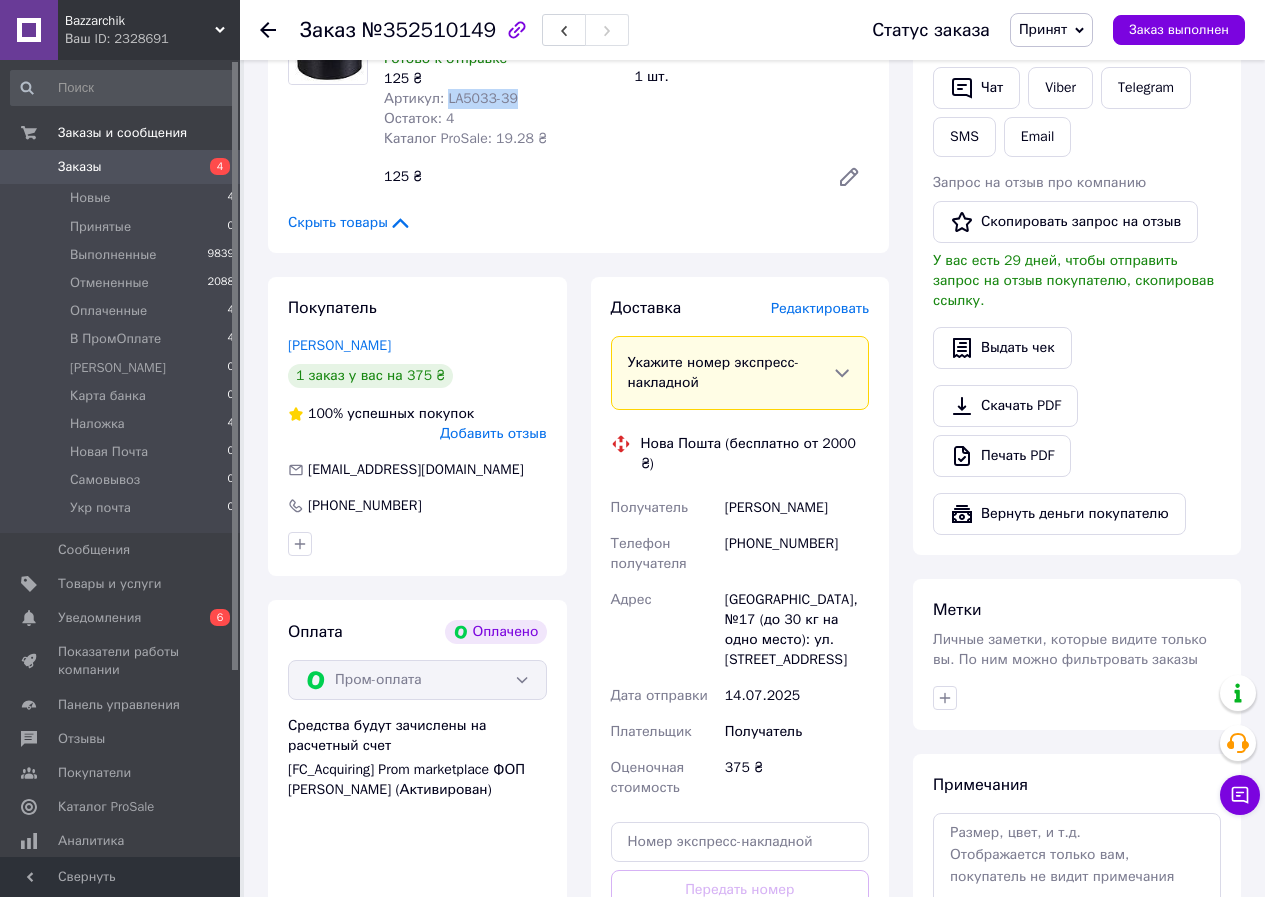 scroll, scrollTop: 500, scrollLeft: 0, axis: vertical 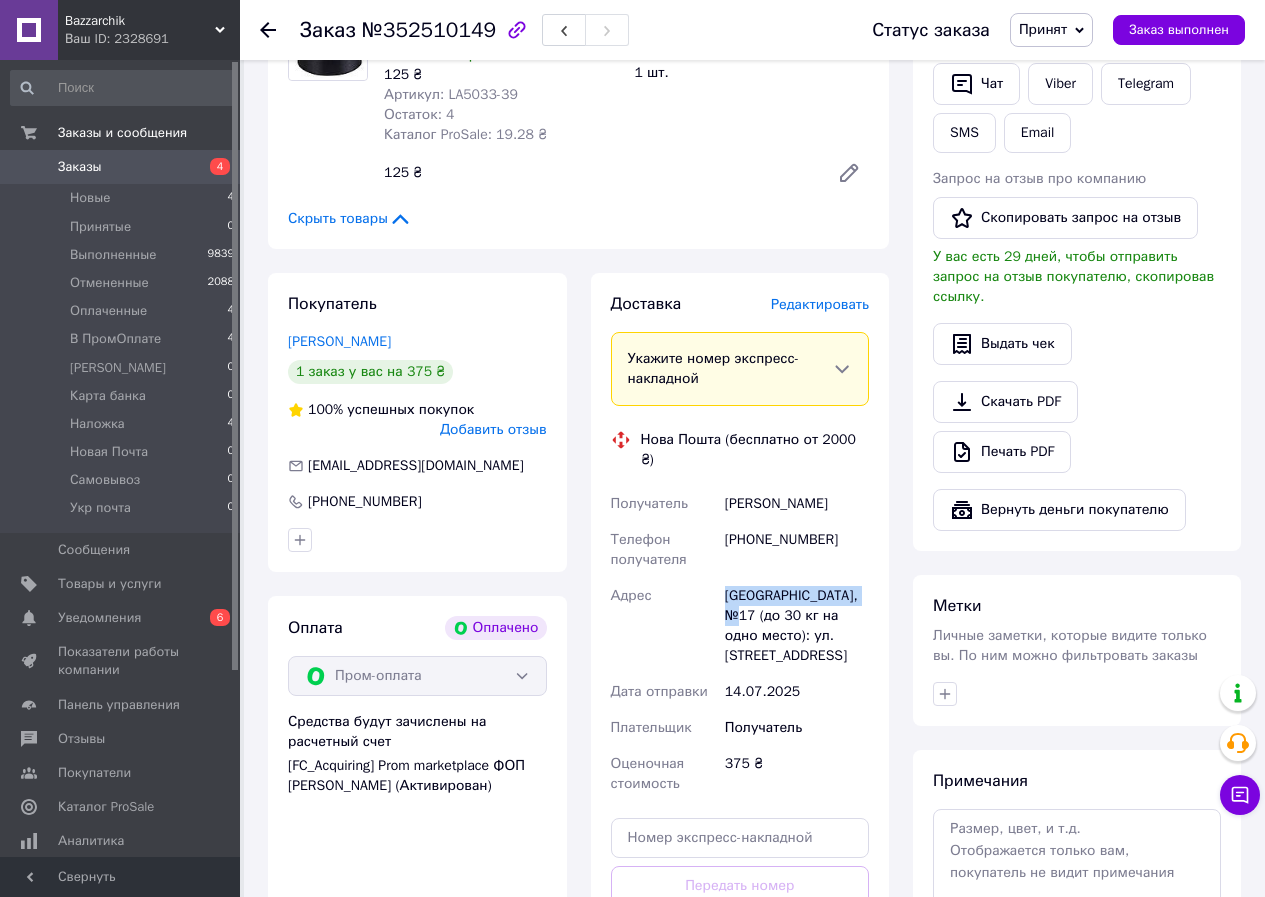 drag, startPoint x: 756, startPoint y: 597, endPoint x: 726, endPoint y: 574, distance: 37.802116 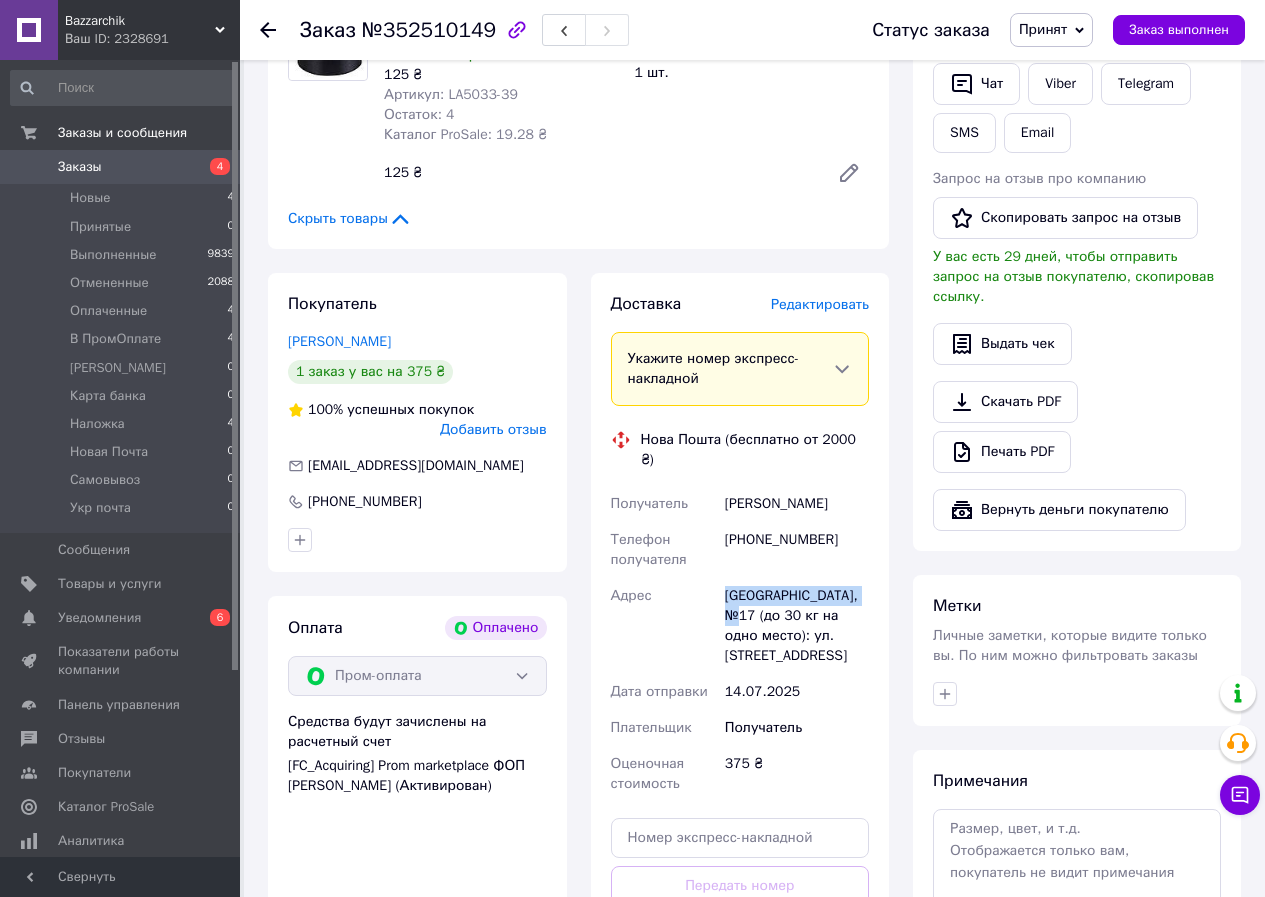 click on "Ивано-Франковск, №17 (до 30 кг на одно место): [STREET_ADDRESS]" at bounding box center (797, 626) 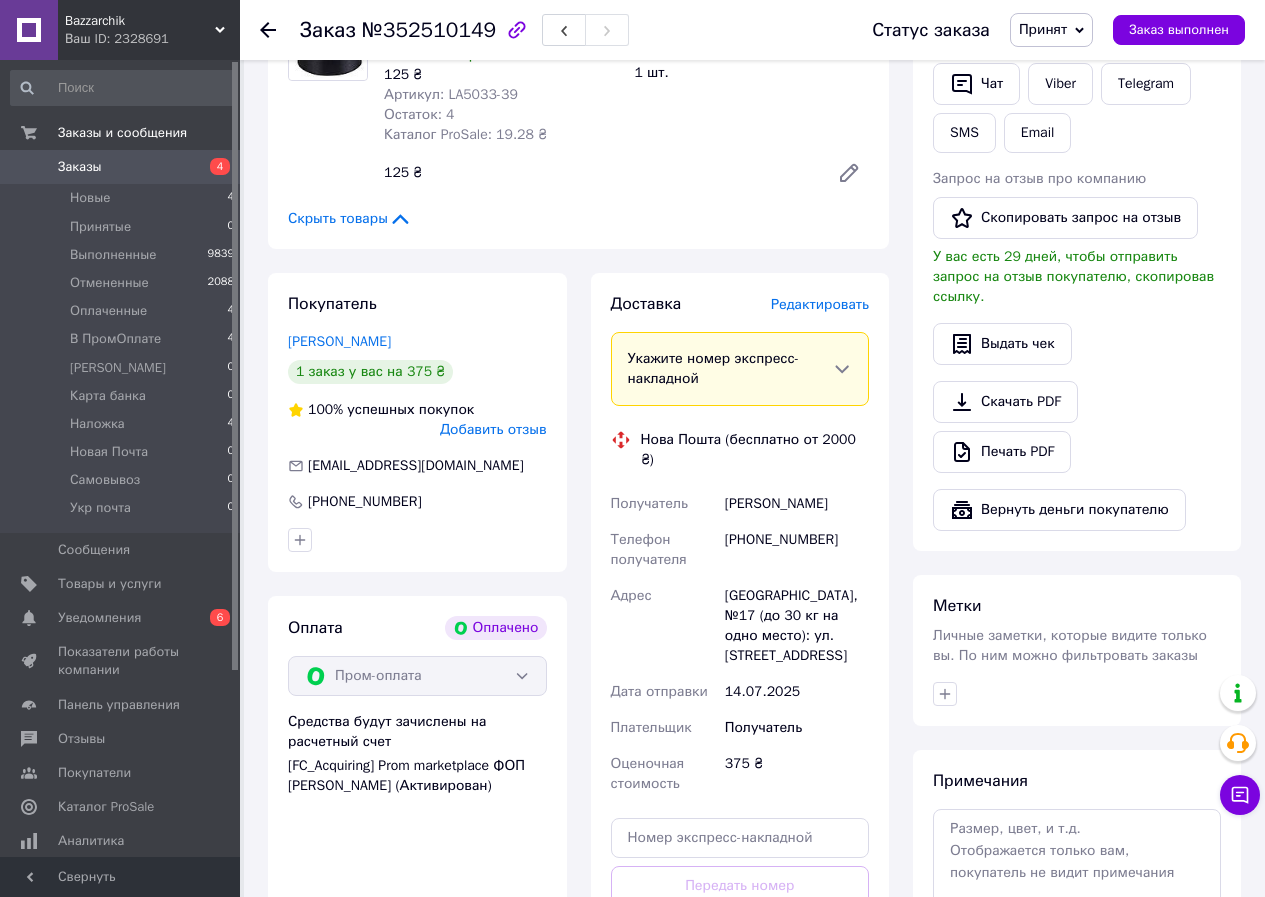 click on "[PHONE_NUMBER]" at bounding box center [797, 550] 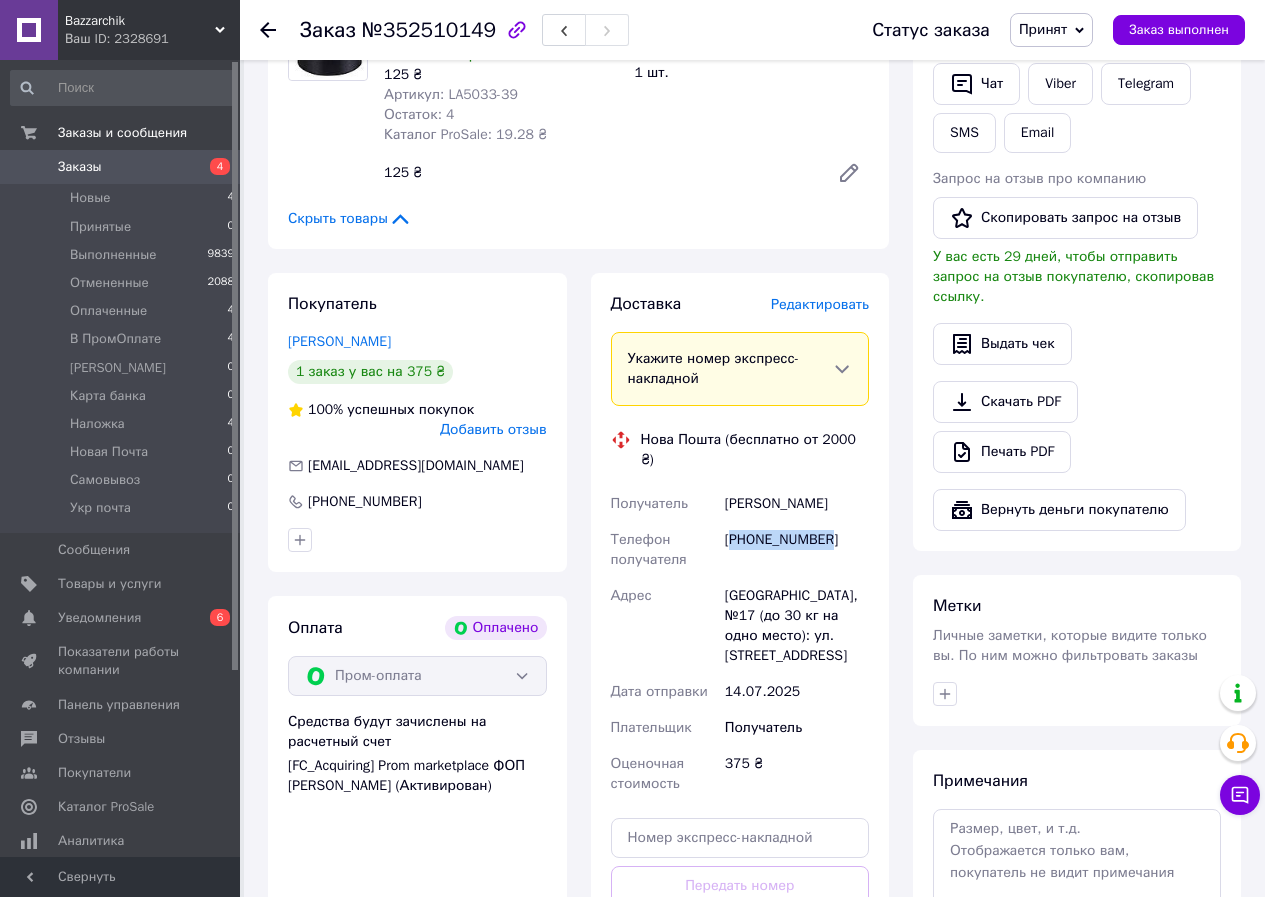 click on "[PHONE_NUMBER]" at bounding box center [797, 550] 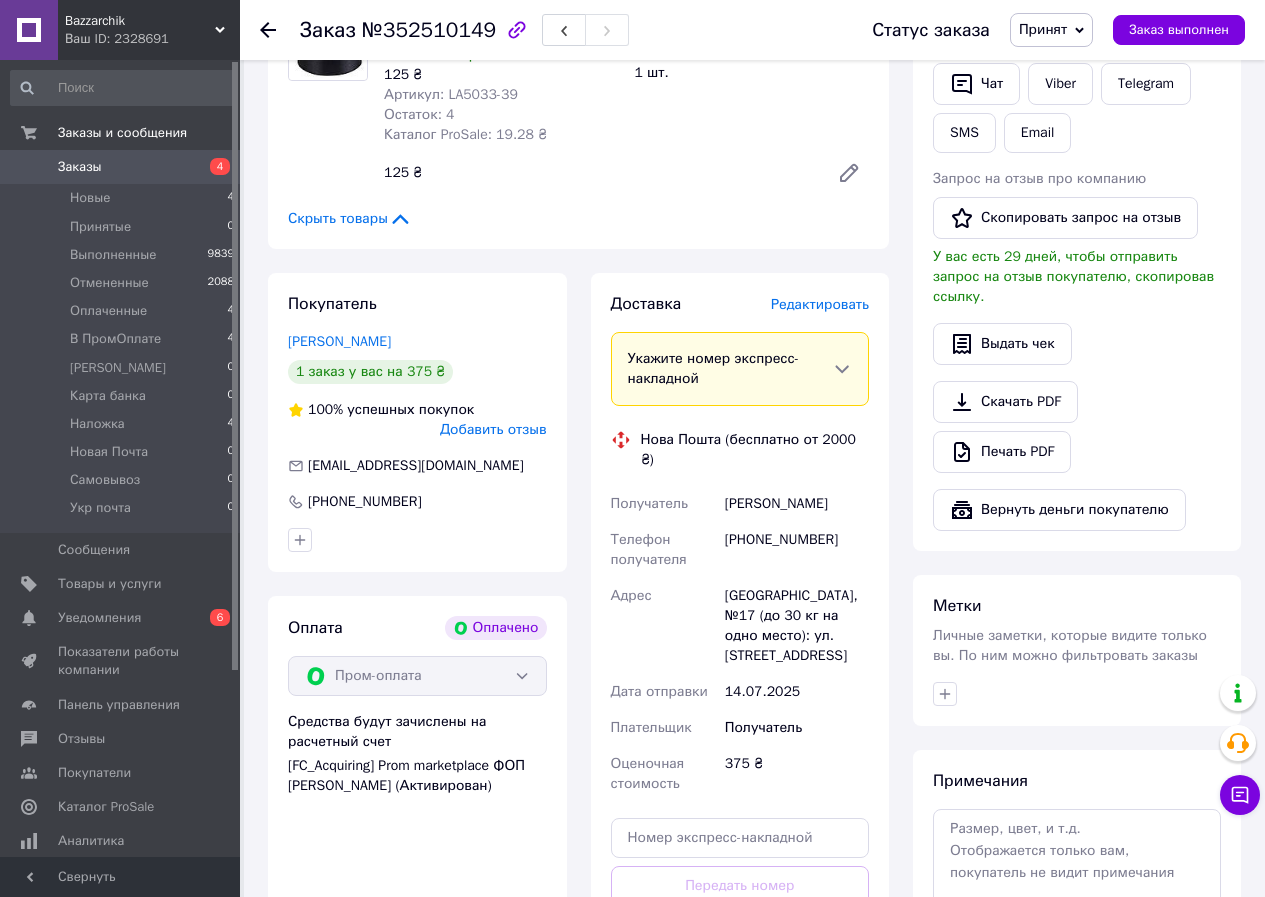drag, startPoint x: 793, startPoint y: 516, endPoint x: 761, endPoint y: 524, distance: 32.984844 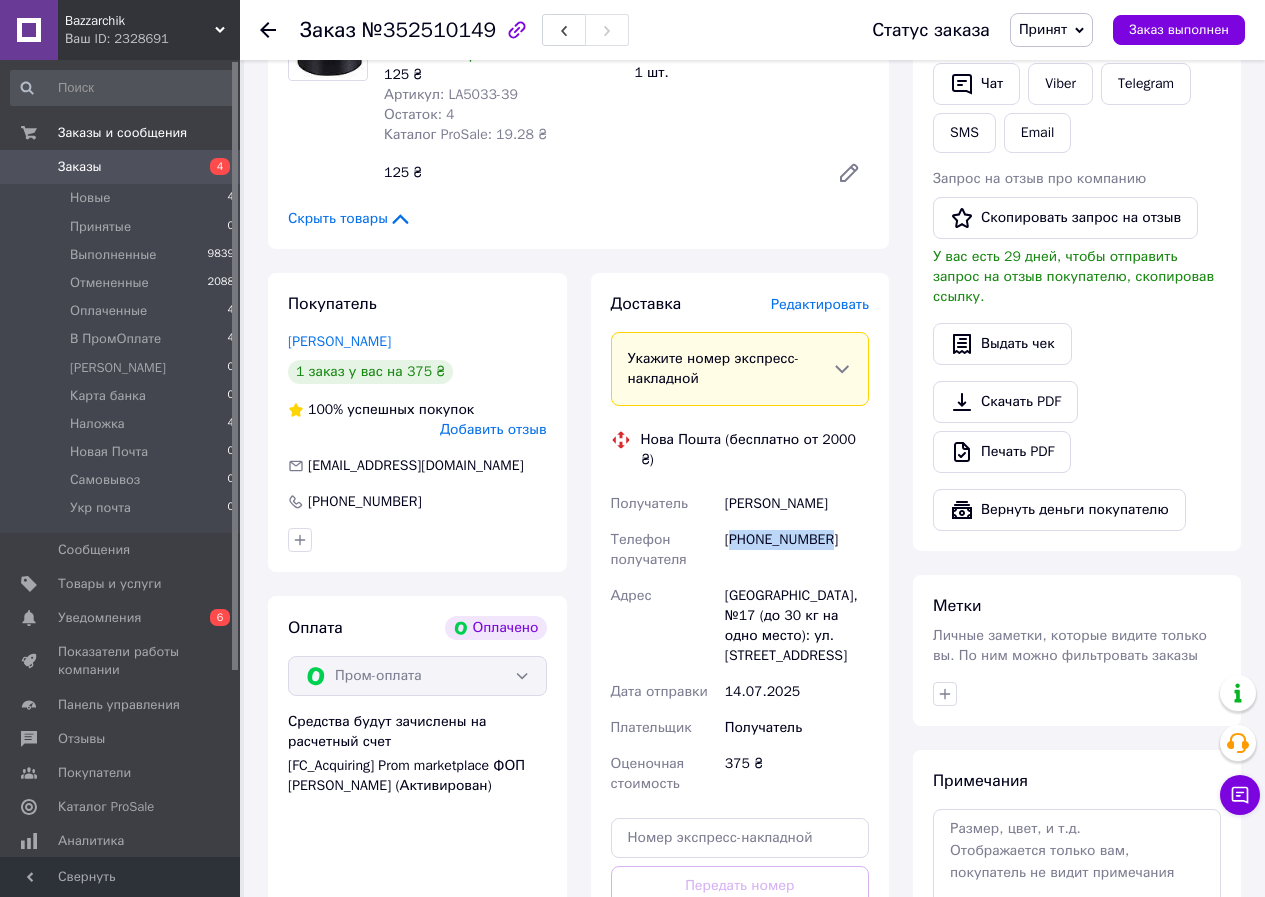 click on "[PHONE_NUMBER]" at bounding box center [797, 550] 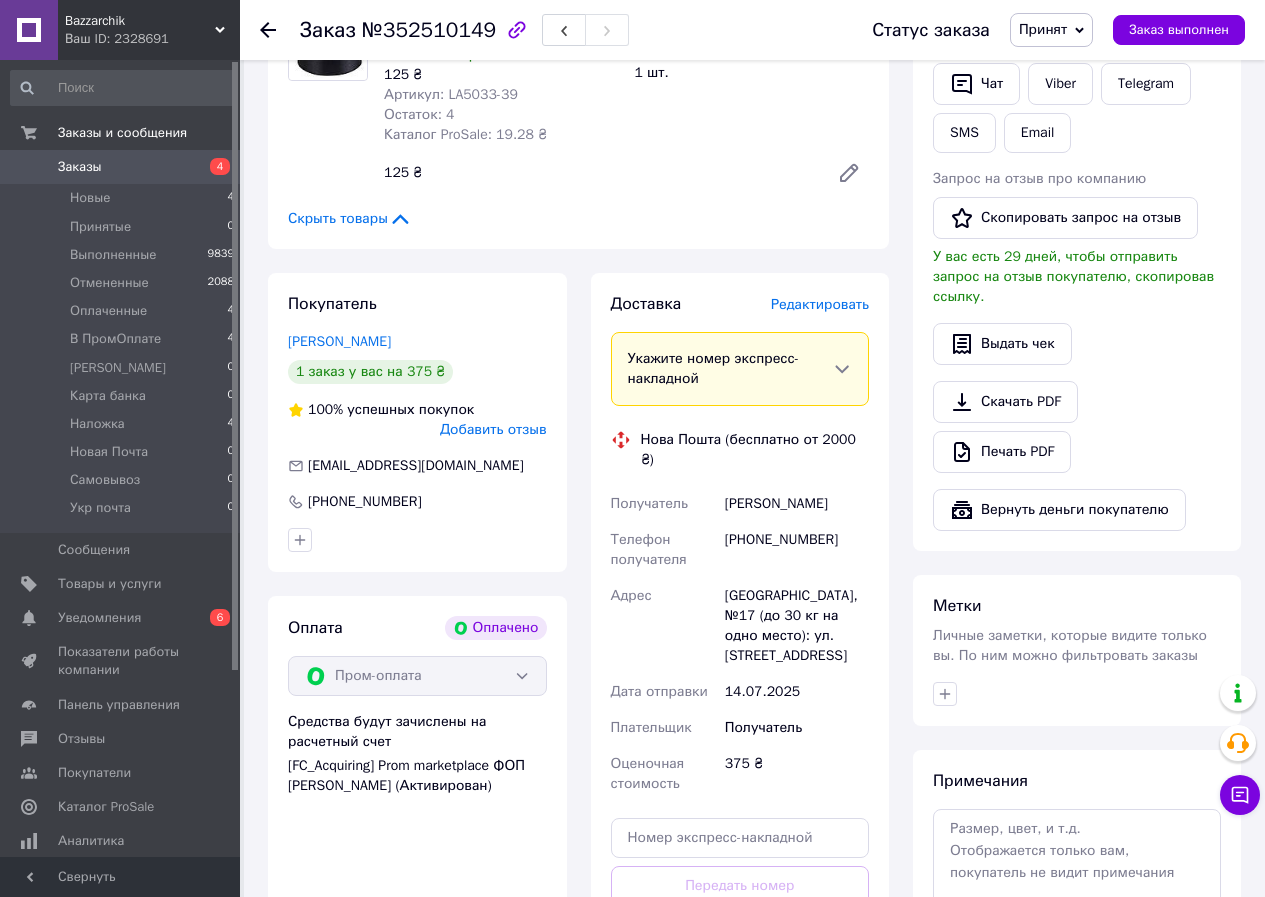 drag, startPoint x: 894, startPoint y: 855, endPoint x: 887, endPoint y: 846, distance: 11.401754 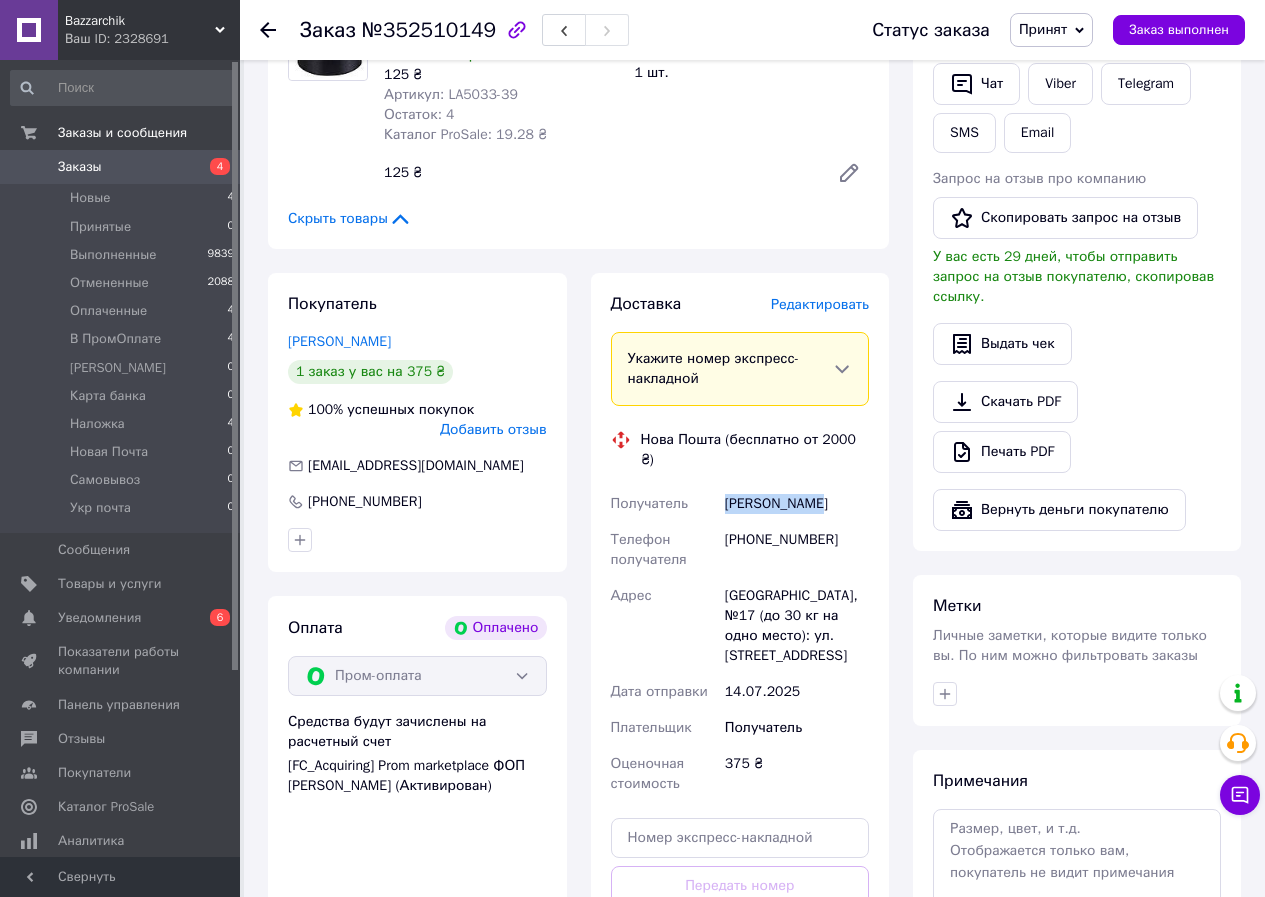 drag, startPoint x: 750, startPoint y: 470, endPoint x: 706, endPoint y: 467, distance: 44.102154 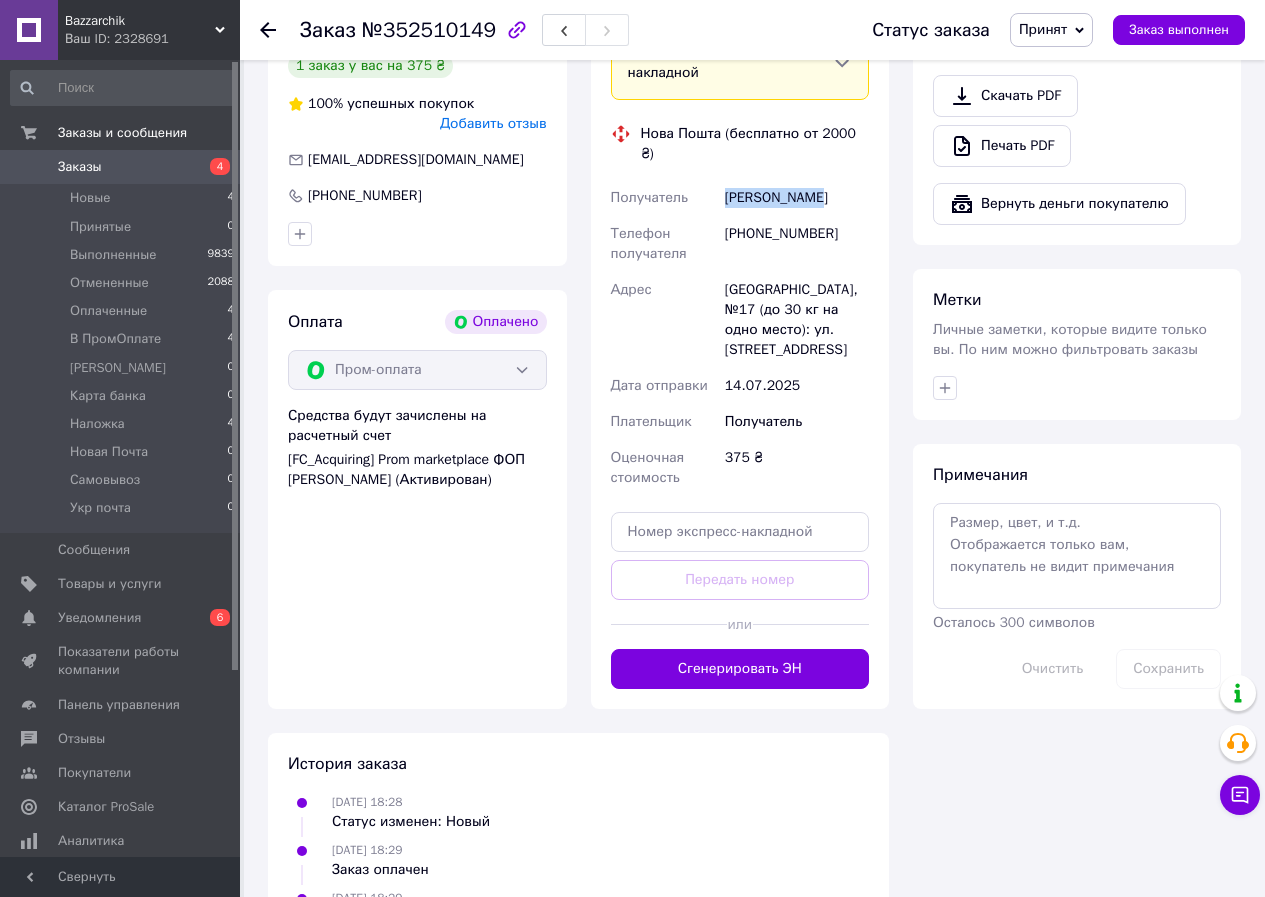scroll, scrollTop: 900, scrollLeft: 0, axis: vertical 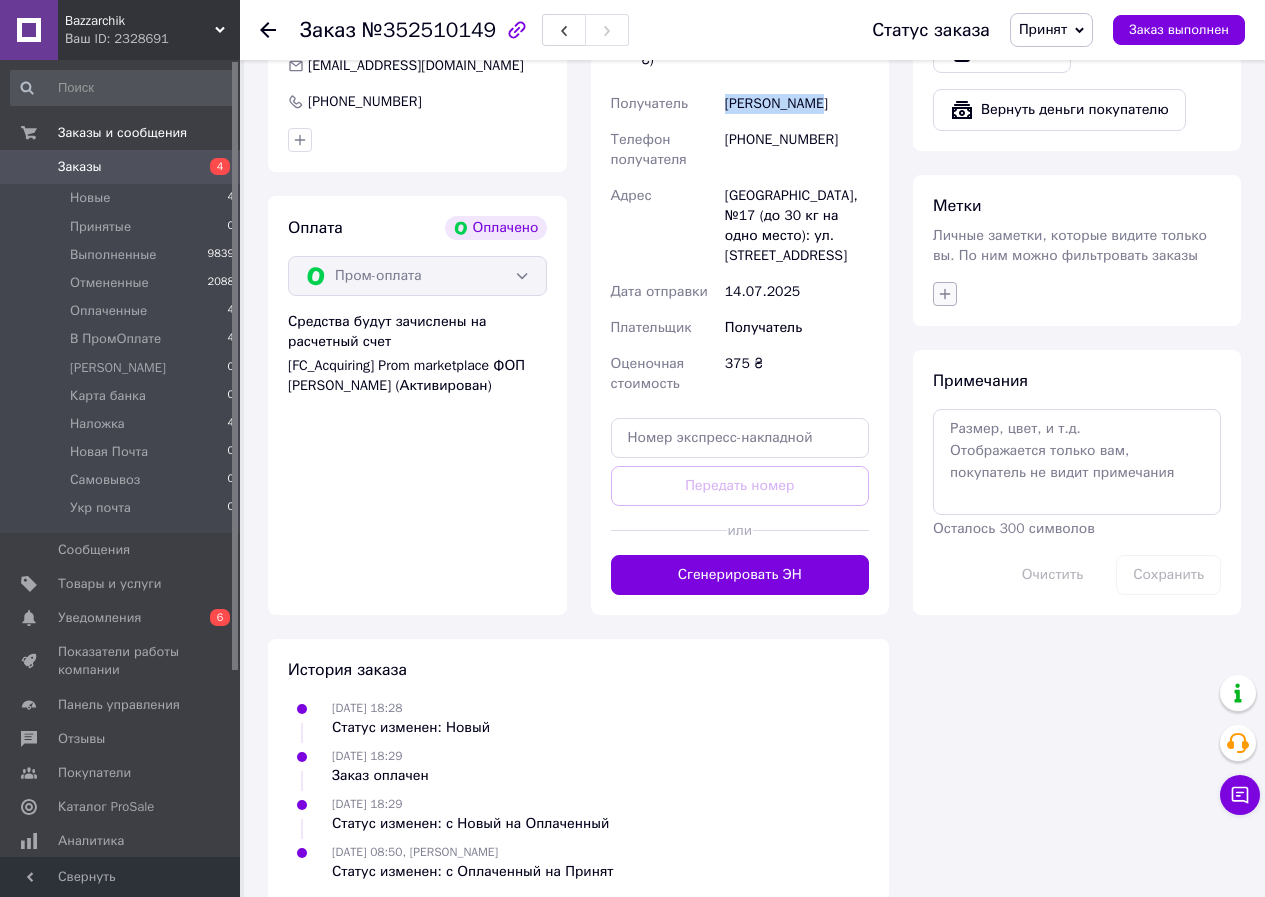 click at bounding box center (945, 294) 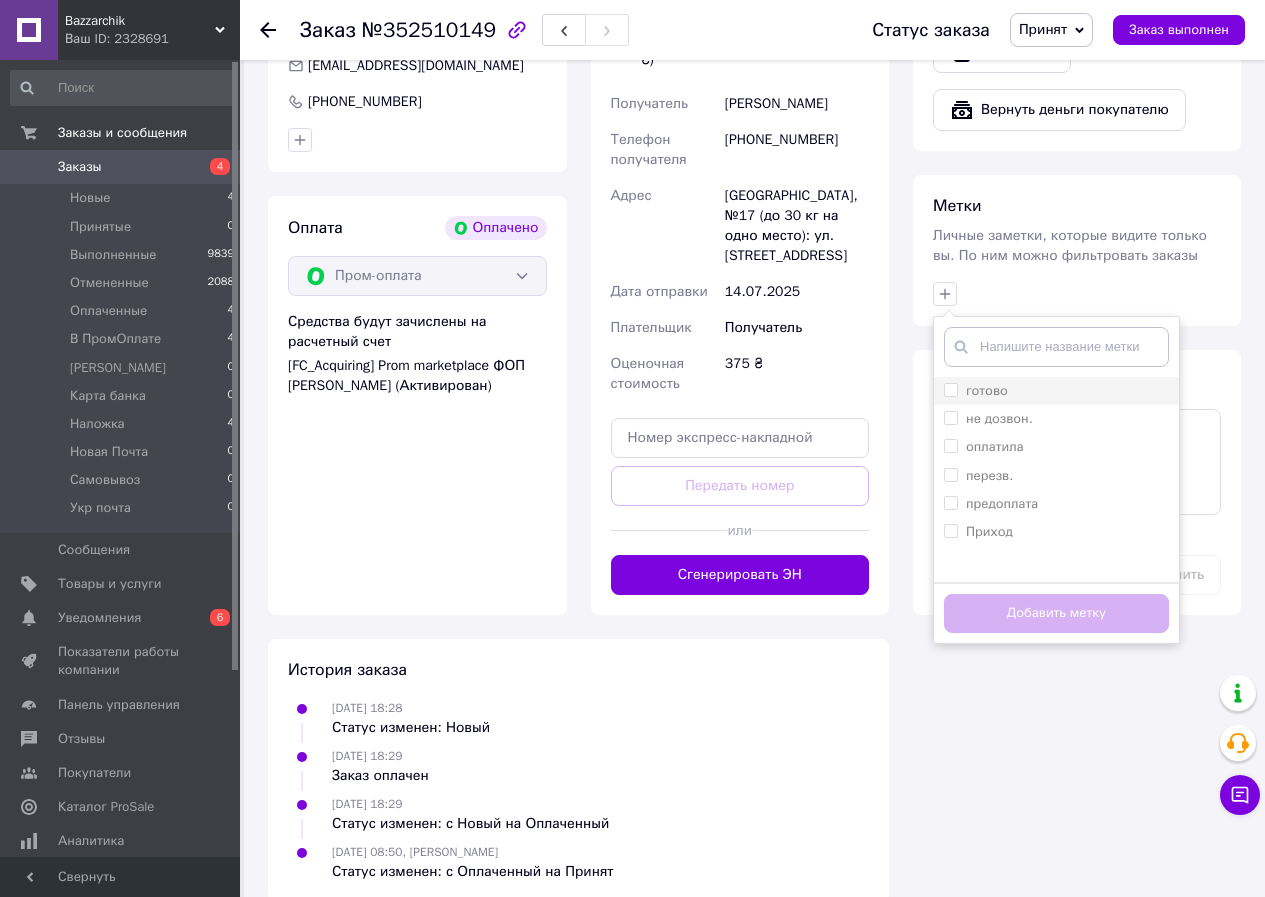 click on "готово" at bounding box center (987, 390) 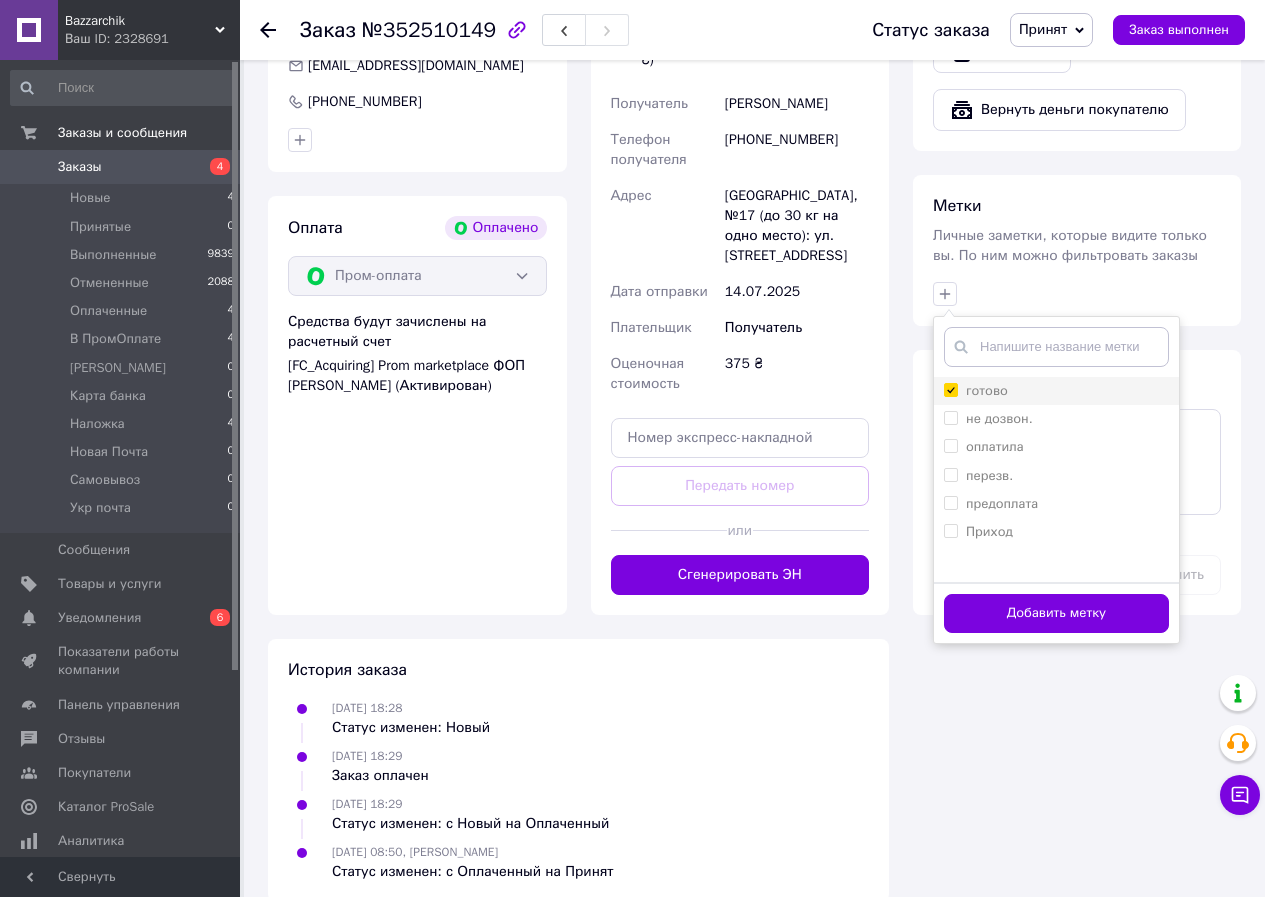 checkbox on "true" 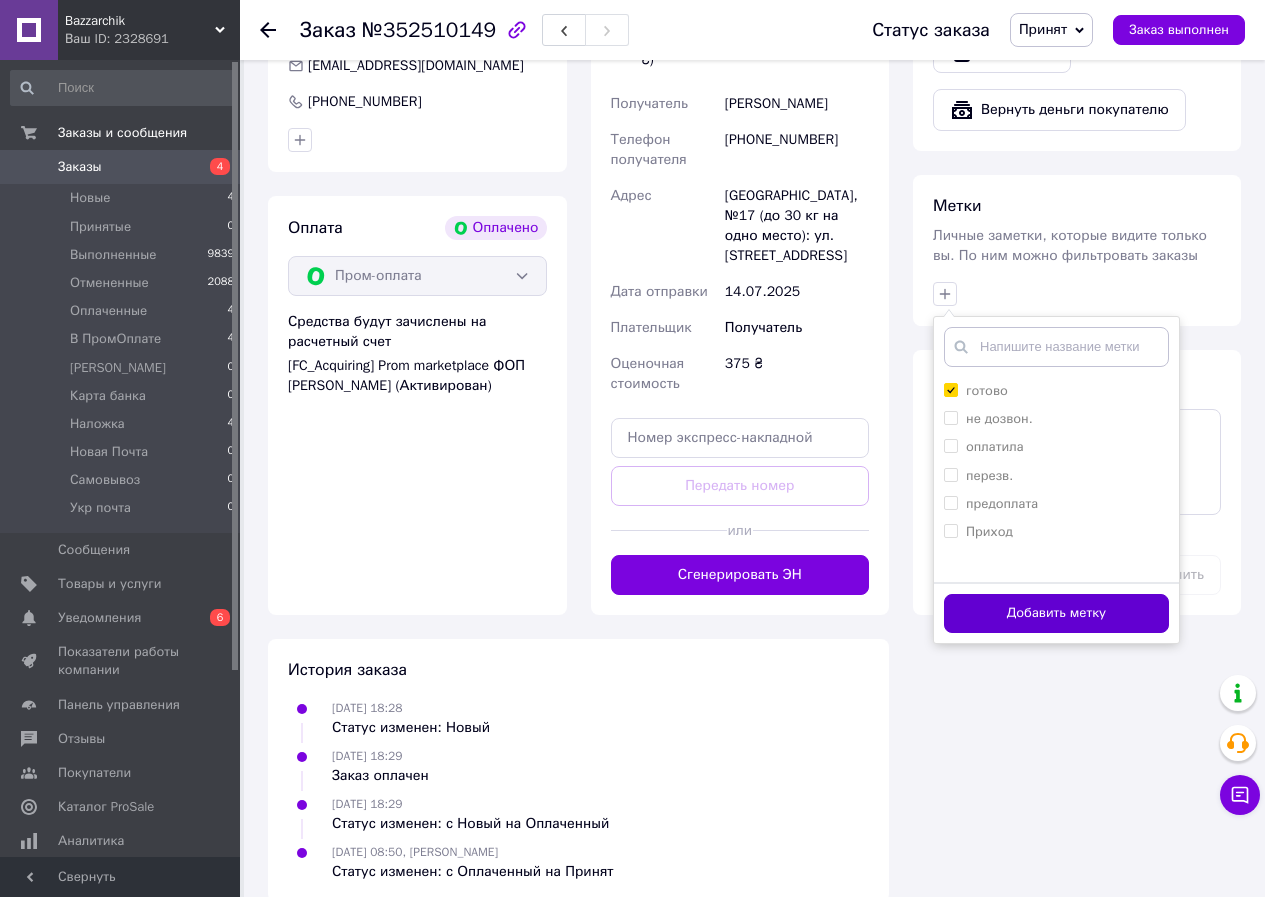 click on "Добавить метку" at bounding box center [1056, 613] 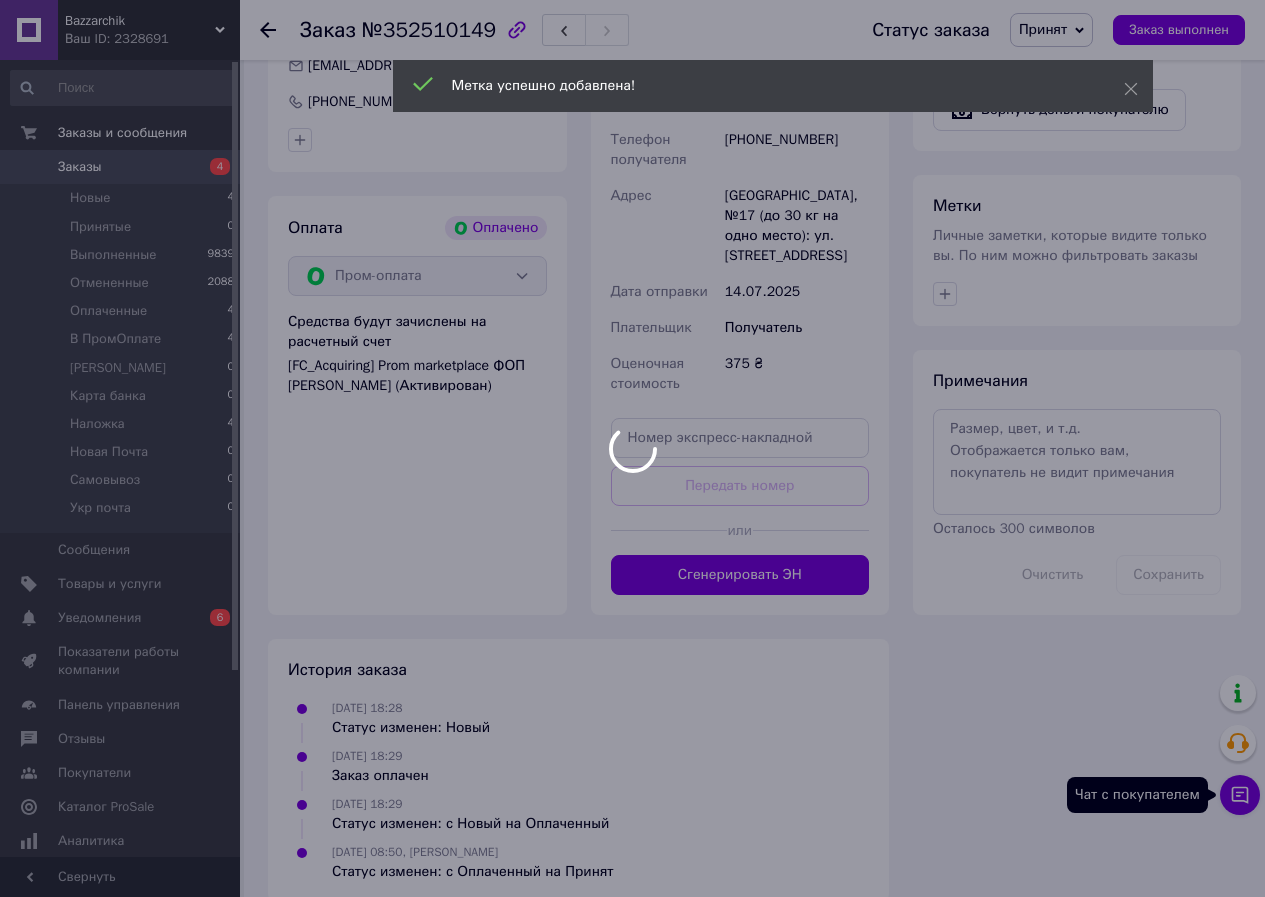 click on "Чат с покупателем" at bounding box center [1240, 795] 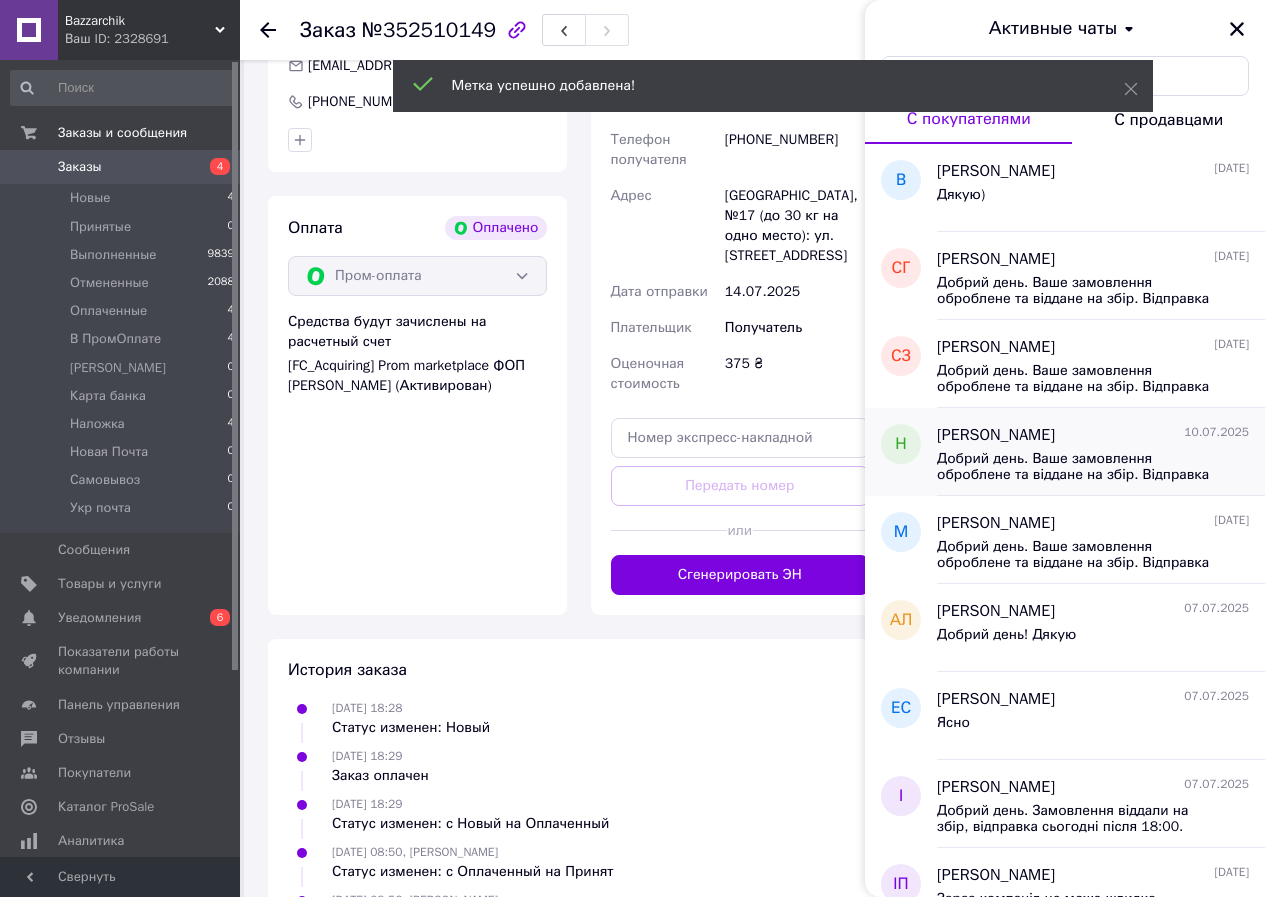 click on "Добрий день. Ваше замовлення оброблене та віддане на збір. Відправка замовлення сьогодні після 18:00. ТТН надішлемо. Гарного дня!" at bounding box center [1079, 467] 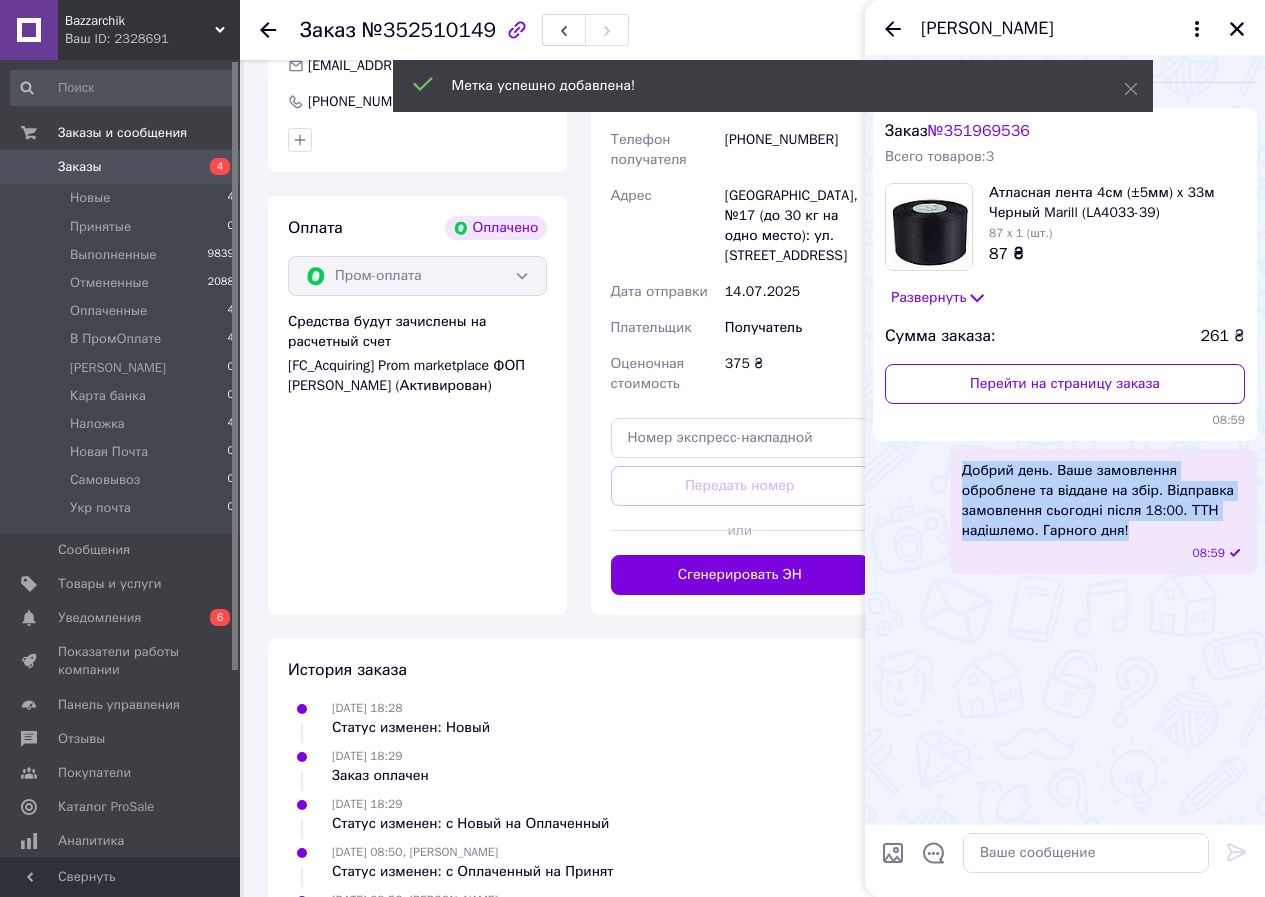 drag, startPoint x: 1095, startPoint y: 537, endPoint x: 948, endPoint y: 468, distance: 162.38843 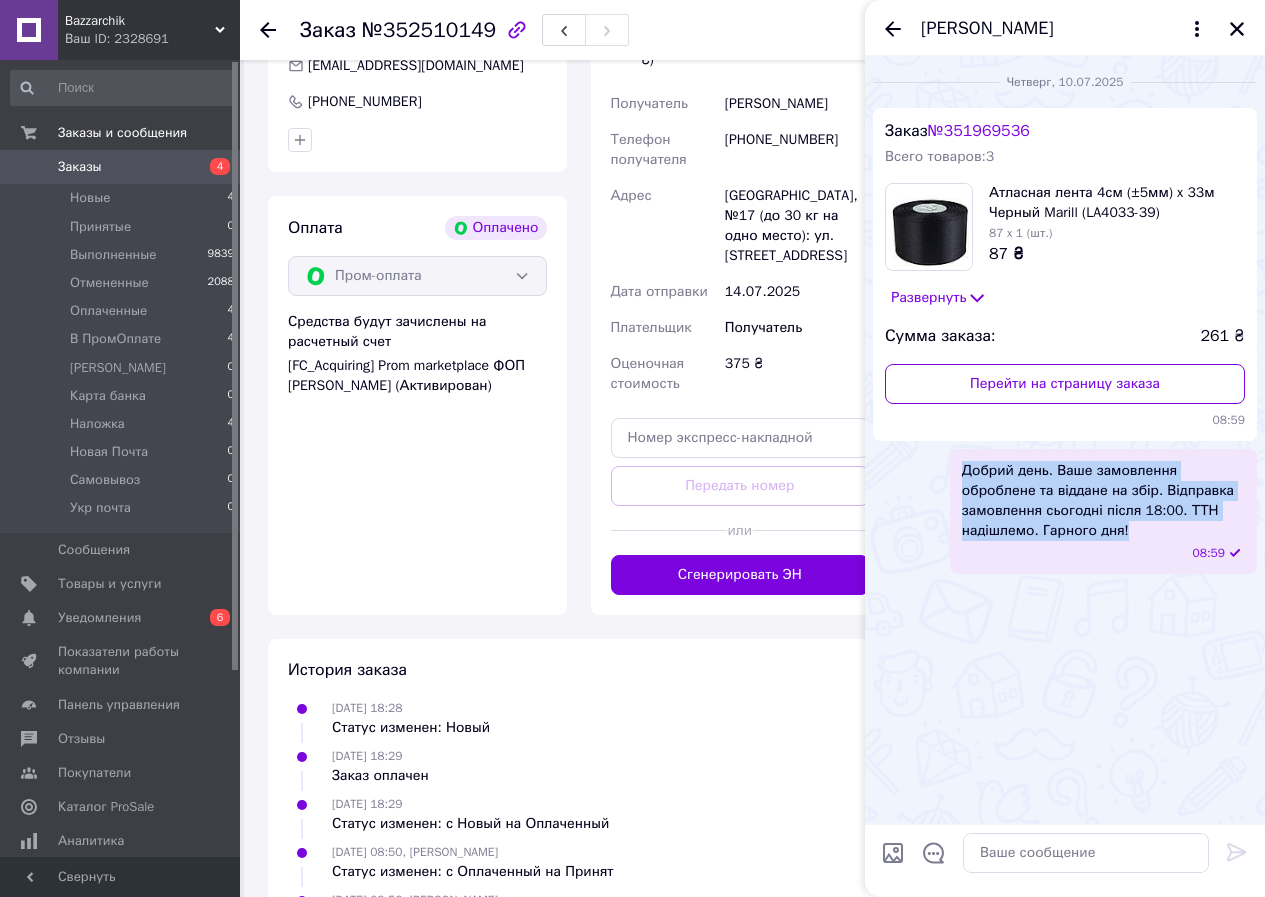 copy on "Добрий день. Ваше замовлення оброблене та віддане на збір. Відправка замовлення сьогодні після 18:00. ТТН надішлемо. Гарного дня!" 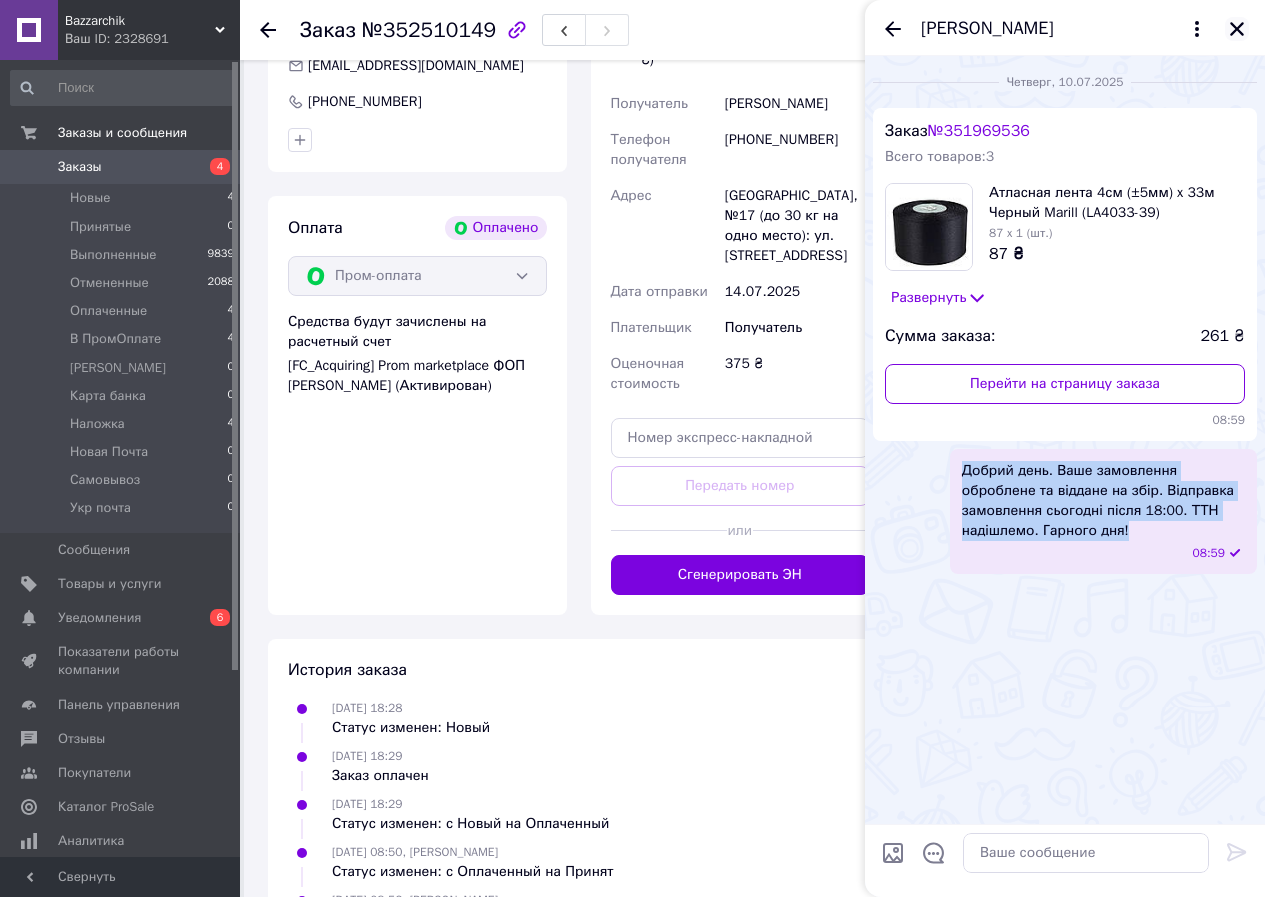 click 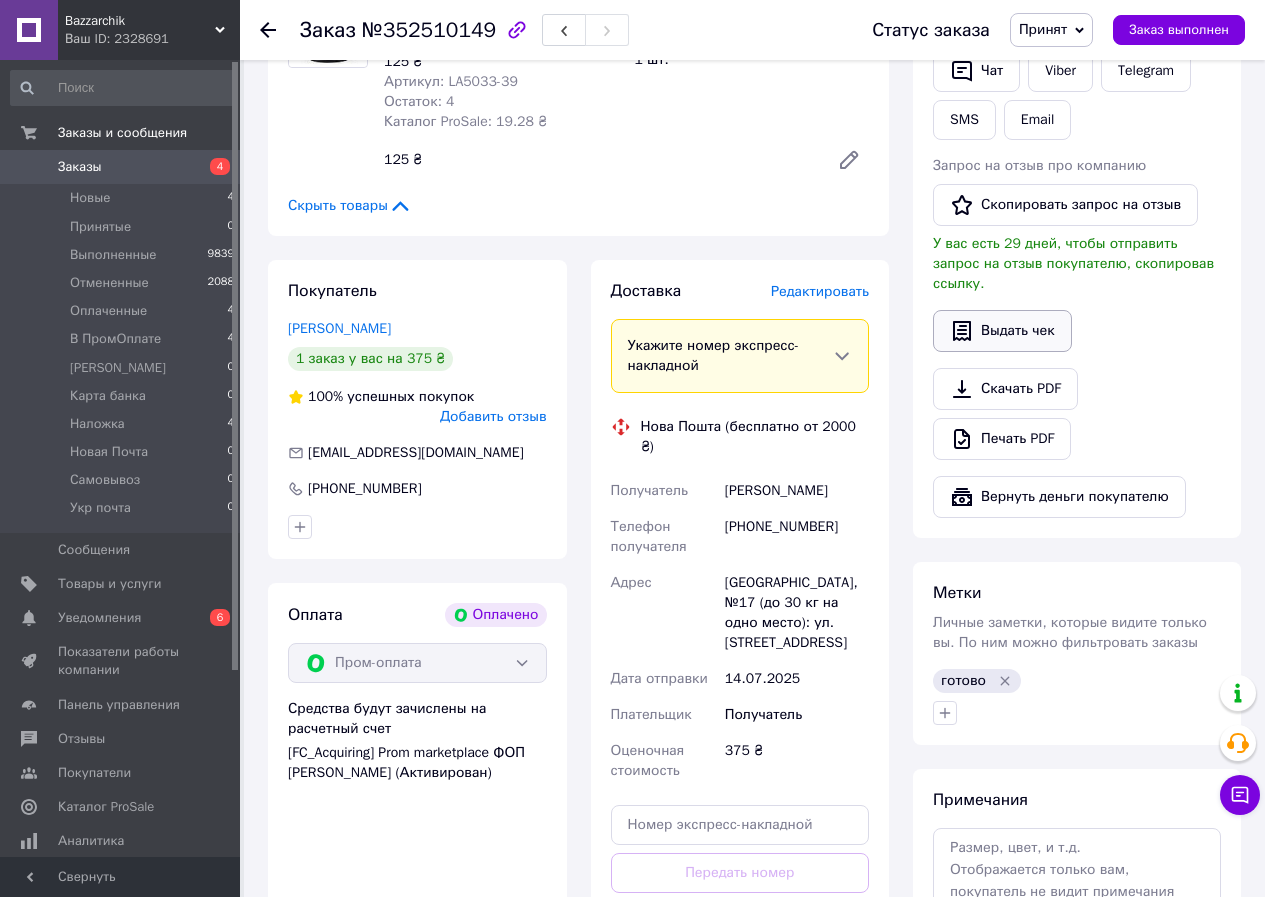 scroll, scrollTop: 500, scrollLeft: 0, axis: vertical 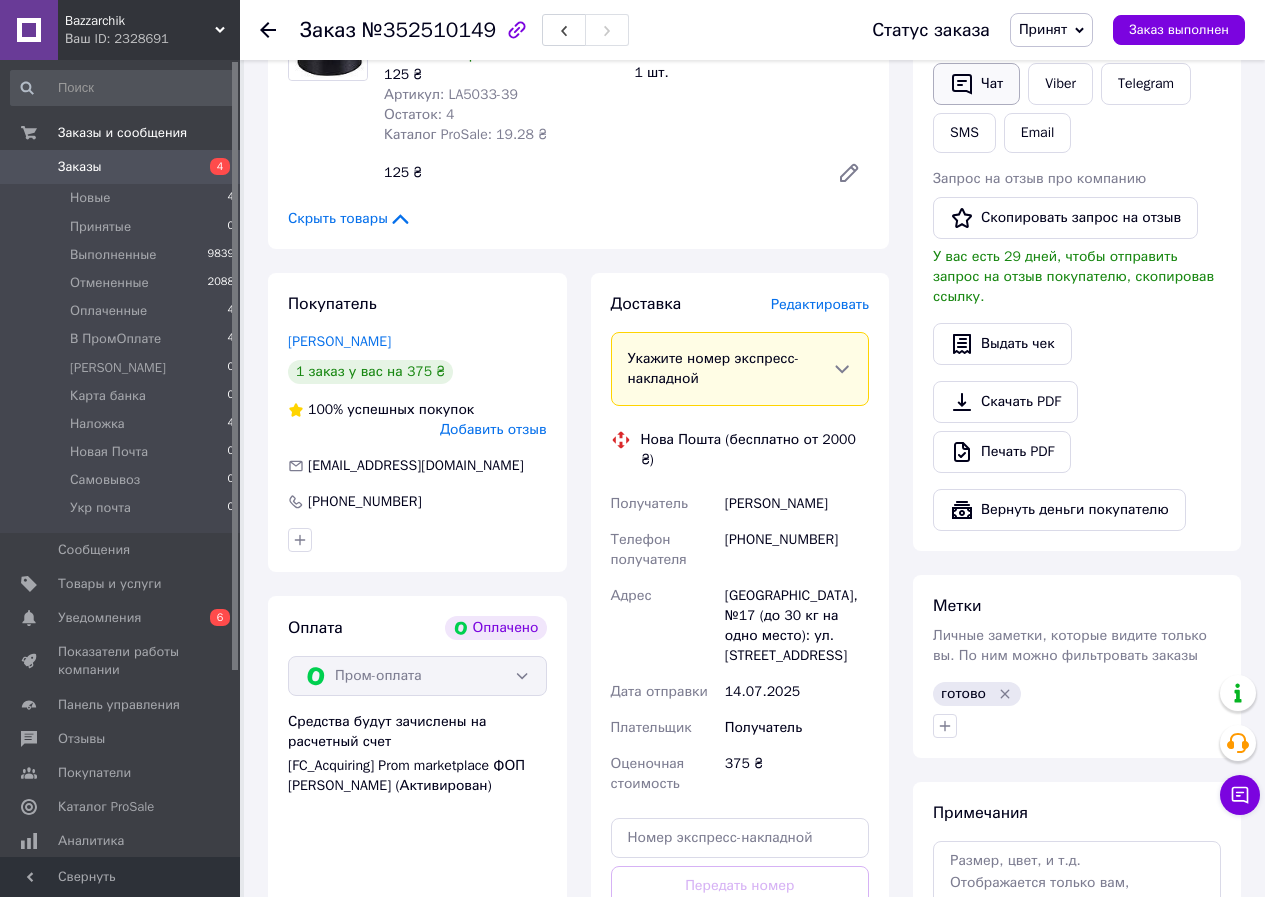 click 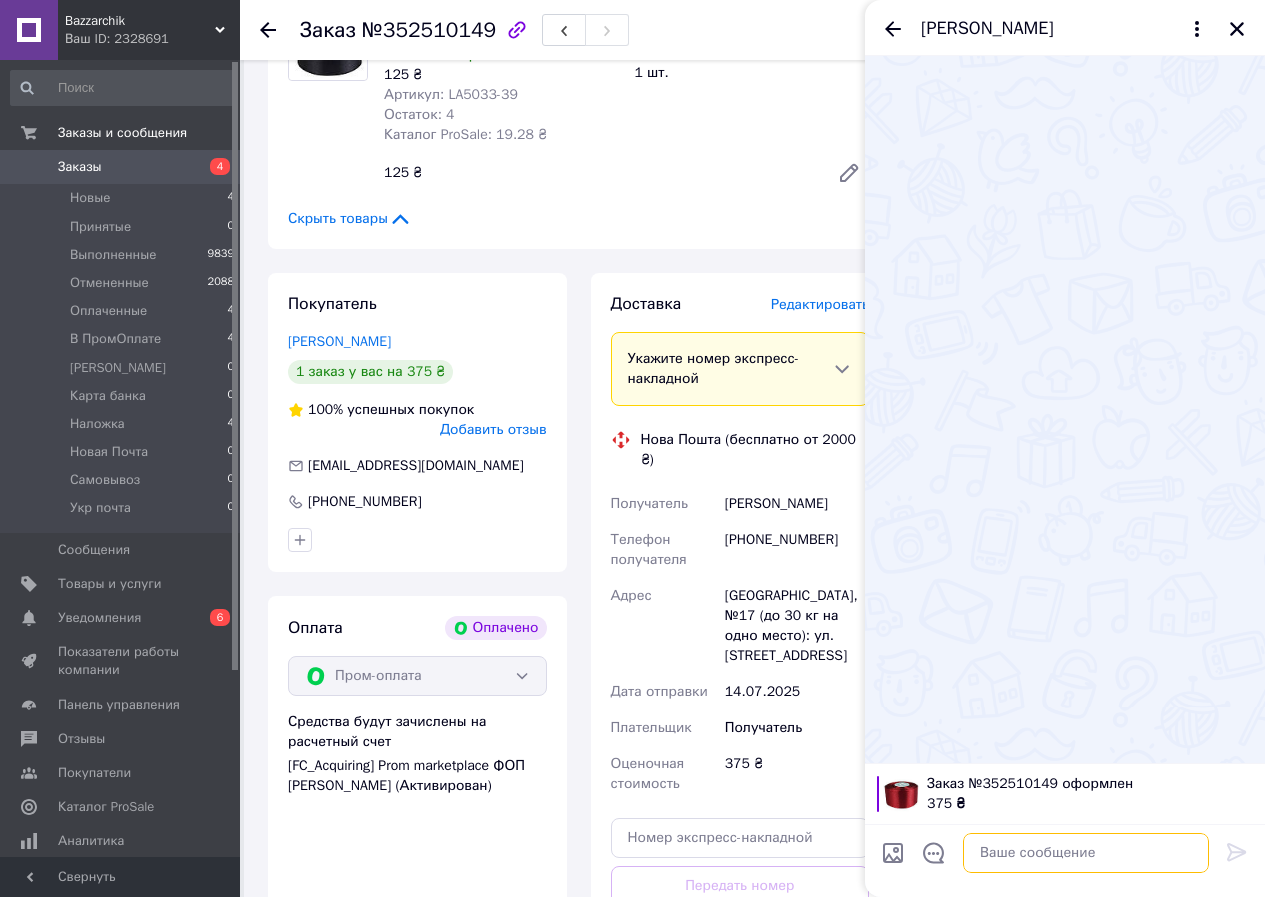 click at bounding box center (1086, 853) 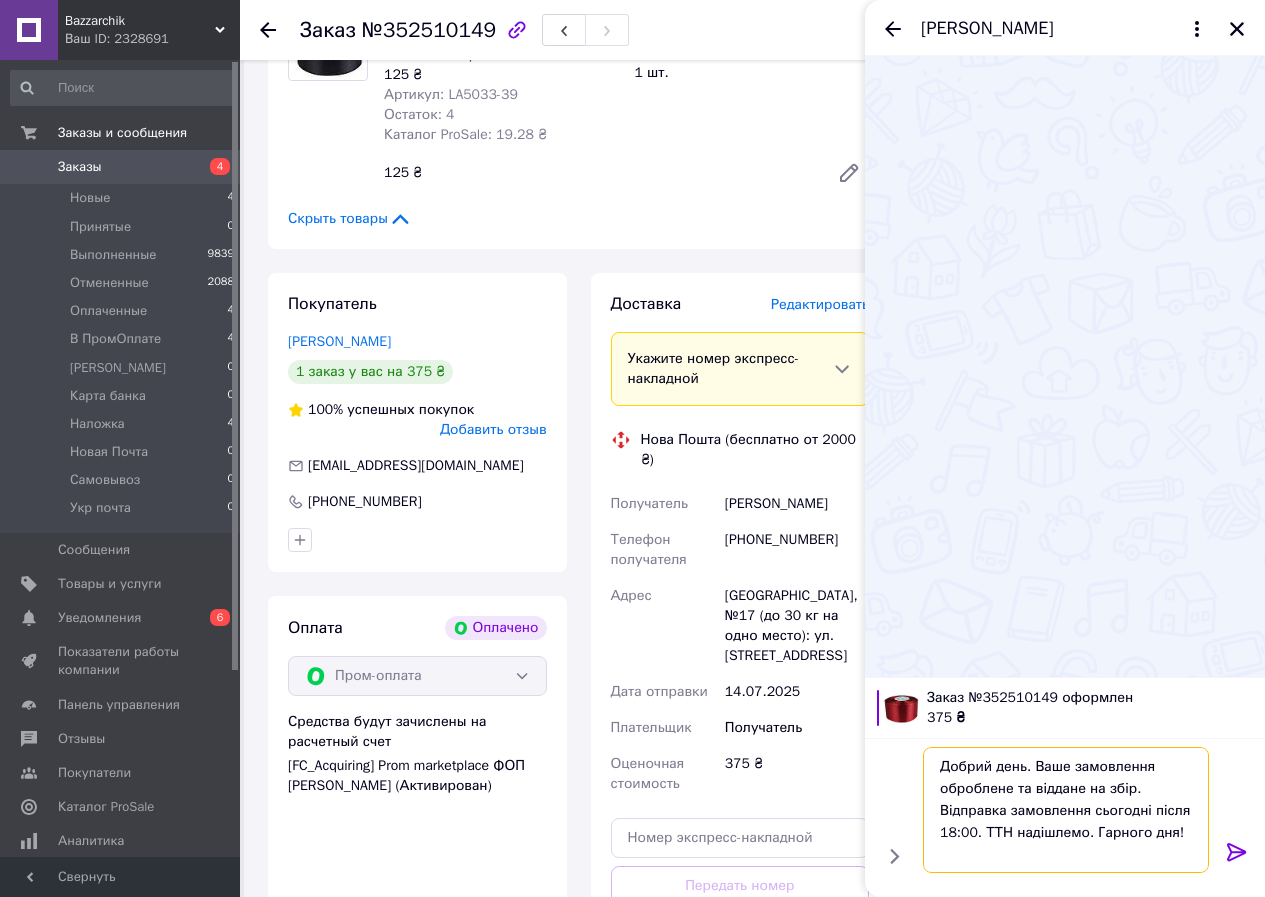 type on "Добрий день. Ваше замовлення оброблене та віддане на збір. Відправка замовлення сьогодні після 18:00. ТТН надішлемо. Гарного дня!" 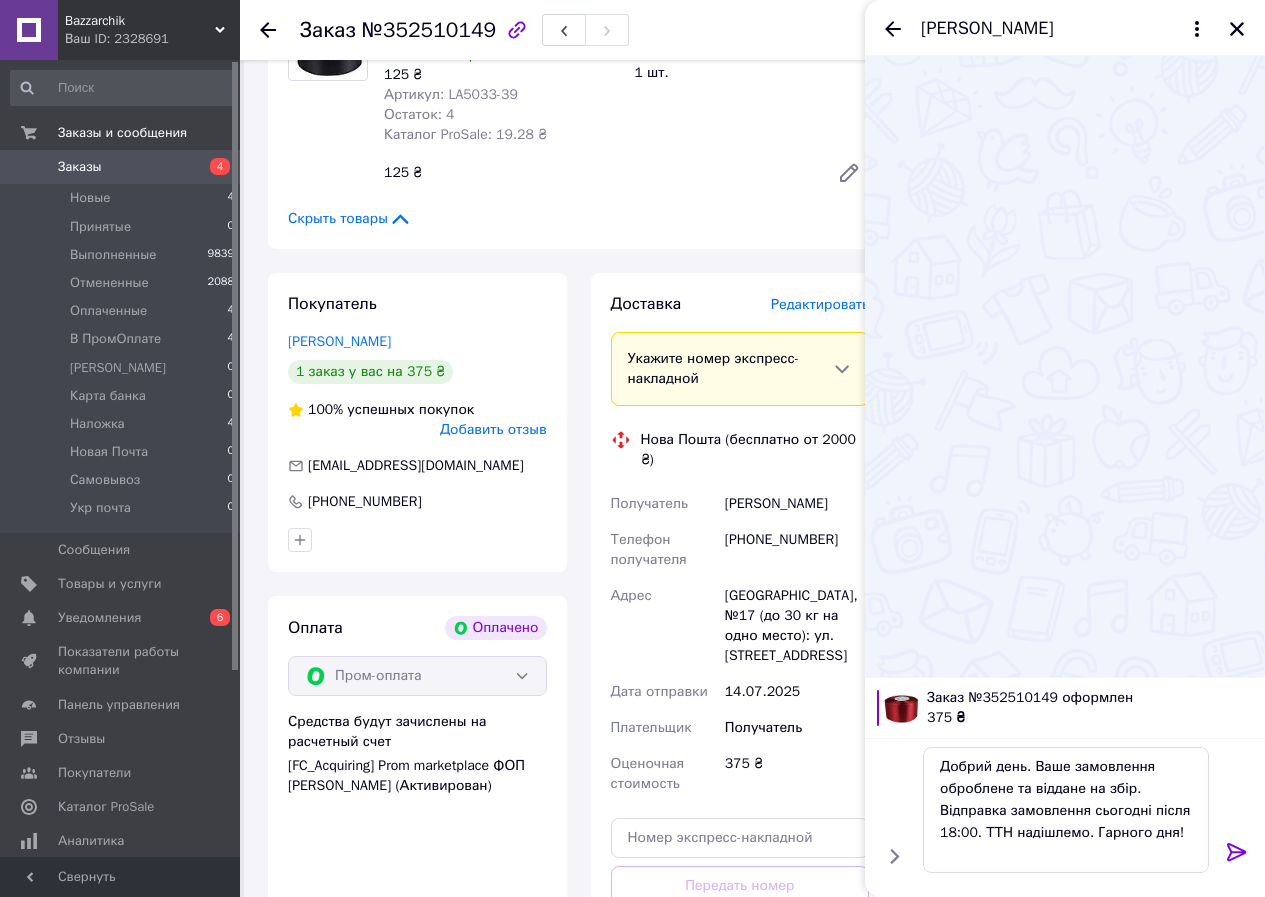 click 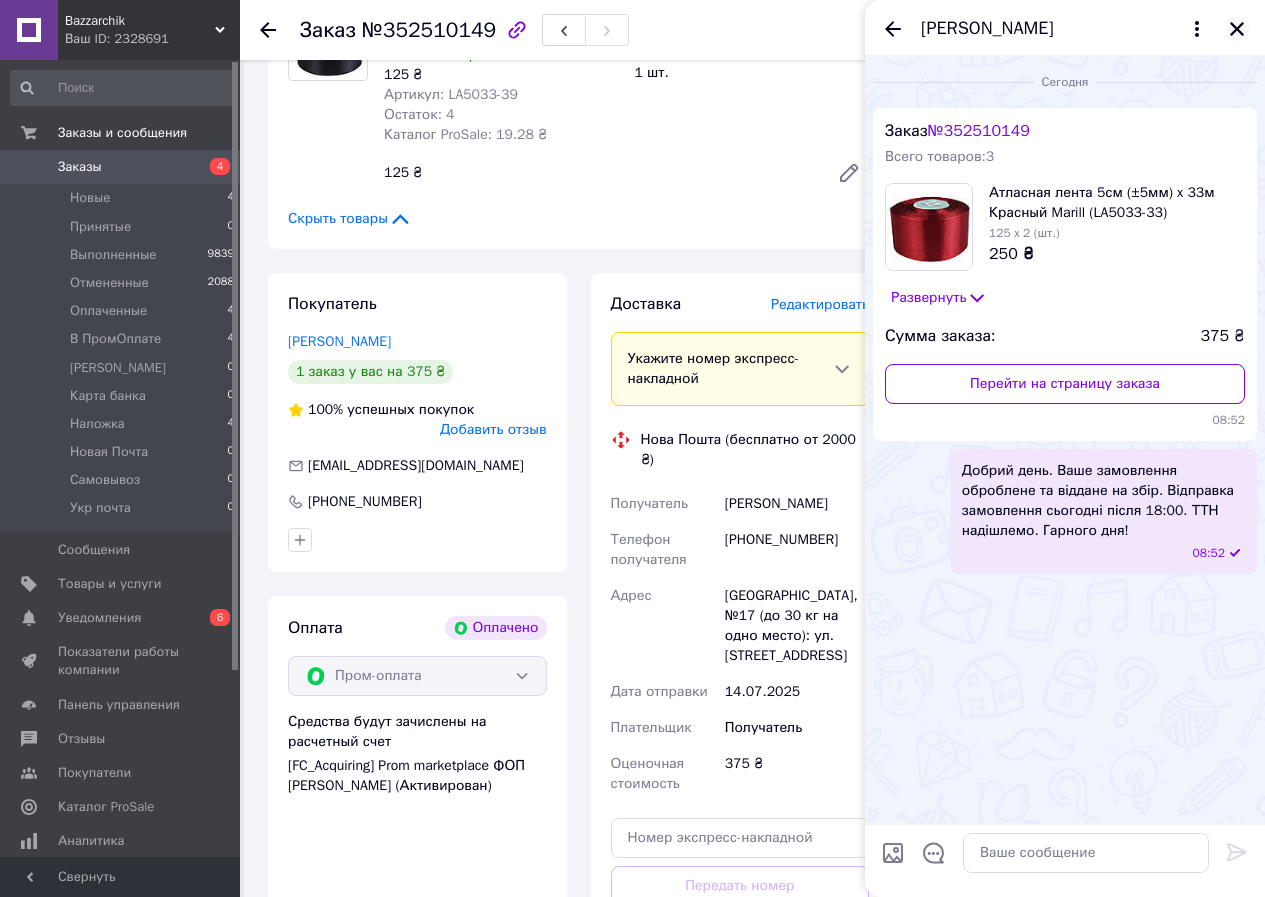 click 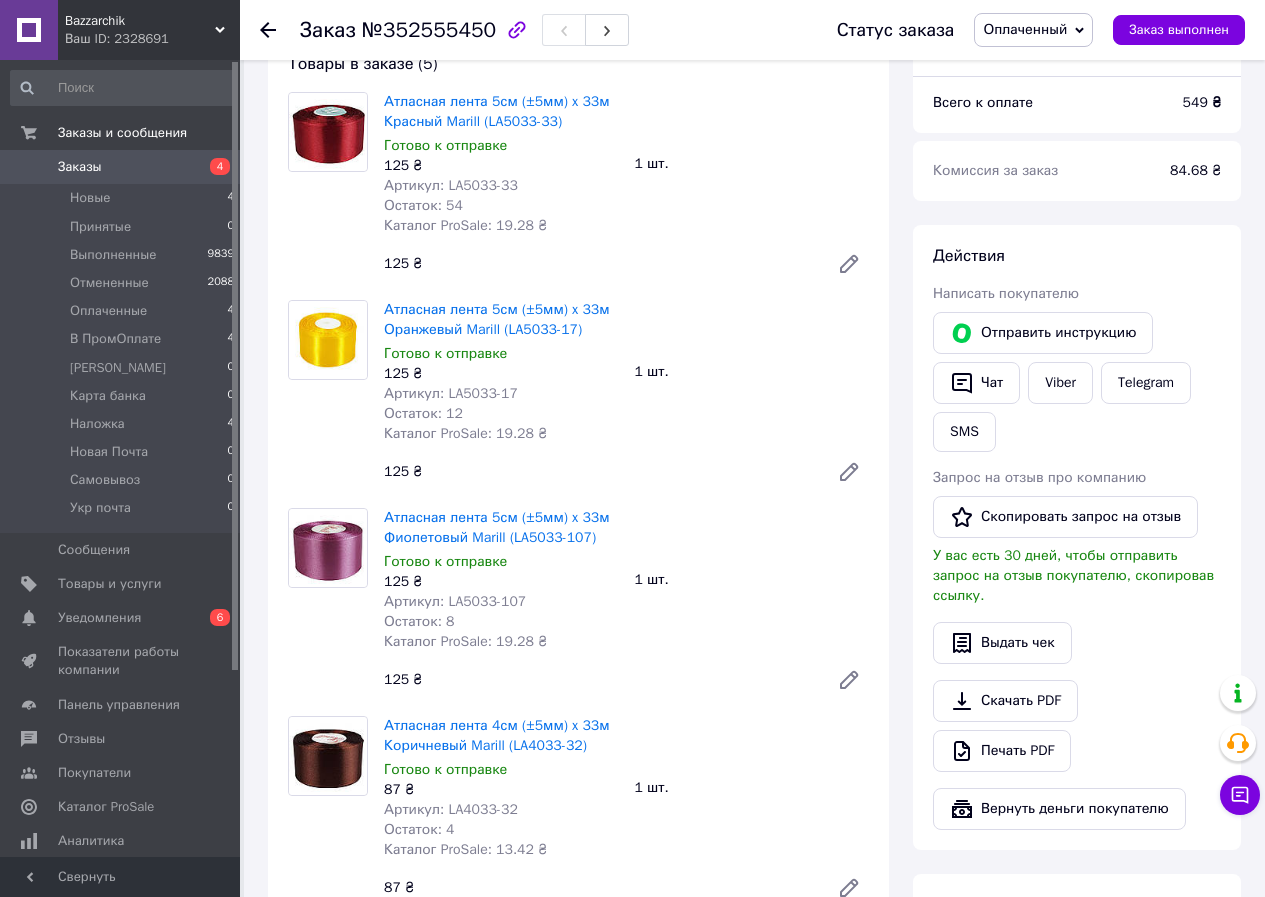 scroll, scrollTop: 200, scrollLeft: 0, axis: vertical 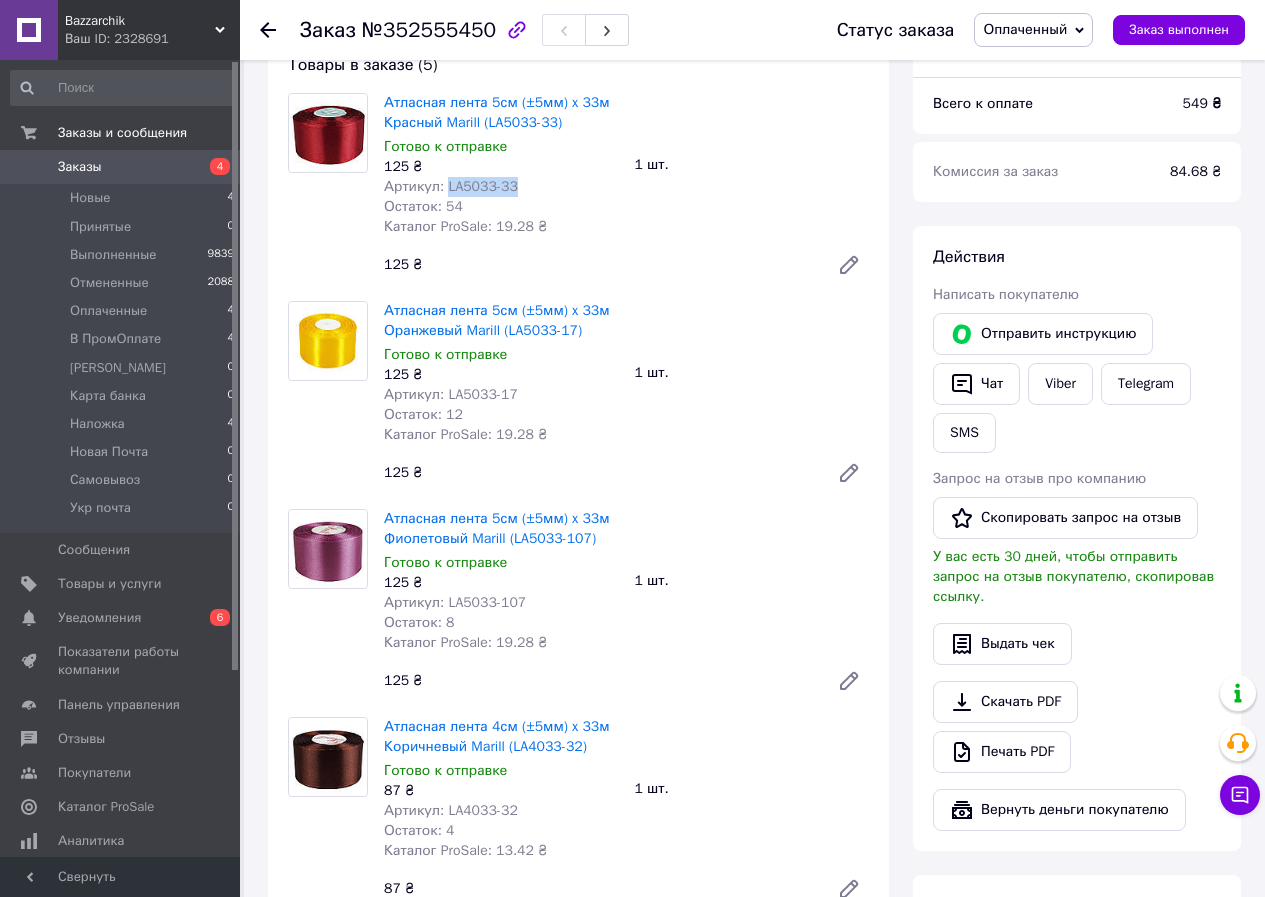 drag, startPoint x: 512, startPoint y: 183, endPoint x: 442, endPoint y: 184, distance: 70.00714 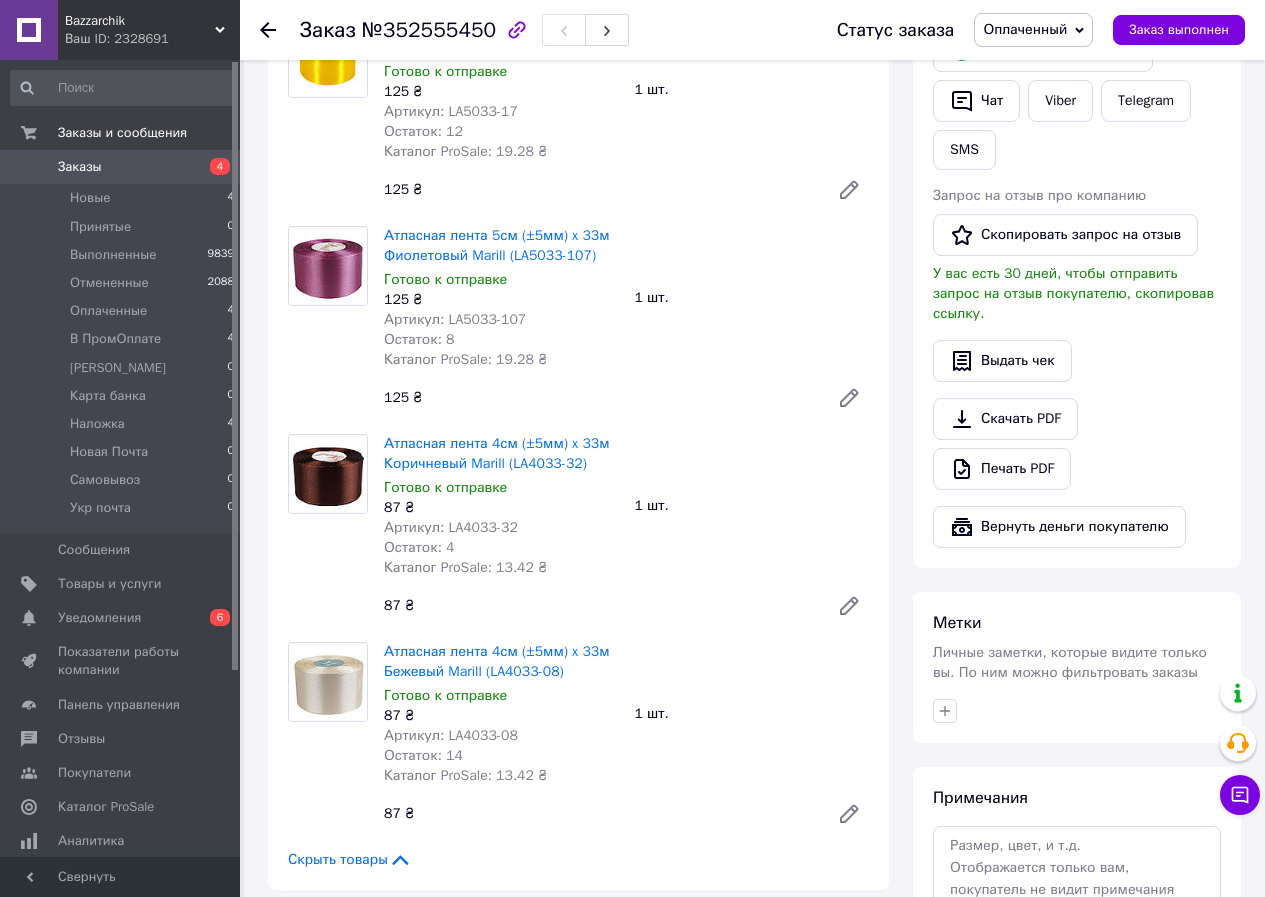scroll, scrollTop: 500, scrollLeft: 0, axis: vertical 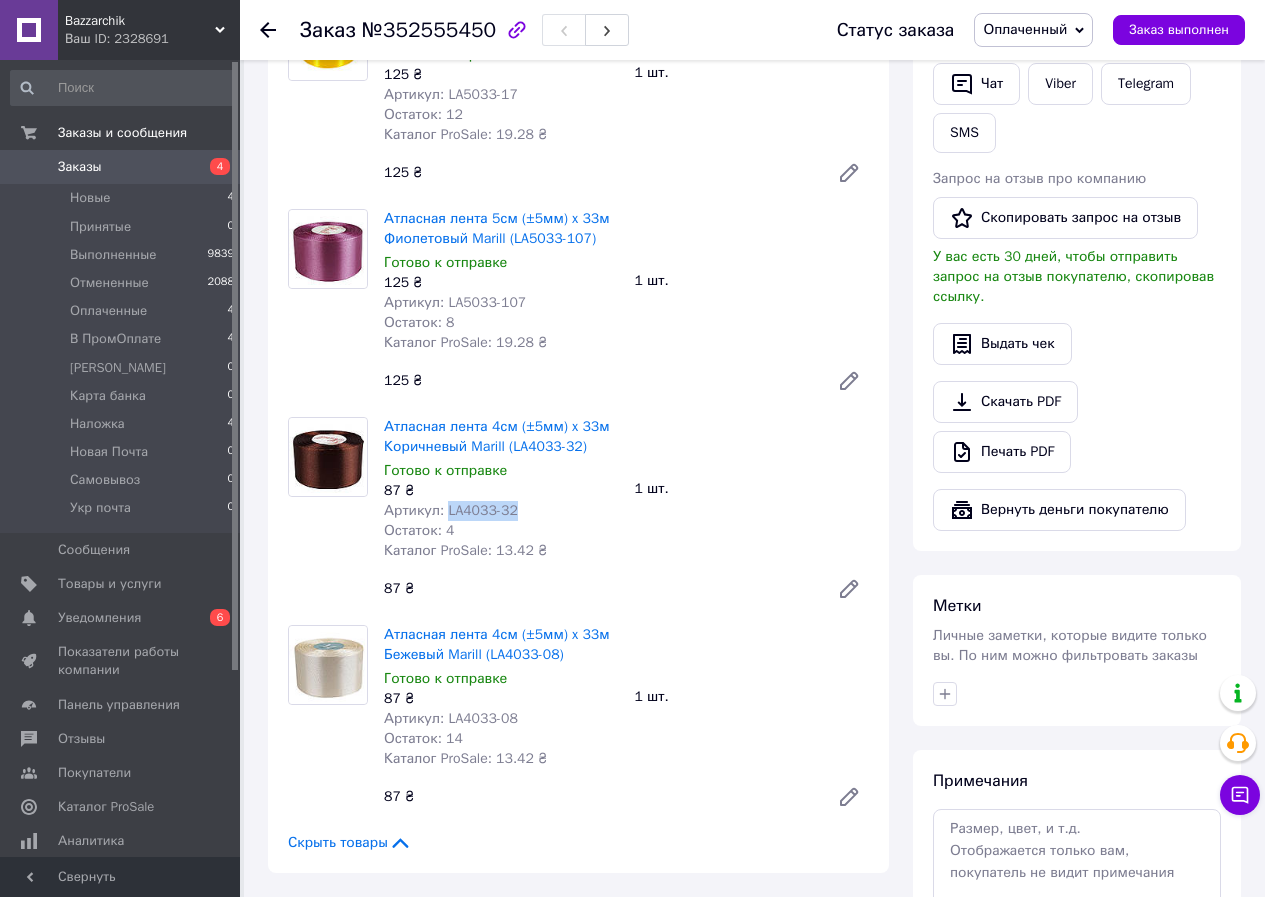 drag, startPoint x: 513, startPoint y: 515, endPoint x: 445, endPoint y: 514, distance: 68.007355 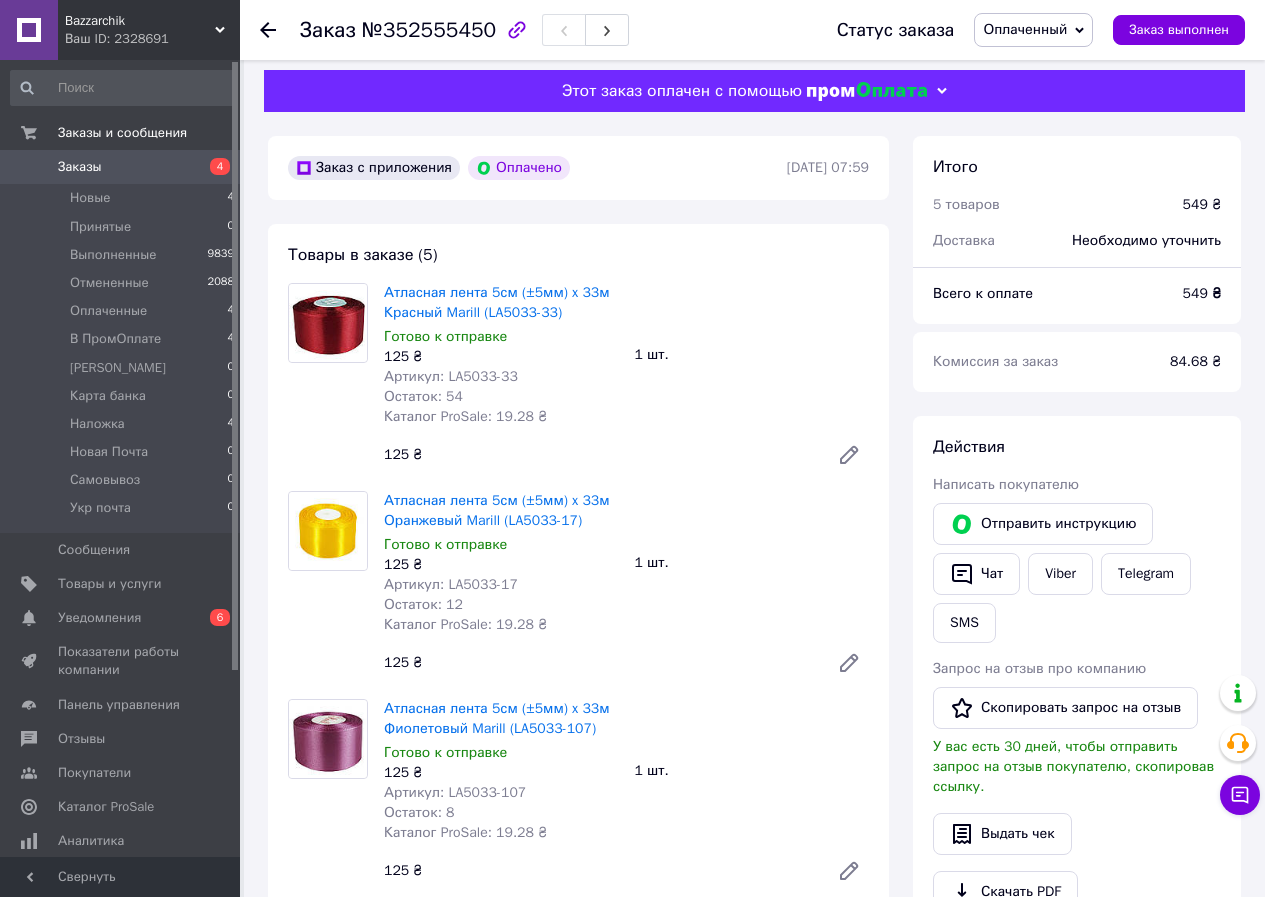 scroll, scrollTop: 0, scrollLeft: 0, axis: both 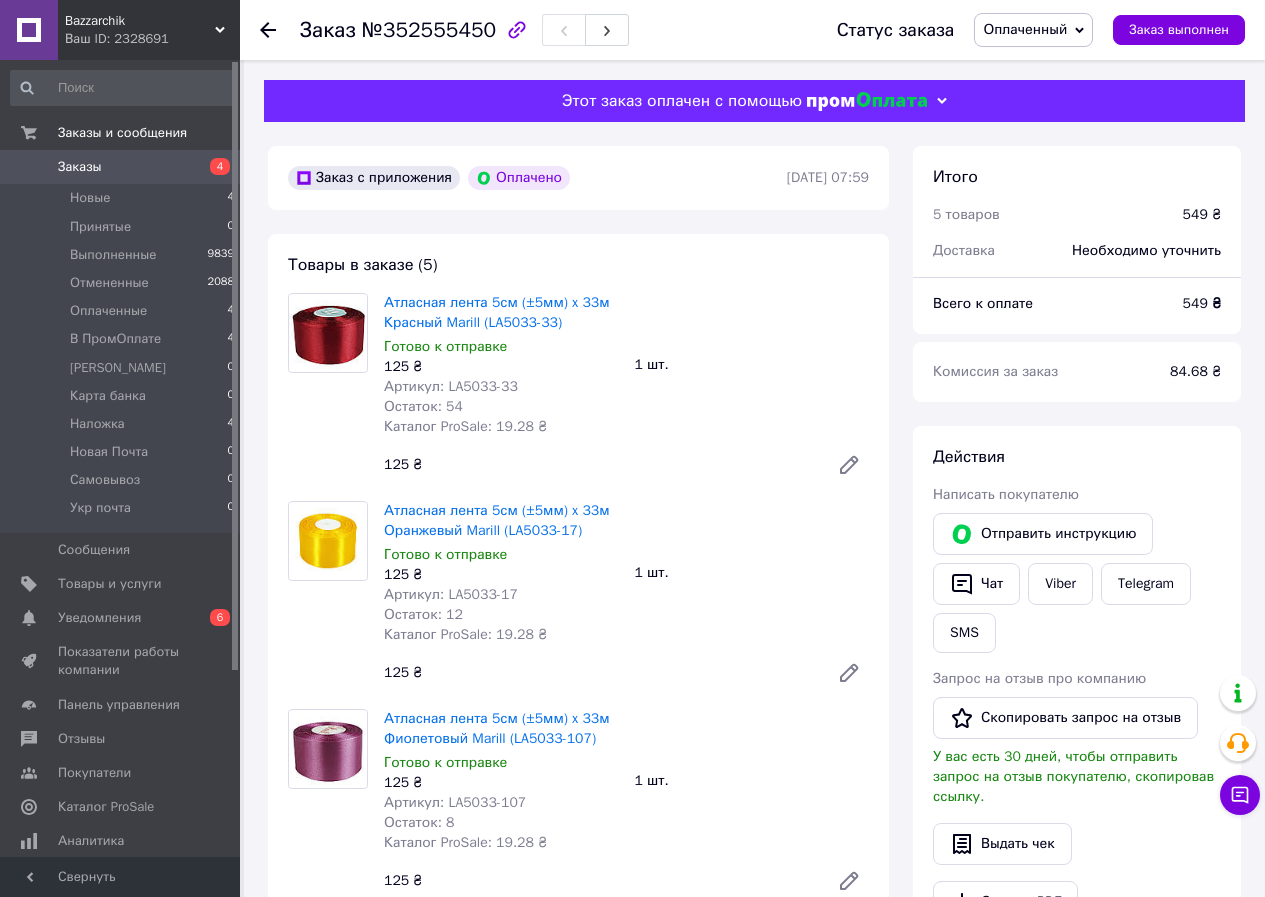 drag, startPoint x: 1031, startPoint y: 10, endPoint x: 1031, endPoint y: 29, distance: 19 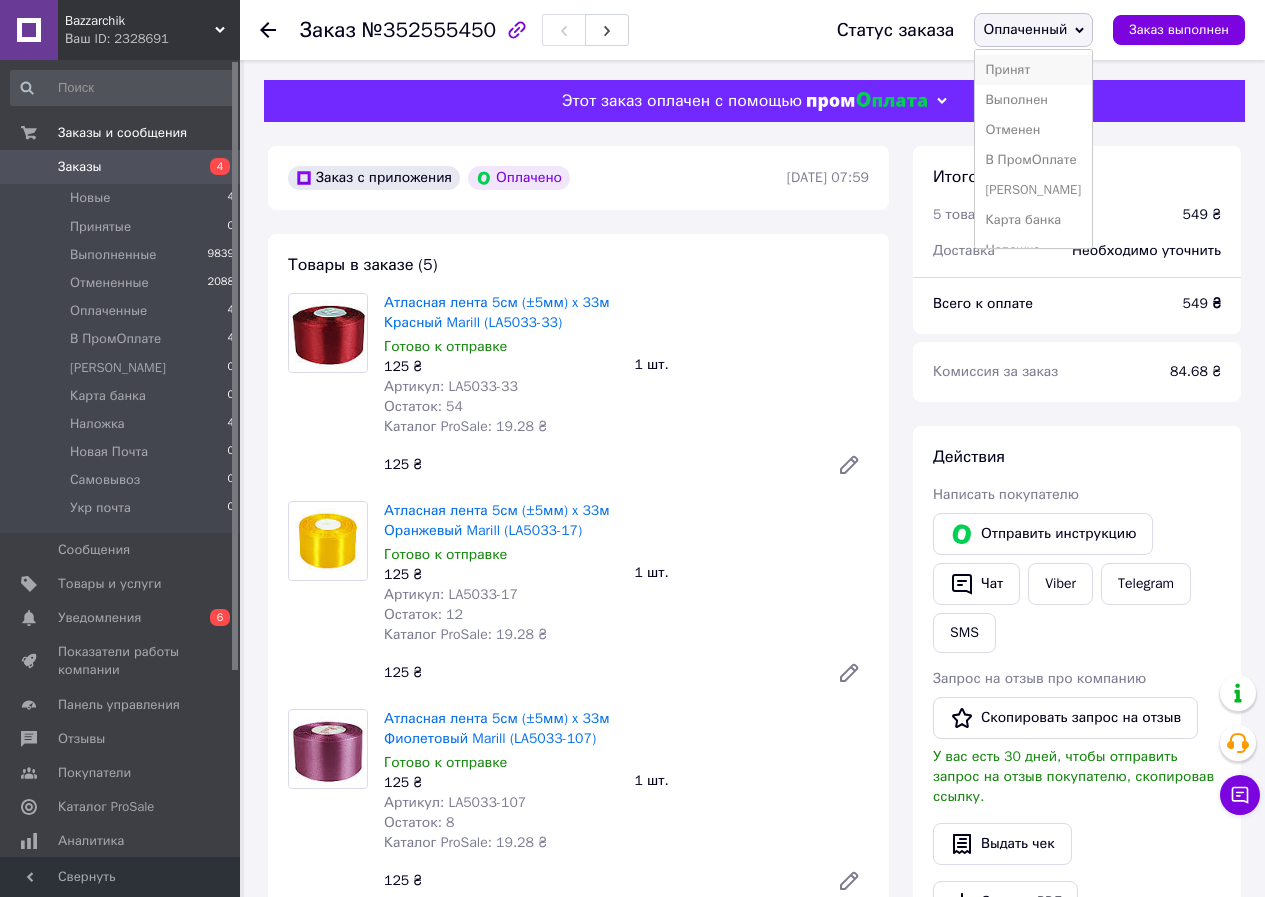 click on "Принят" at bounding box center (1033, 70) 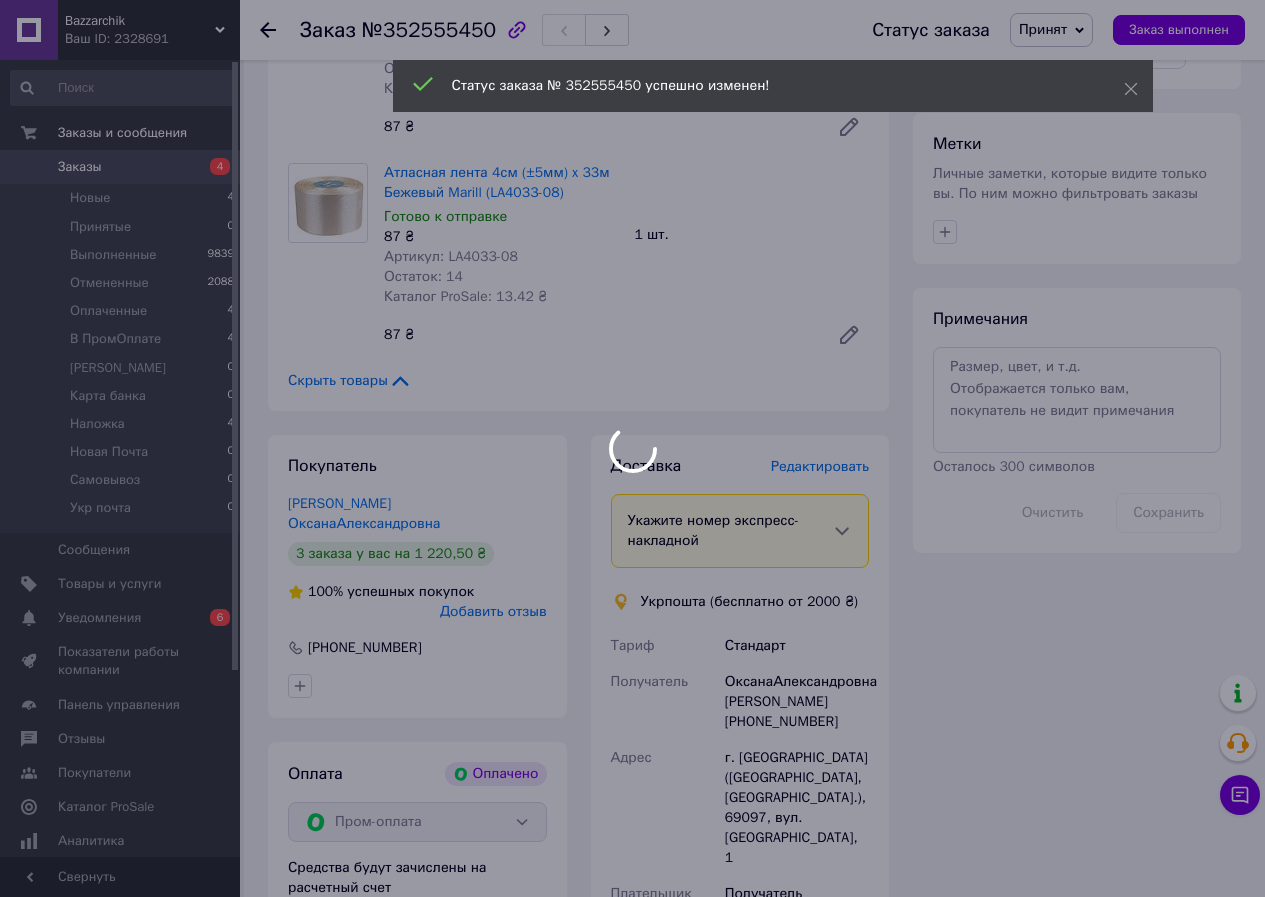 scroll, scrollTop: 1100, scrollLeft: 0, axis: vertical 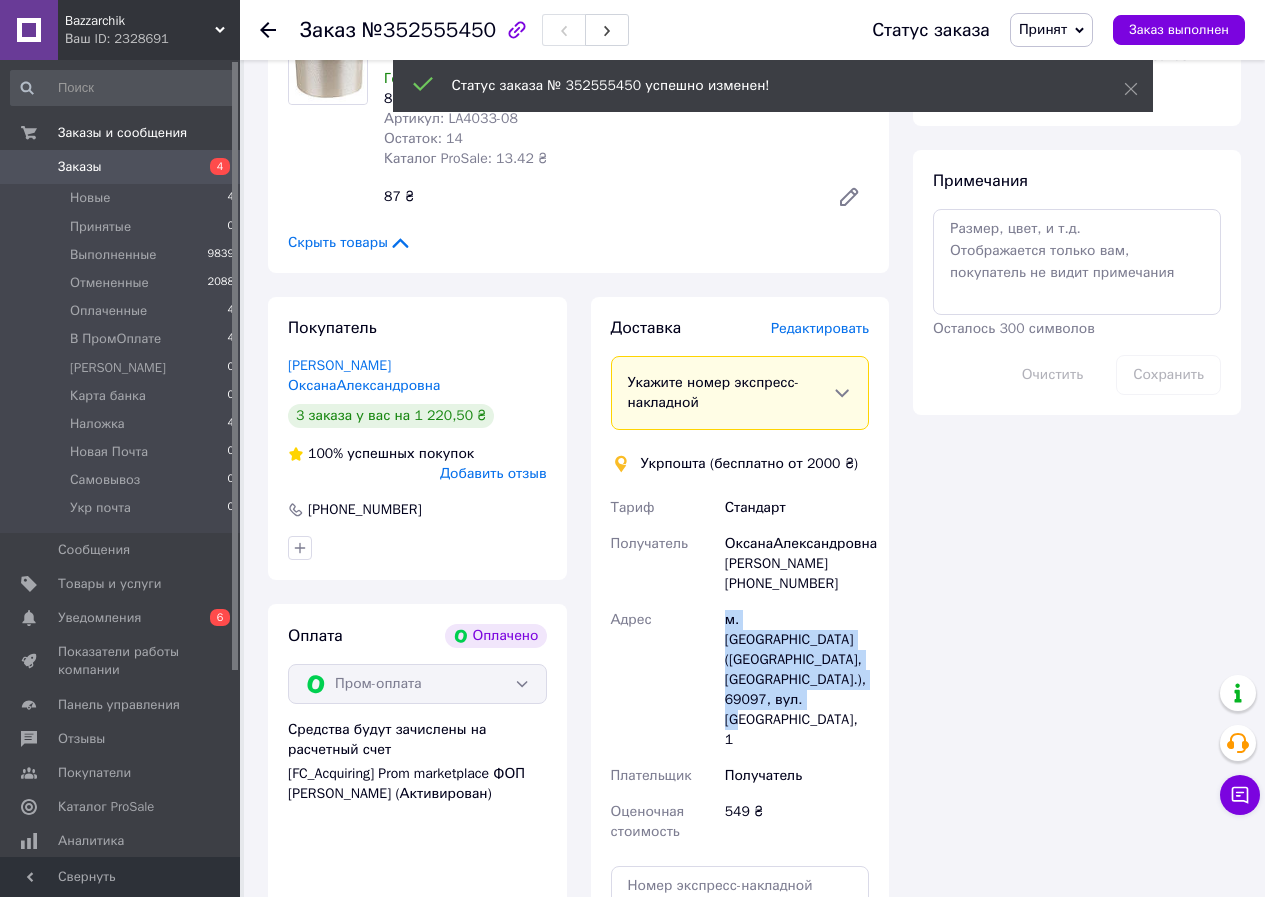 drag, startPoint x: 766, startPoint y: 678, endPoint x: 722, endPoint y: 609, distance: 81.8352 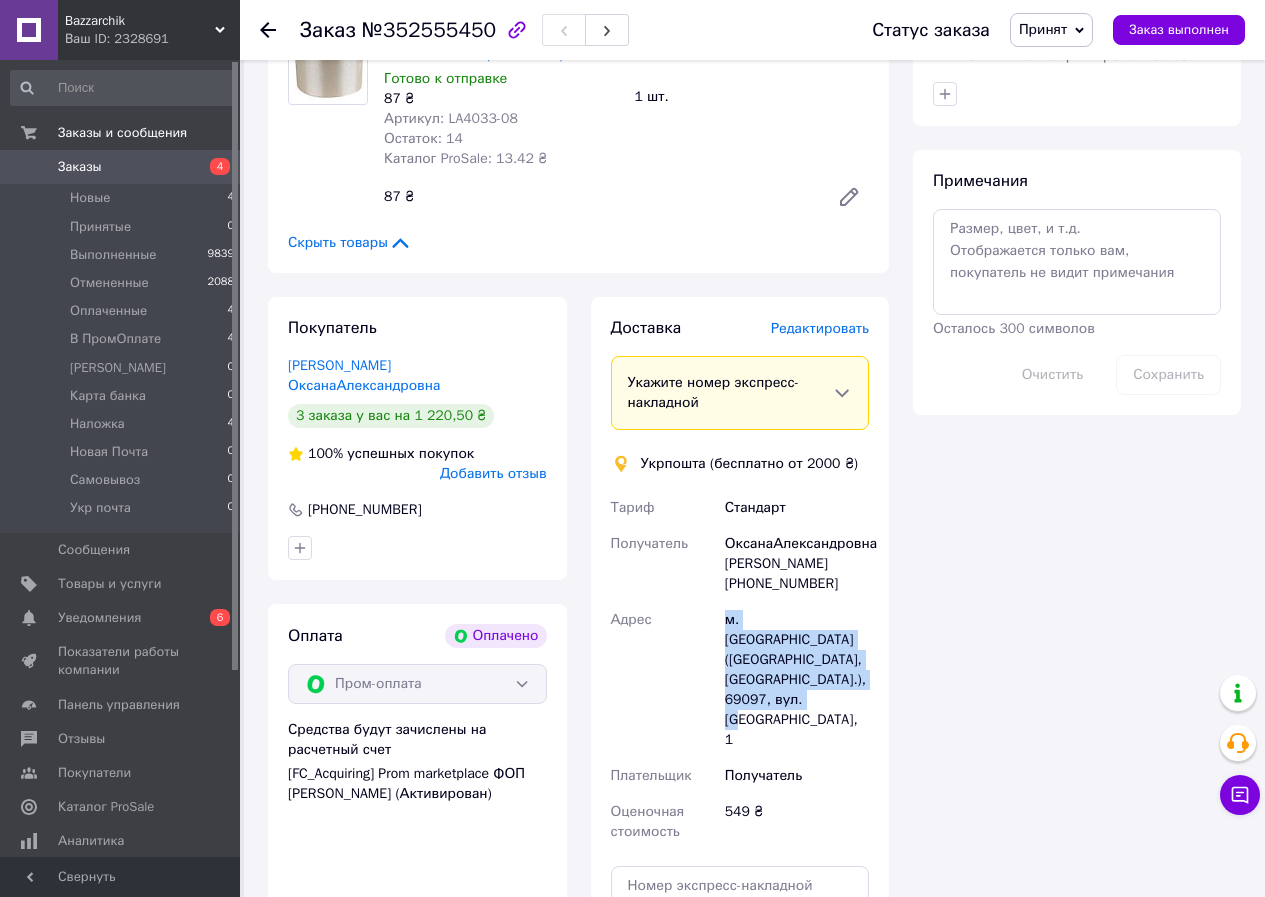 copy on "Адрес м. Запоріжжя (Запорізька обл., Запорізький р-н.), 69097, вул. Ентузіастів, 1" 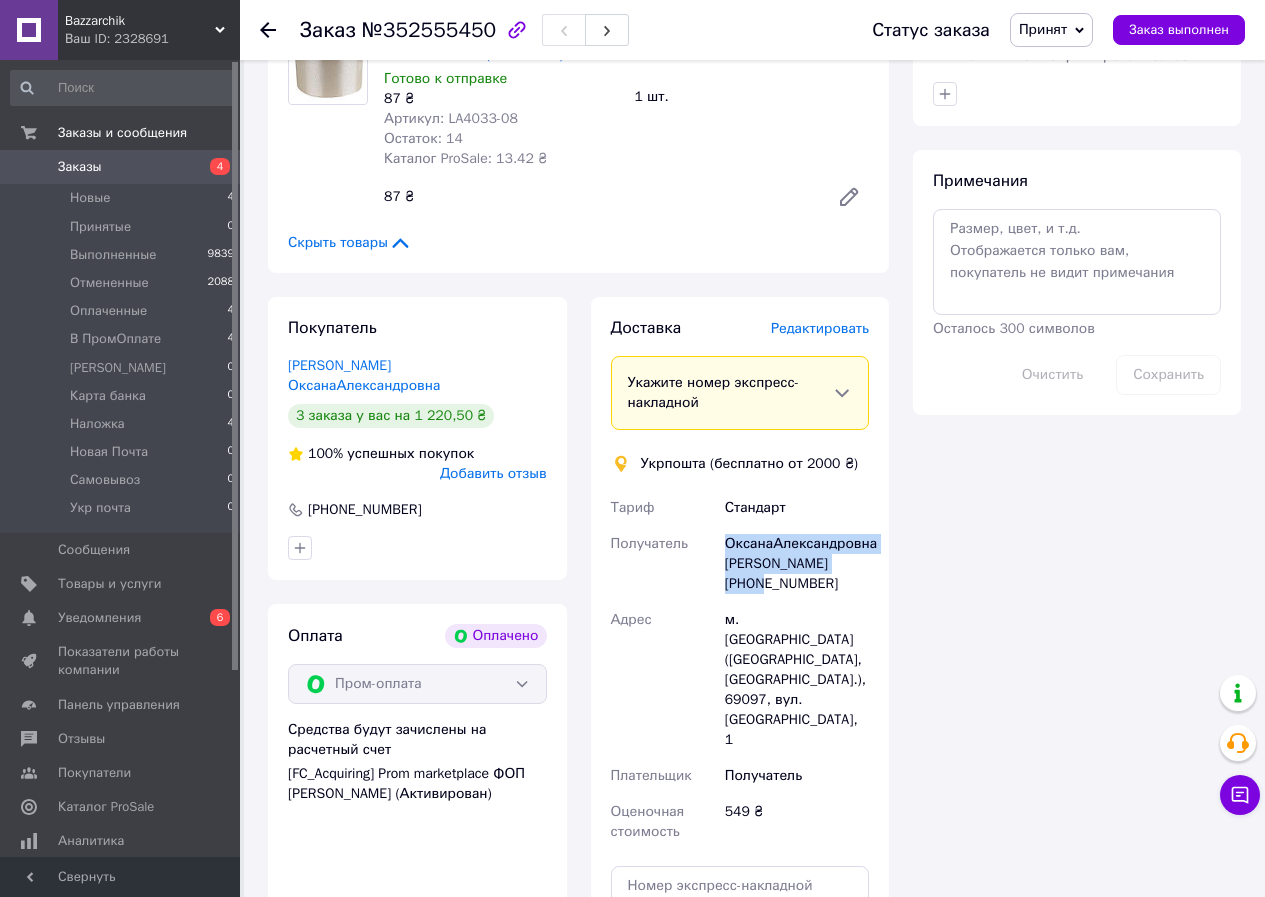 drag, startPoint x: 864, startPoint y: 565, endPoint x: 722, endPoint y: 537, distance: 144.73424 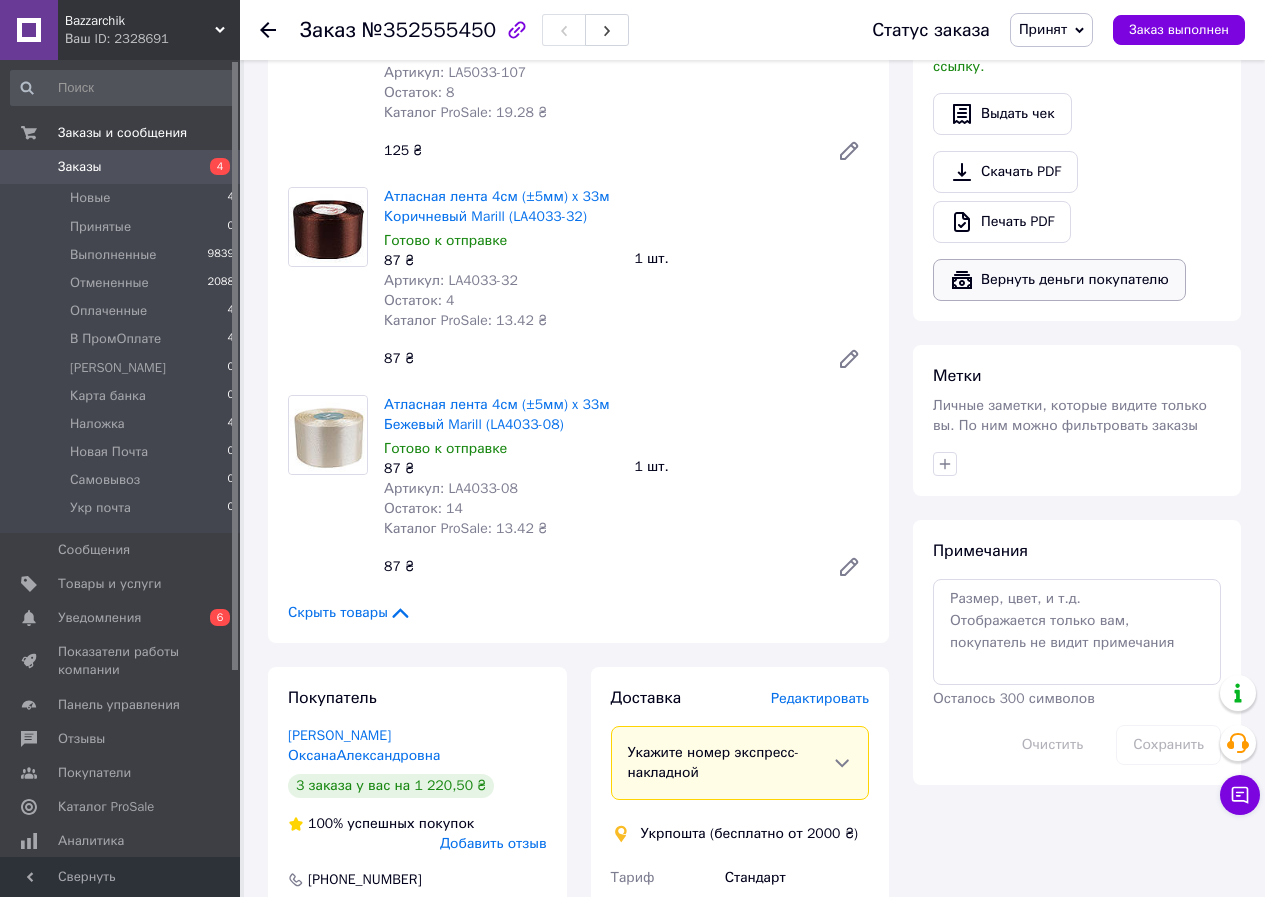 scroll, scrollTop: 700, scrollLeft: 0, axis: vertical 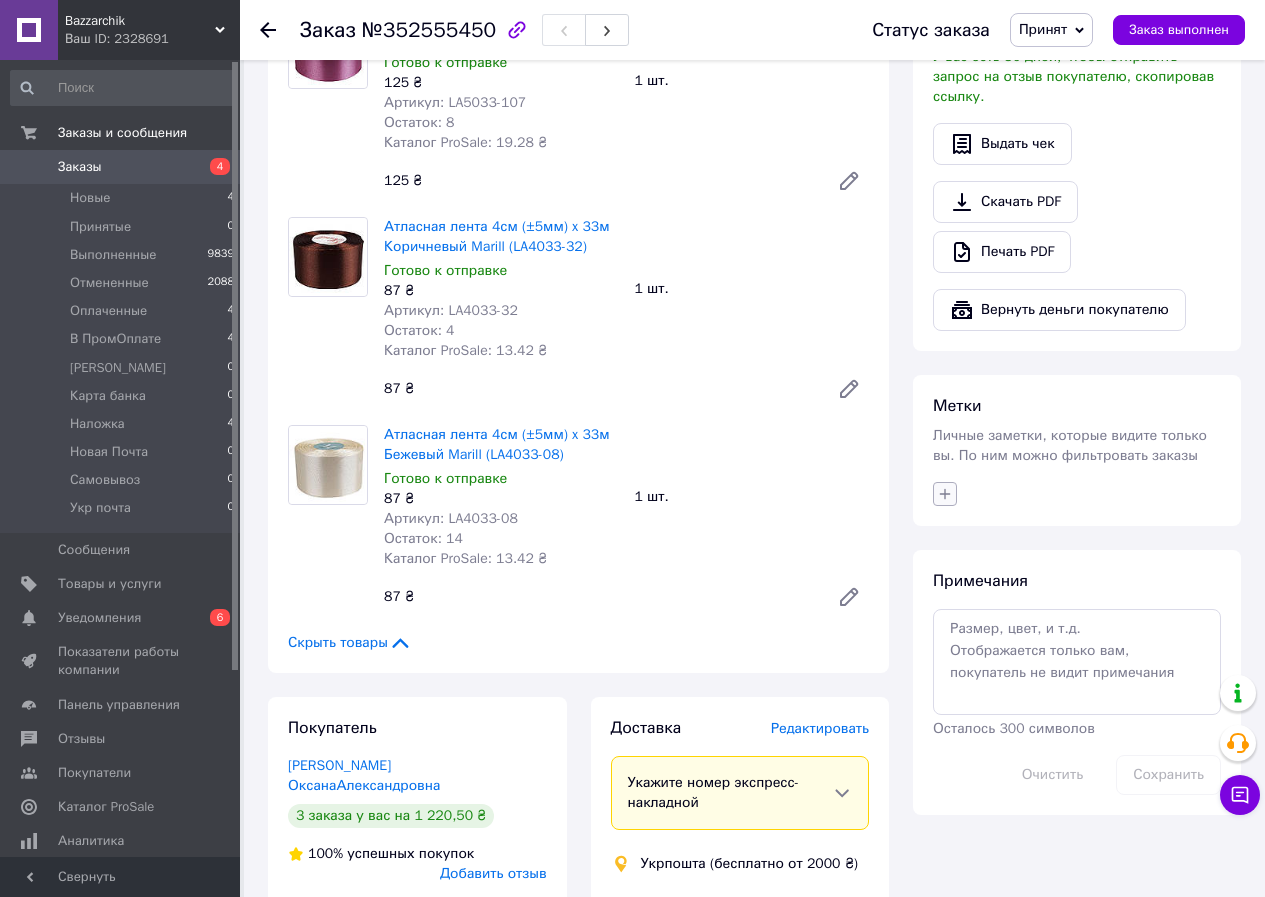click 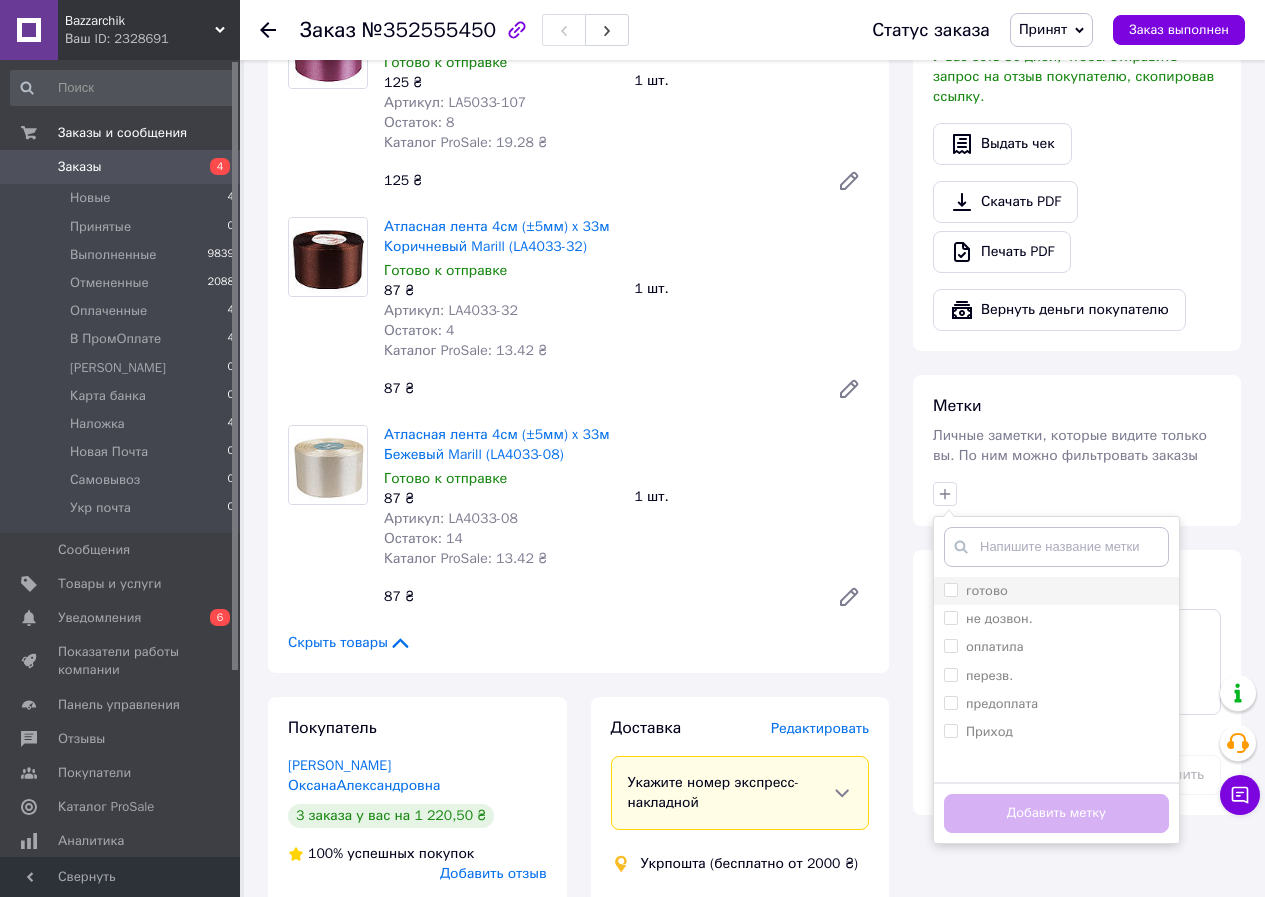 click on "готово" at bounding box center (1056, 591) 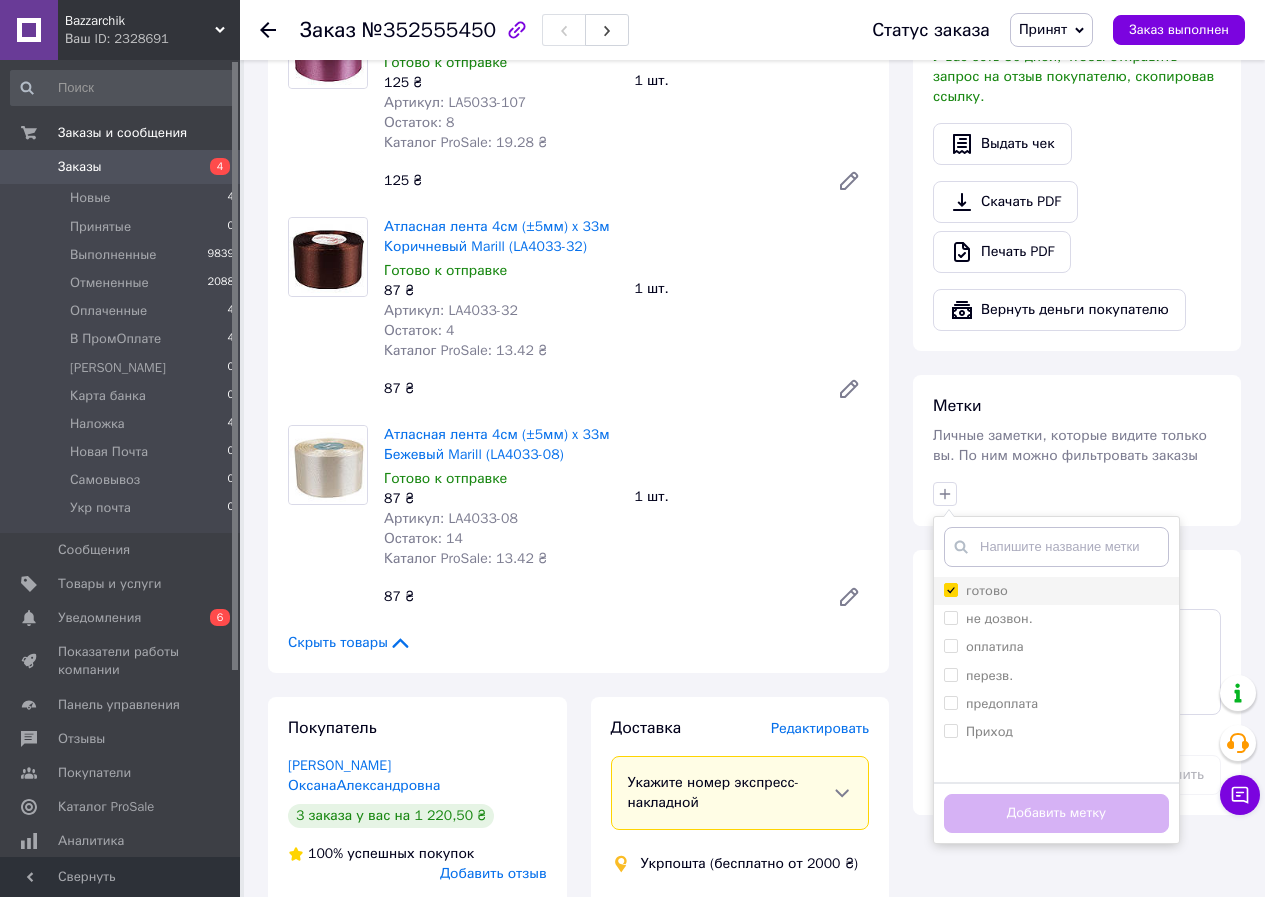 checkbox on "true" 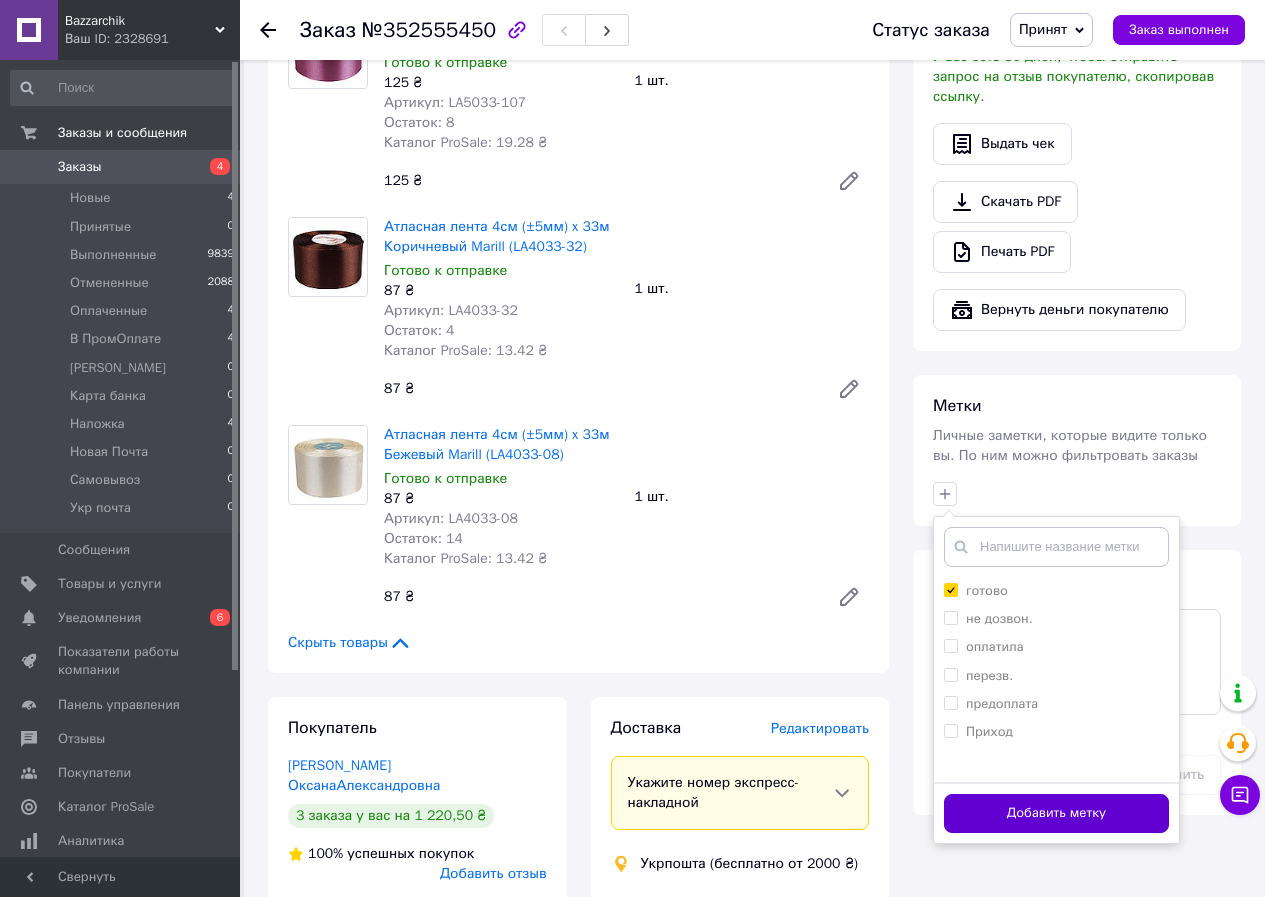 click on "Добавить метку" at bounding box center (1056, 813) 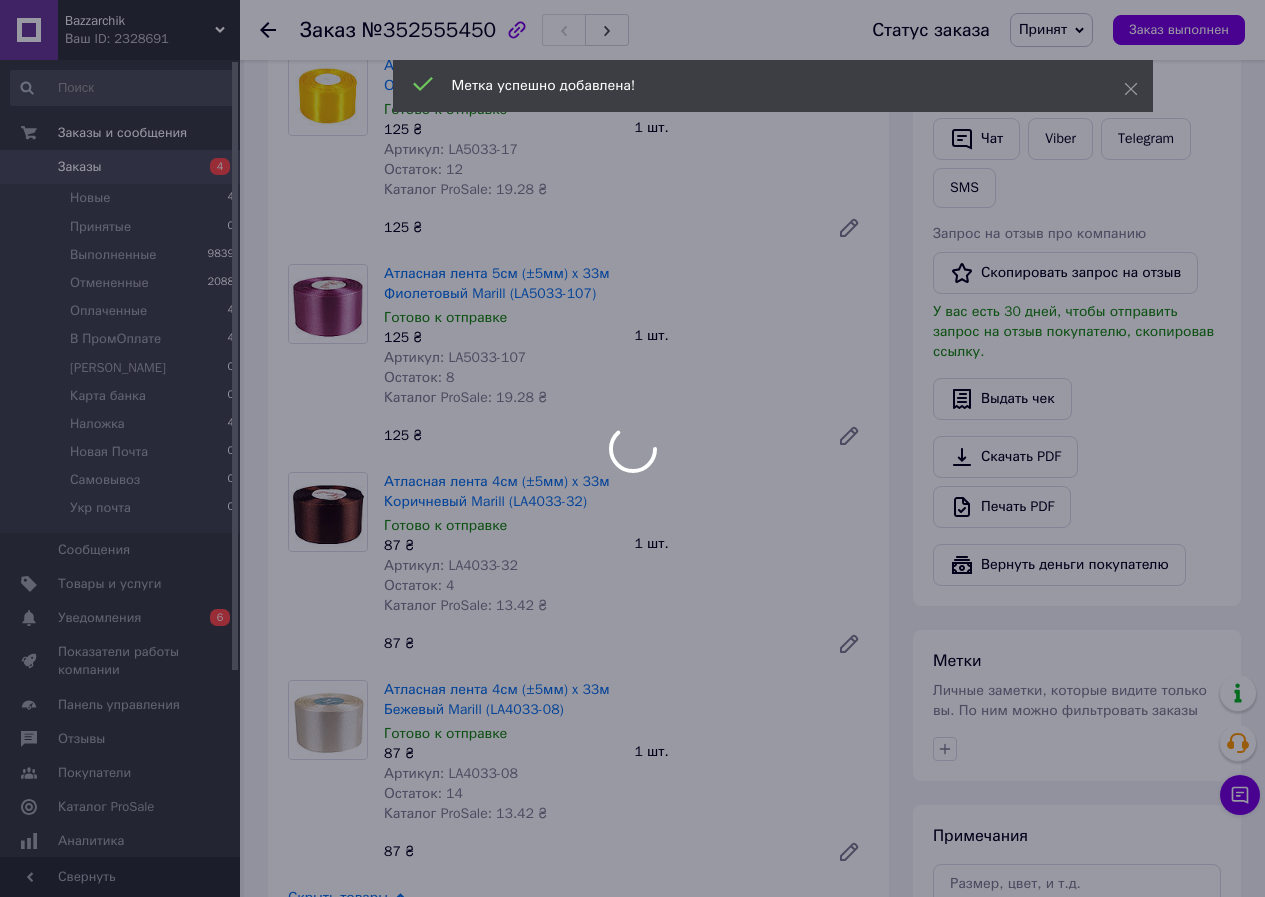 scroll, scrollTop: 300, scrollLeft: 0, axis: vertical 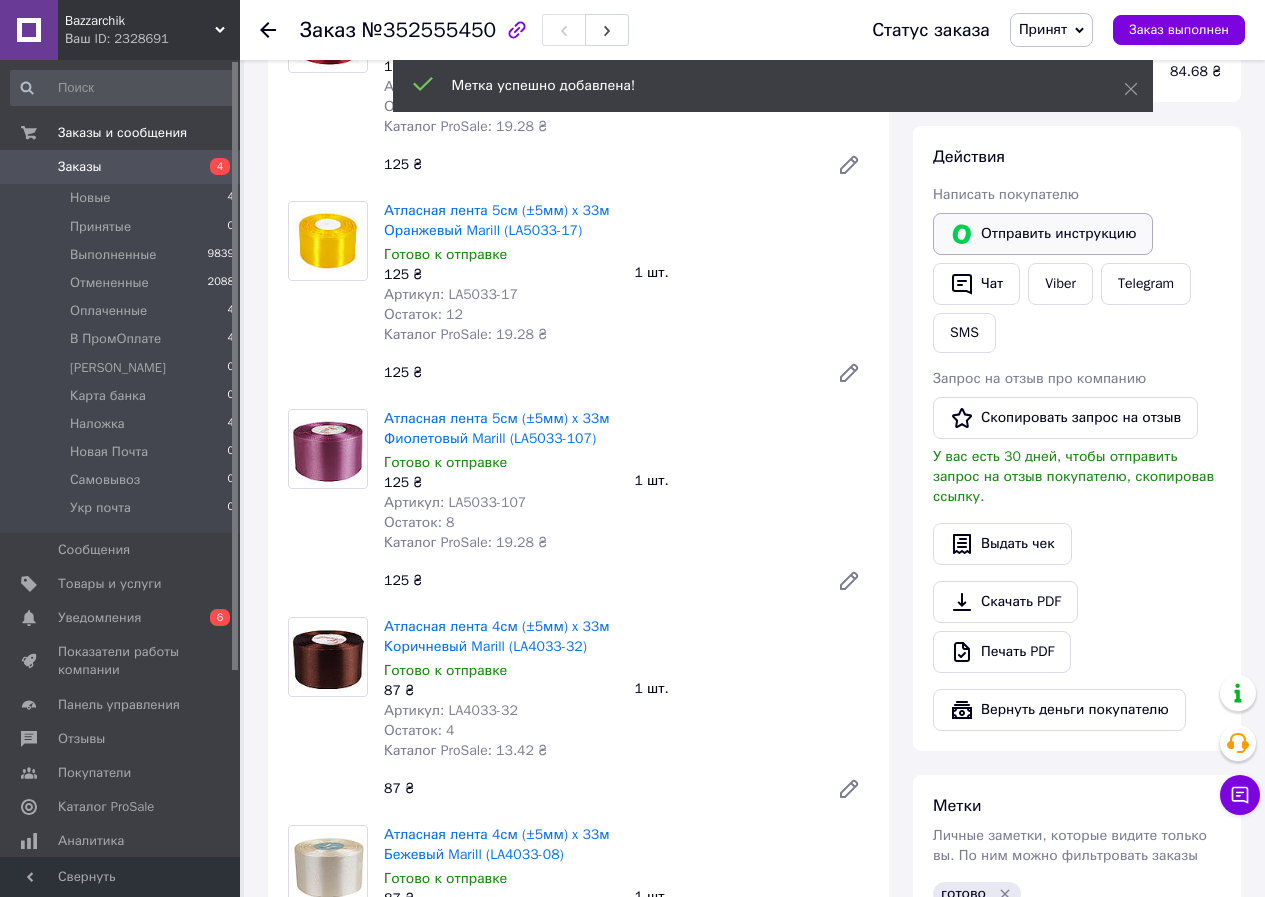 click on "Отправить инструкцию" at bounding box center (1043, 234) 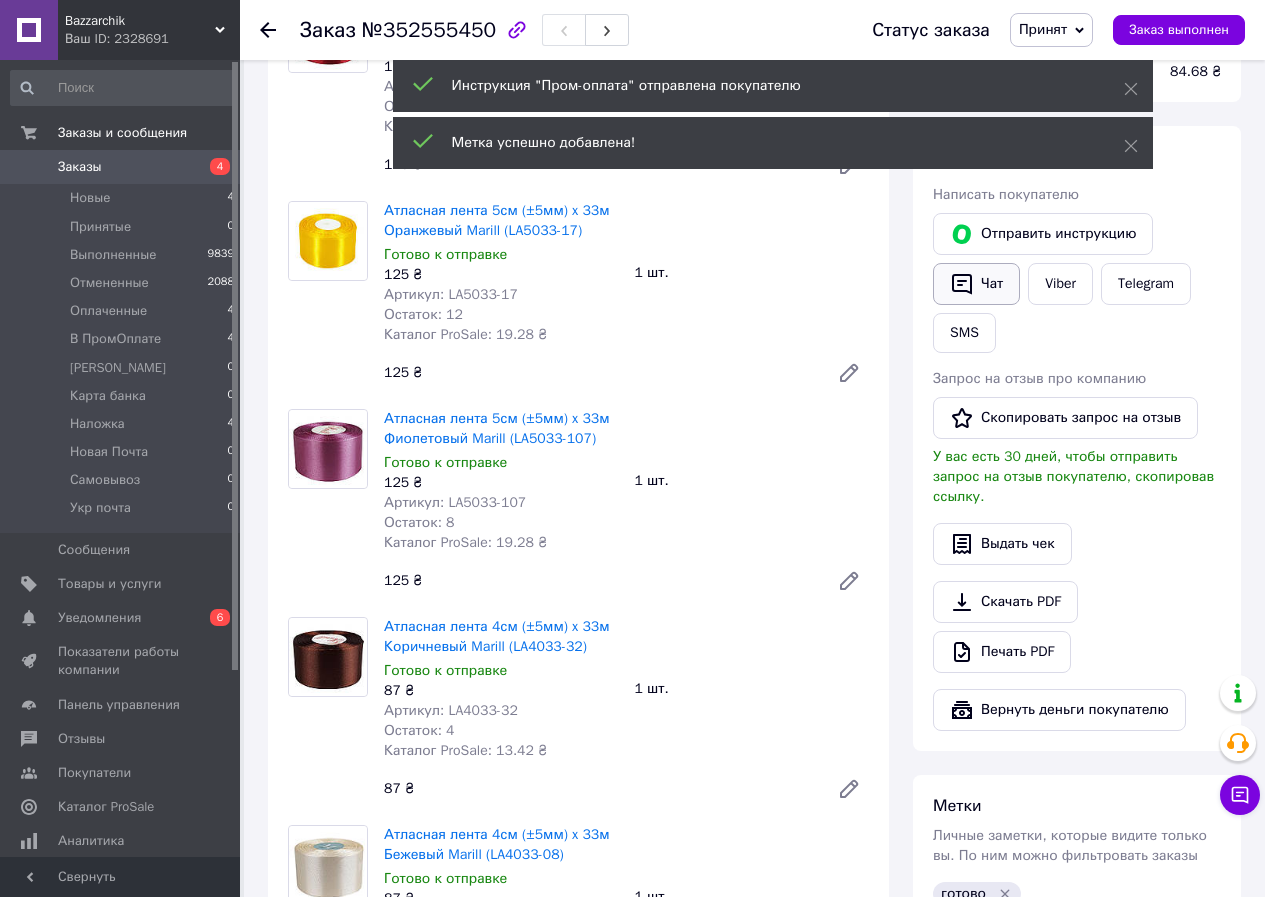 click on "Чат" at bounding box center (976, 284) 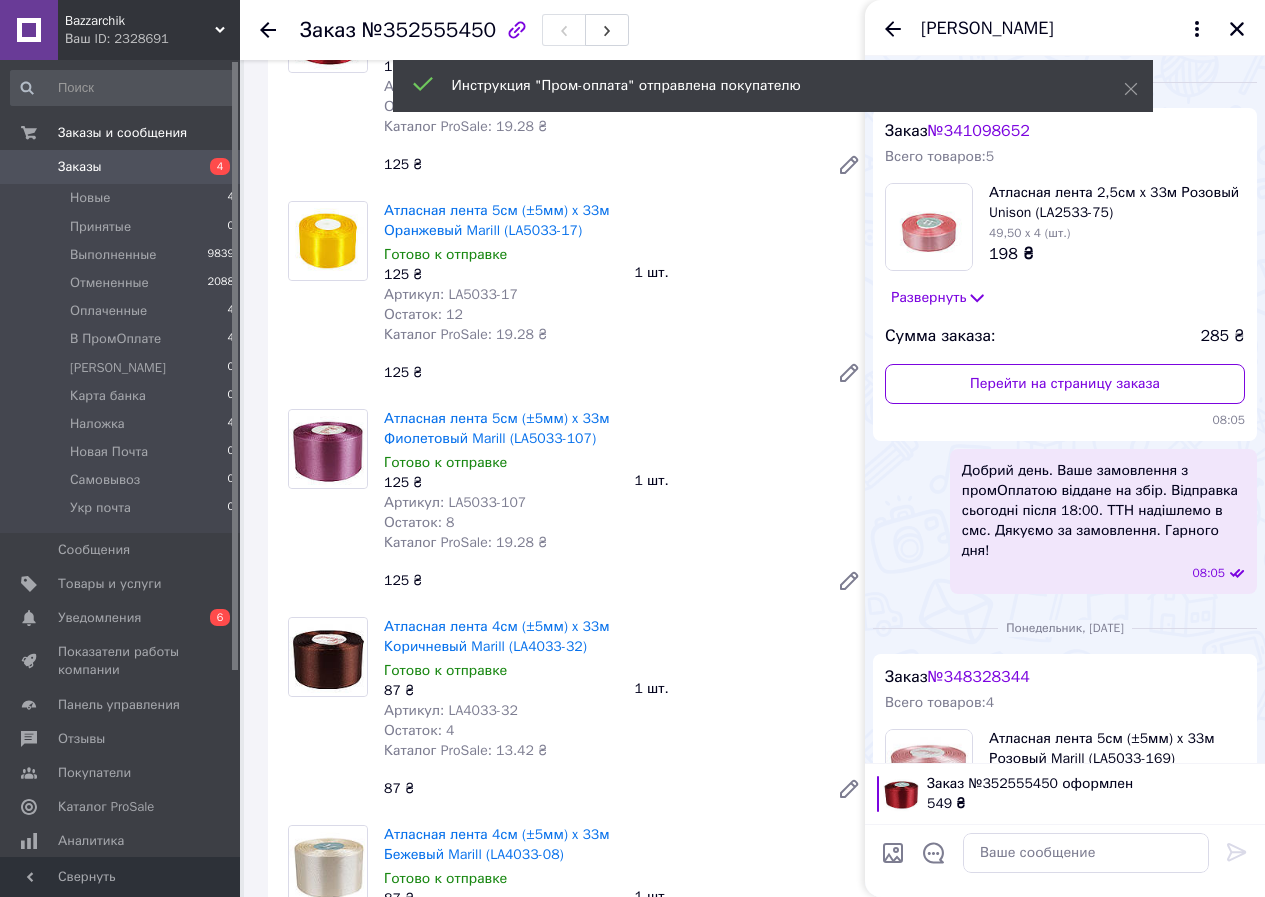 scroll, scrollTop: 280, scrollLeft: 0, axis: vertical 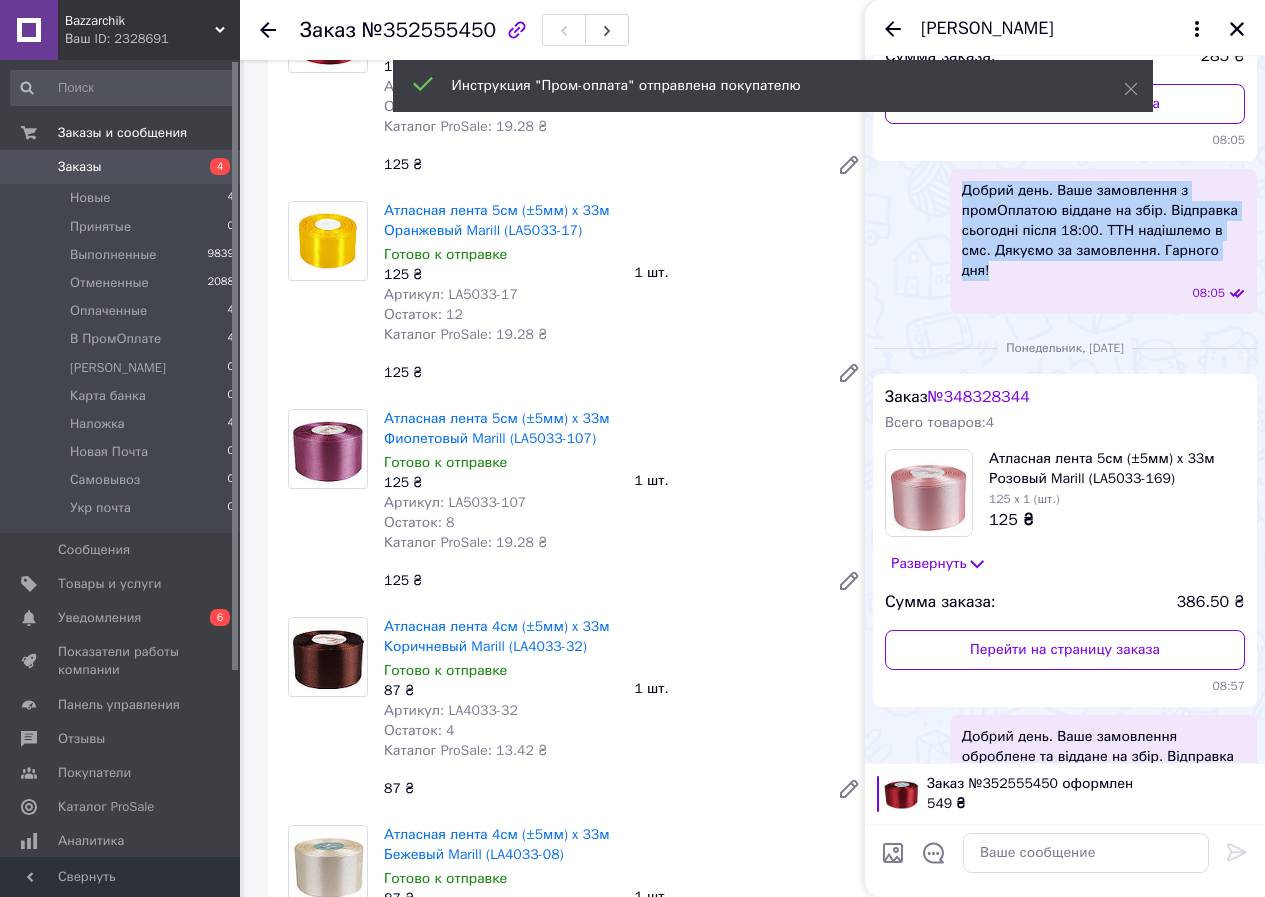 drag, startPoint x: 1070, startPoint y: 234, endPoint x: 995, endPoint y: 208, distance: 79.37884 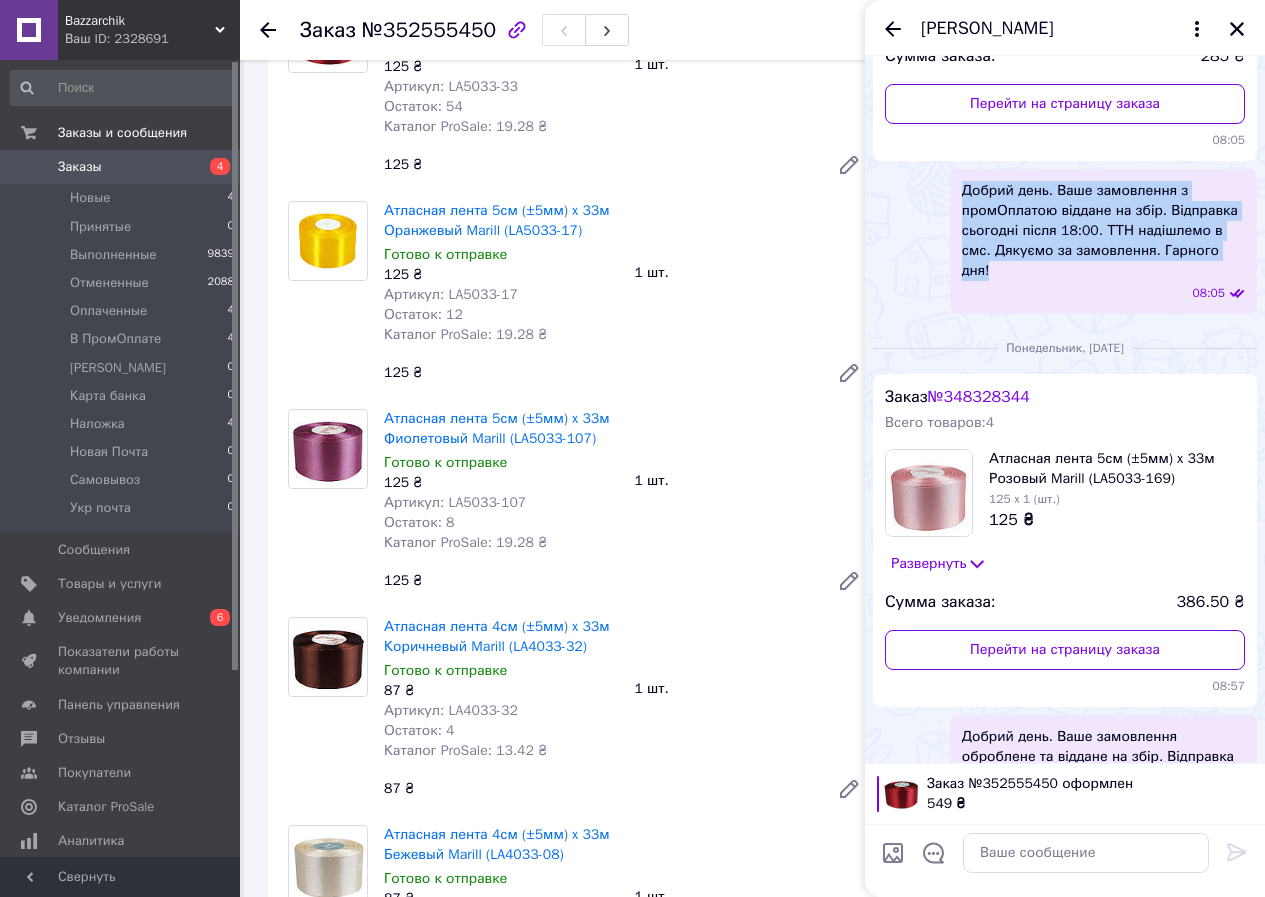 copy on "Добрий день. Ваше замовлення з промОплатою віддане на збір. Відправка сьогодні після 18:00. ТТН надішлемо в смс. Дякуємо за замовлення. Гарного дня!" 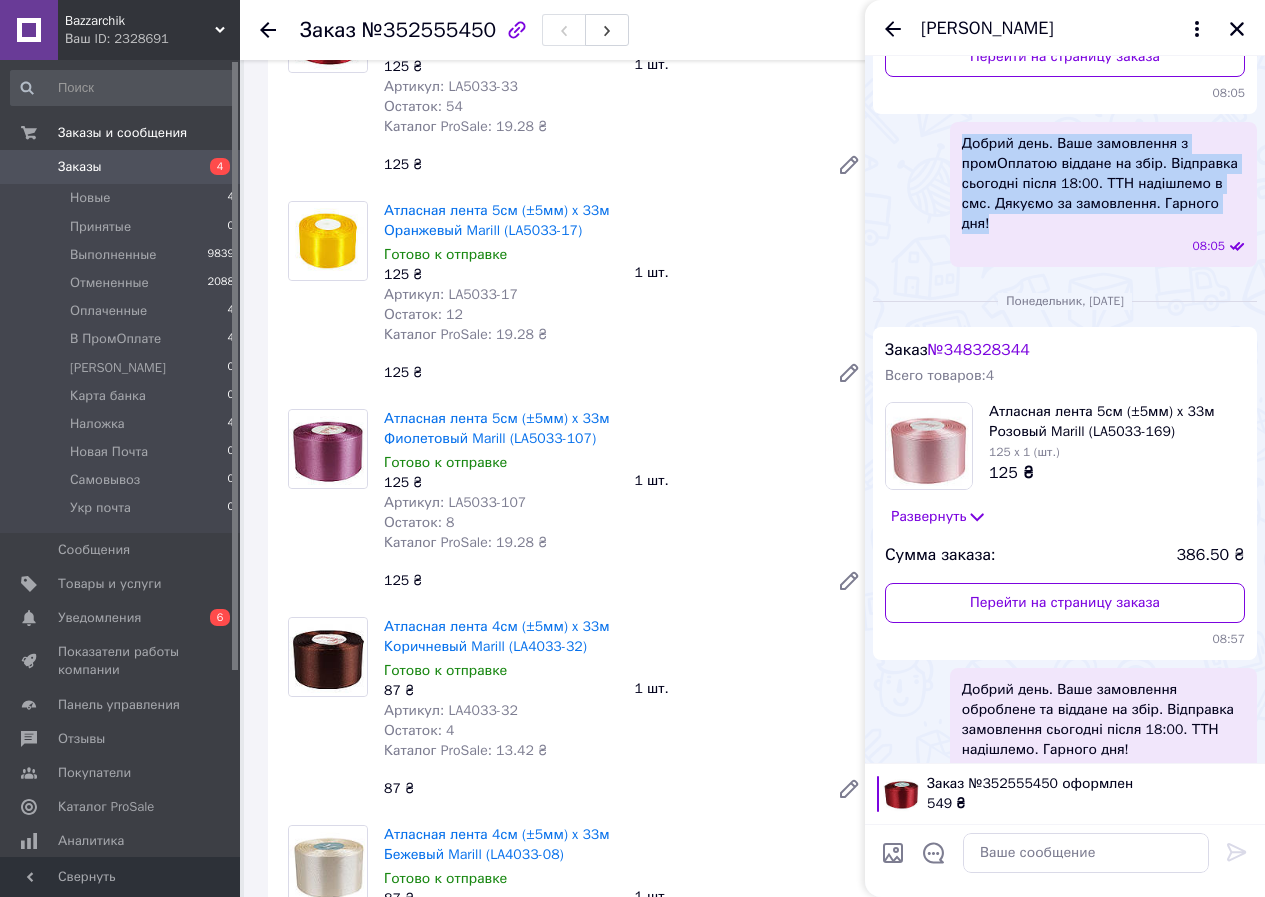 scroll, scrollTop: 398, scrollLeft: 0, axis: vertical 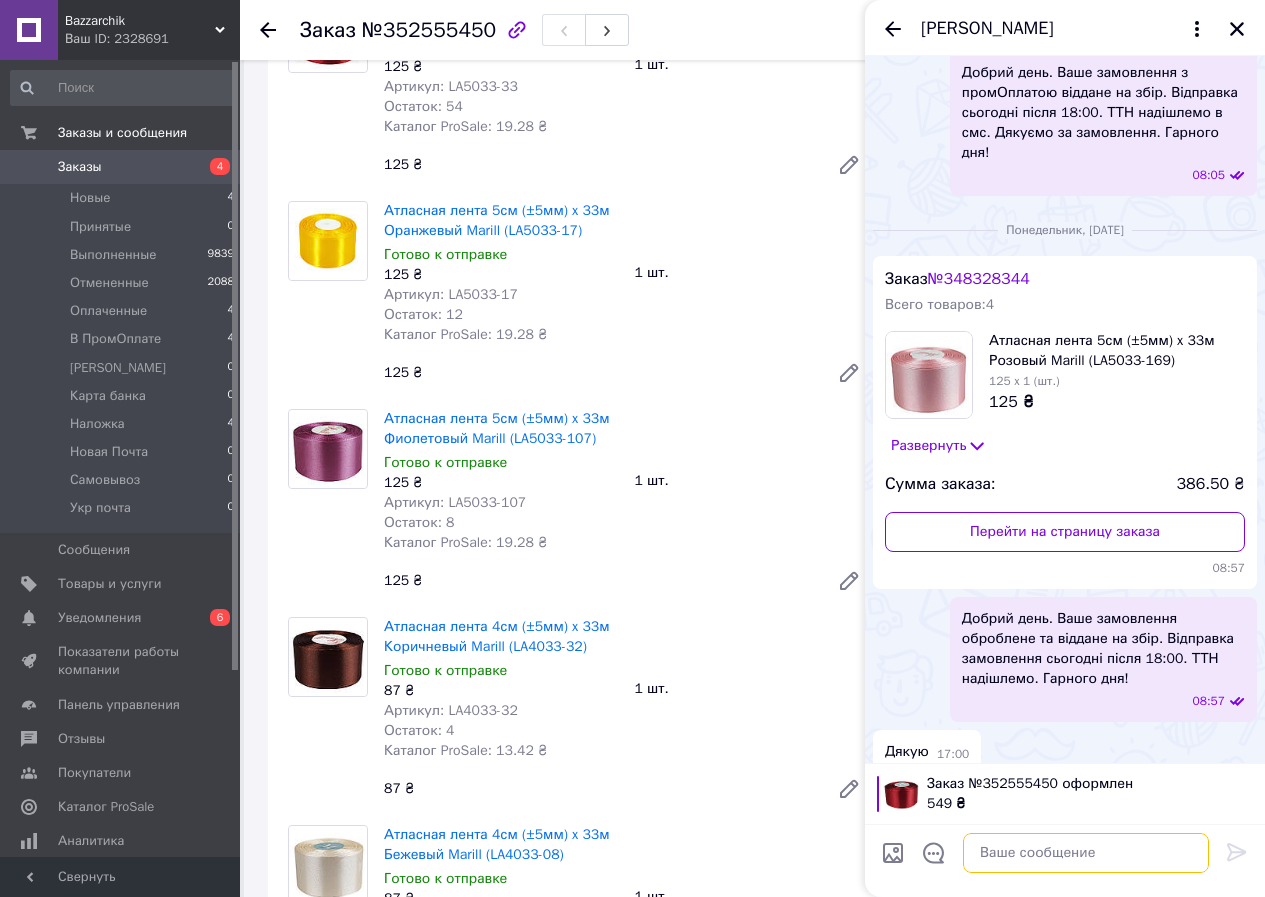 click at bounding box center (1086, 853) 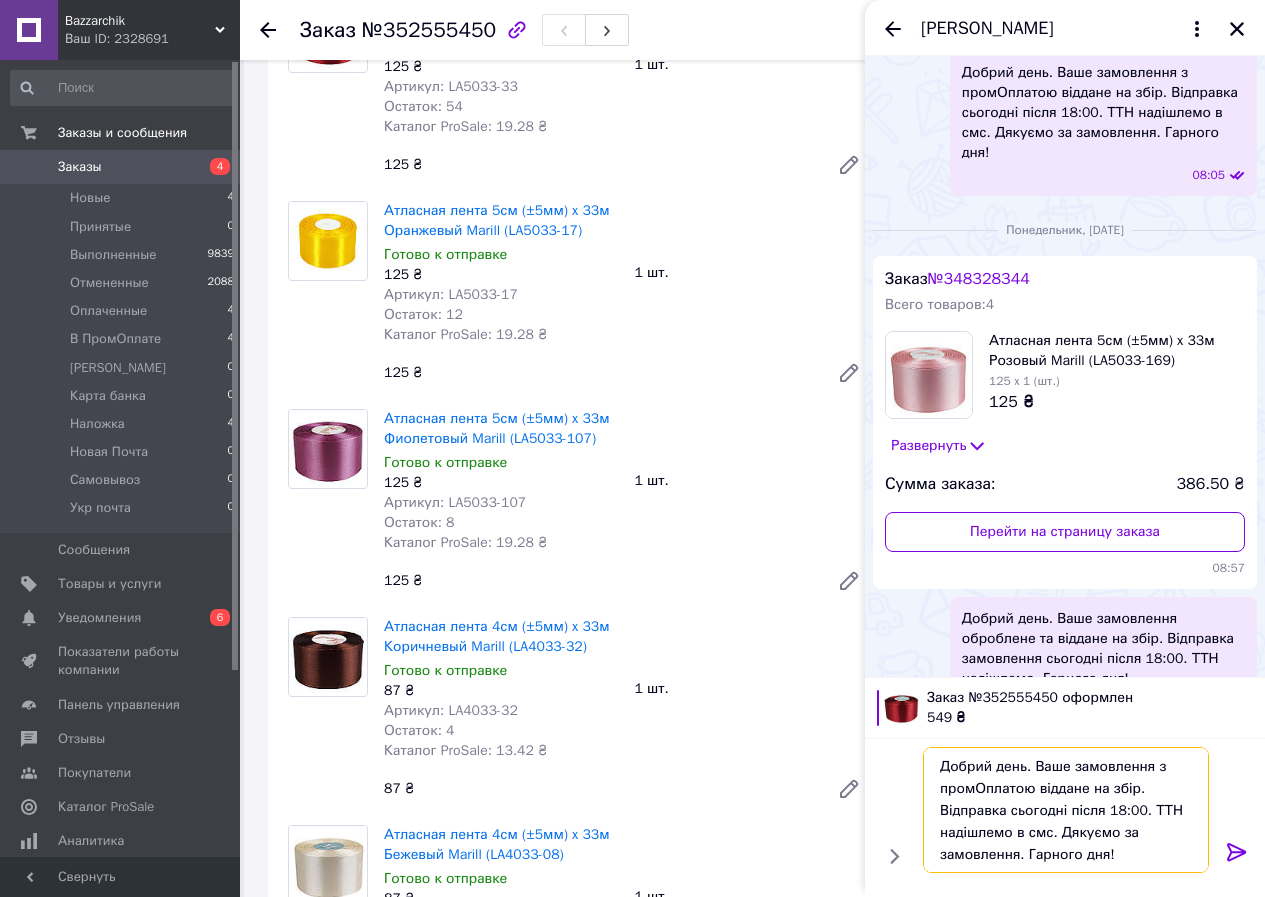 type on "Добрий день. Ваше замовлення з промОплатою віддане на збір. Відправка сьогодні після 18:00. ТТН надішлемо в смс. Дякуємо за замовлення. Гарного дня!" 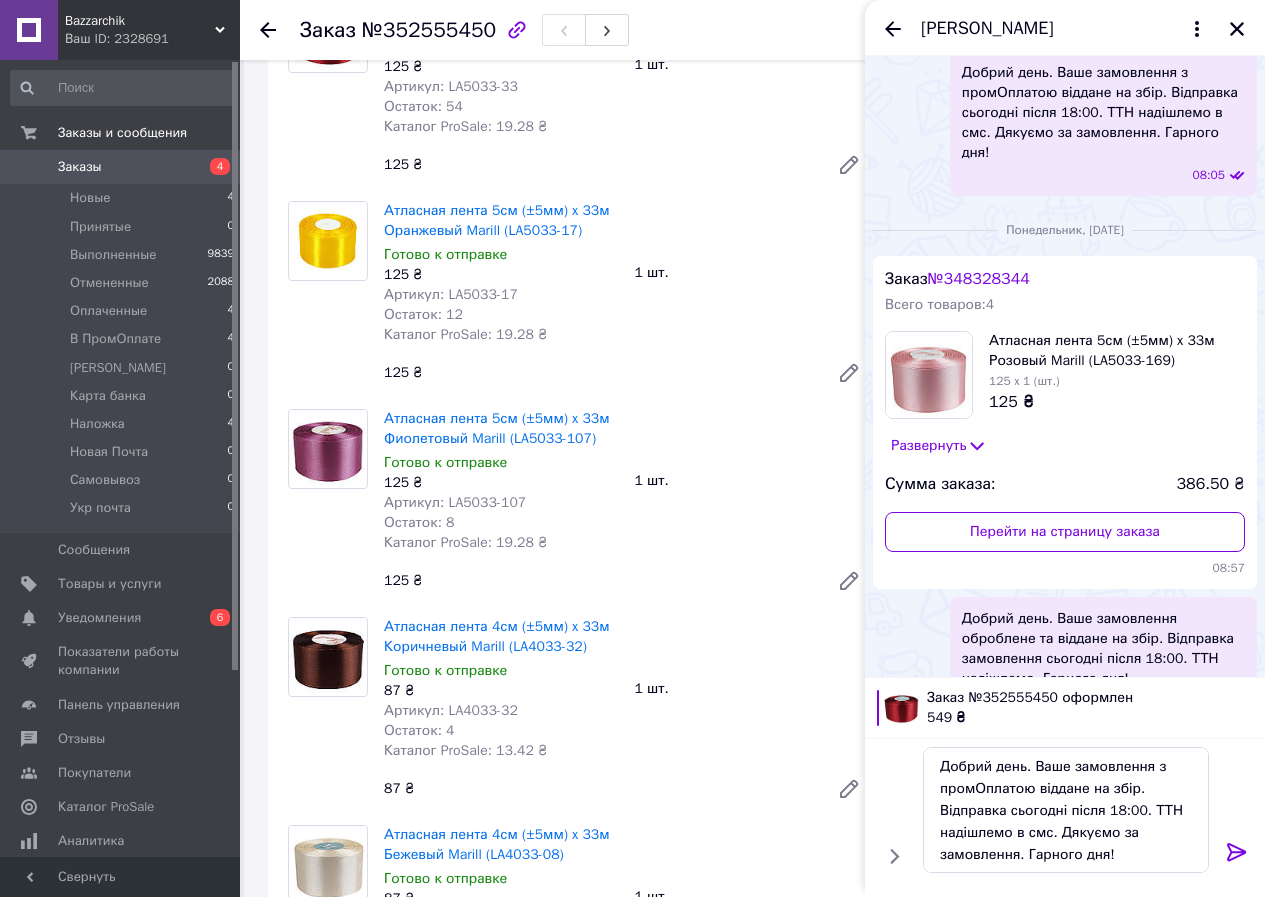 click 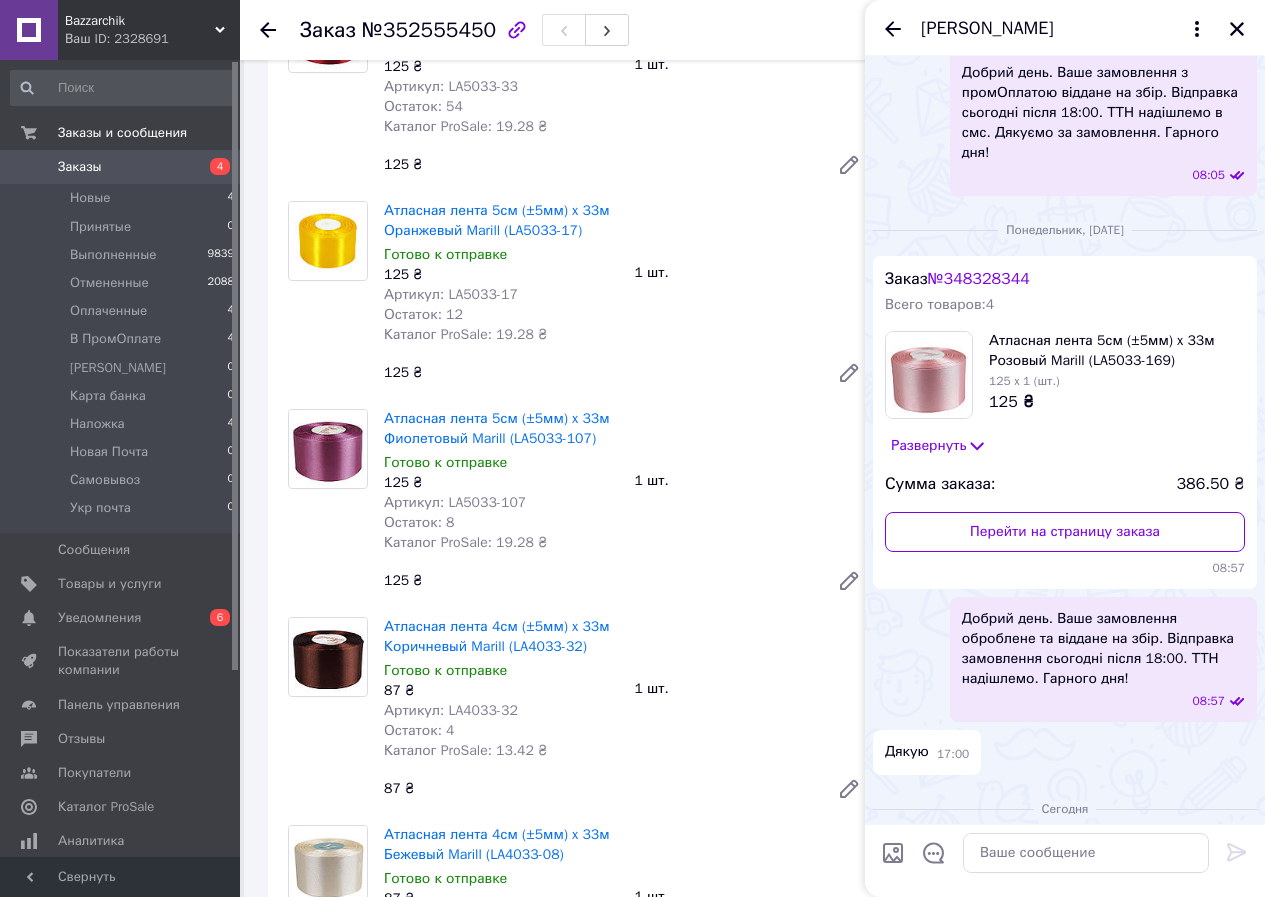 scroll, scrollTop: 863, scrollLeft: 0, axis: vertical 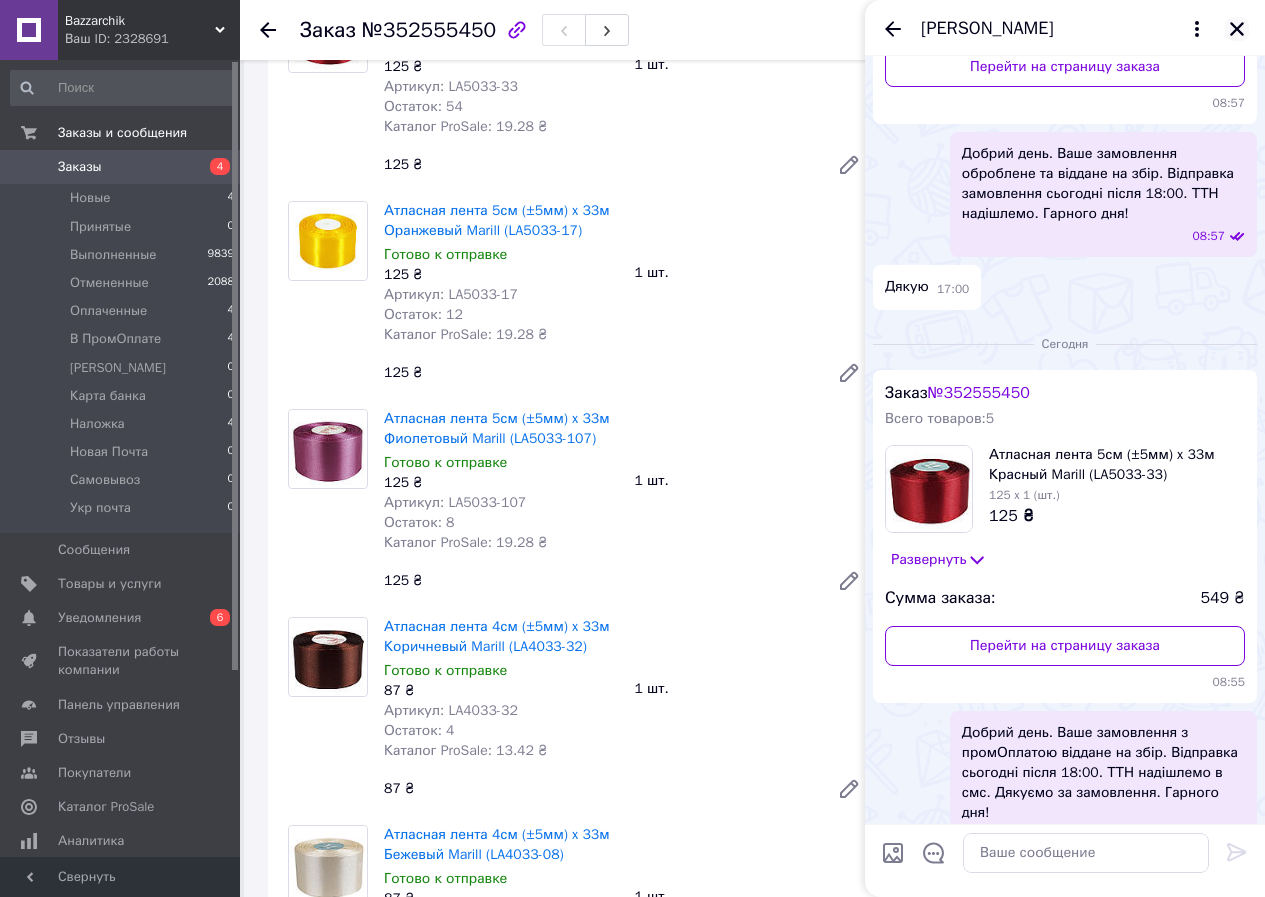 click 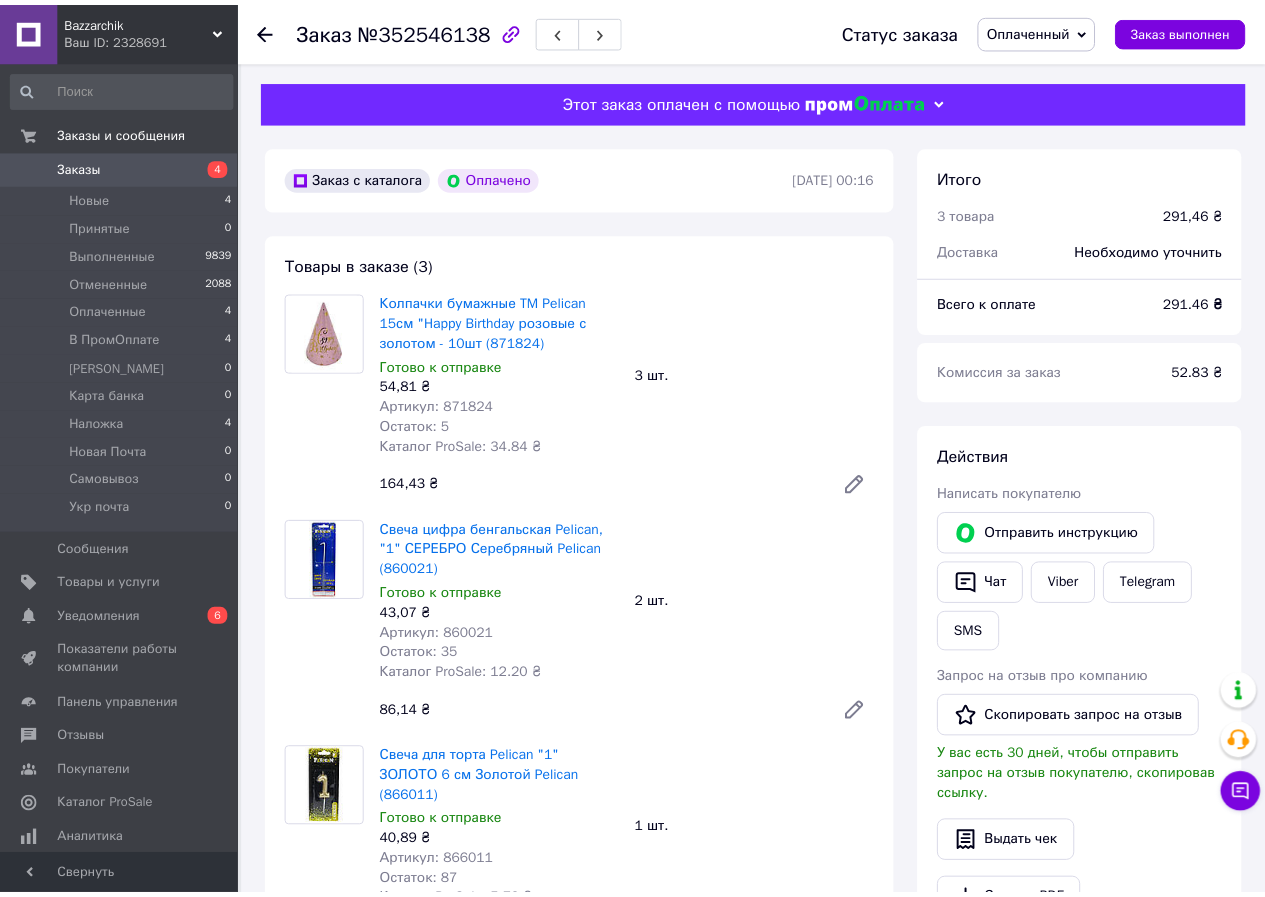 scroll, scrollTop: 0, scrollLeft: 0, axis: both 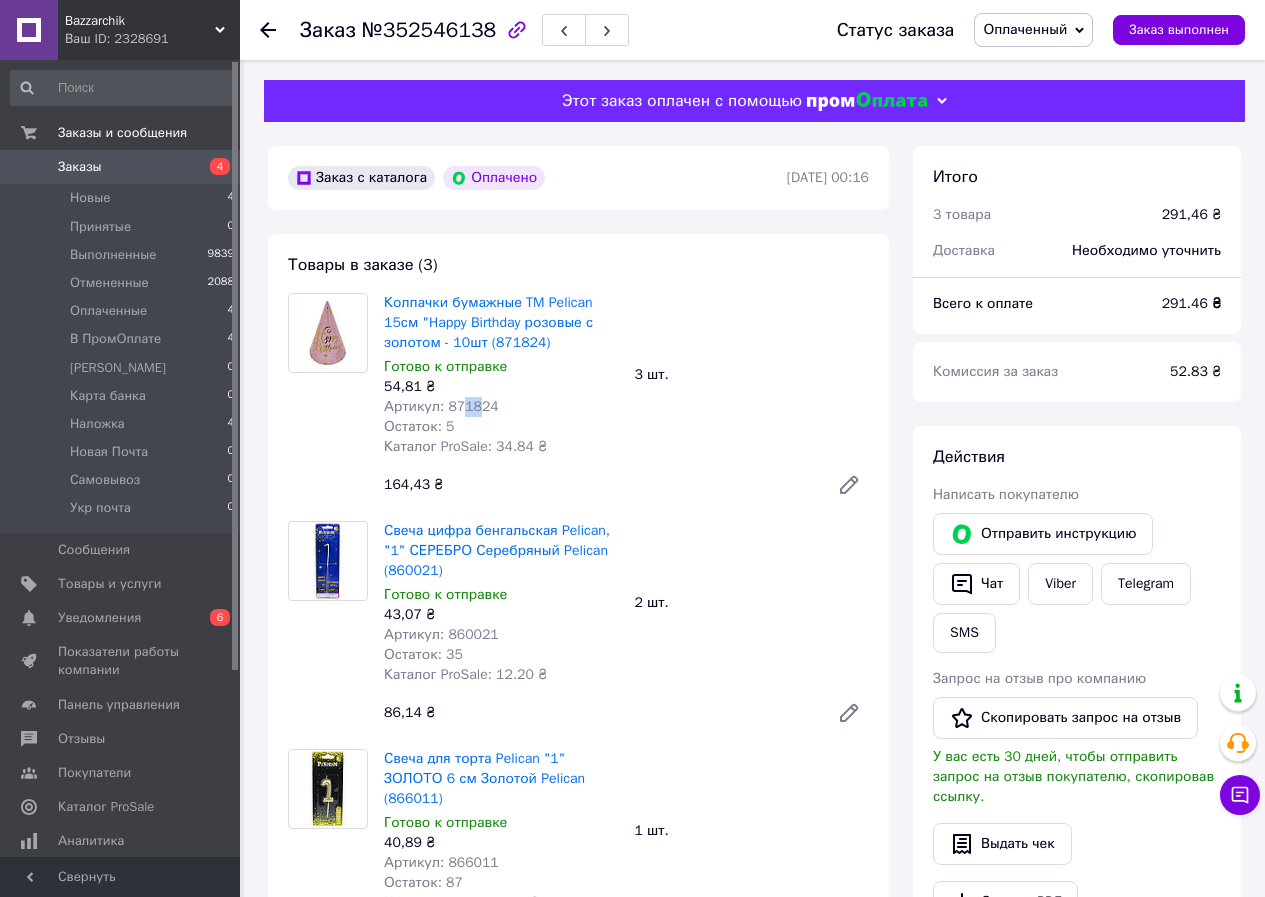 click on "Артикул: 871824" at bounding box center (441, 406) 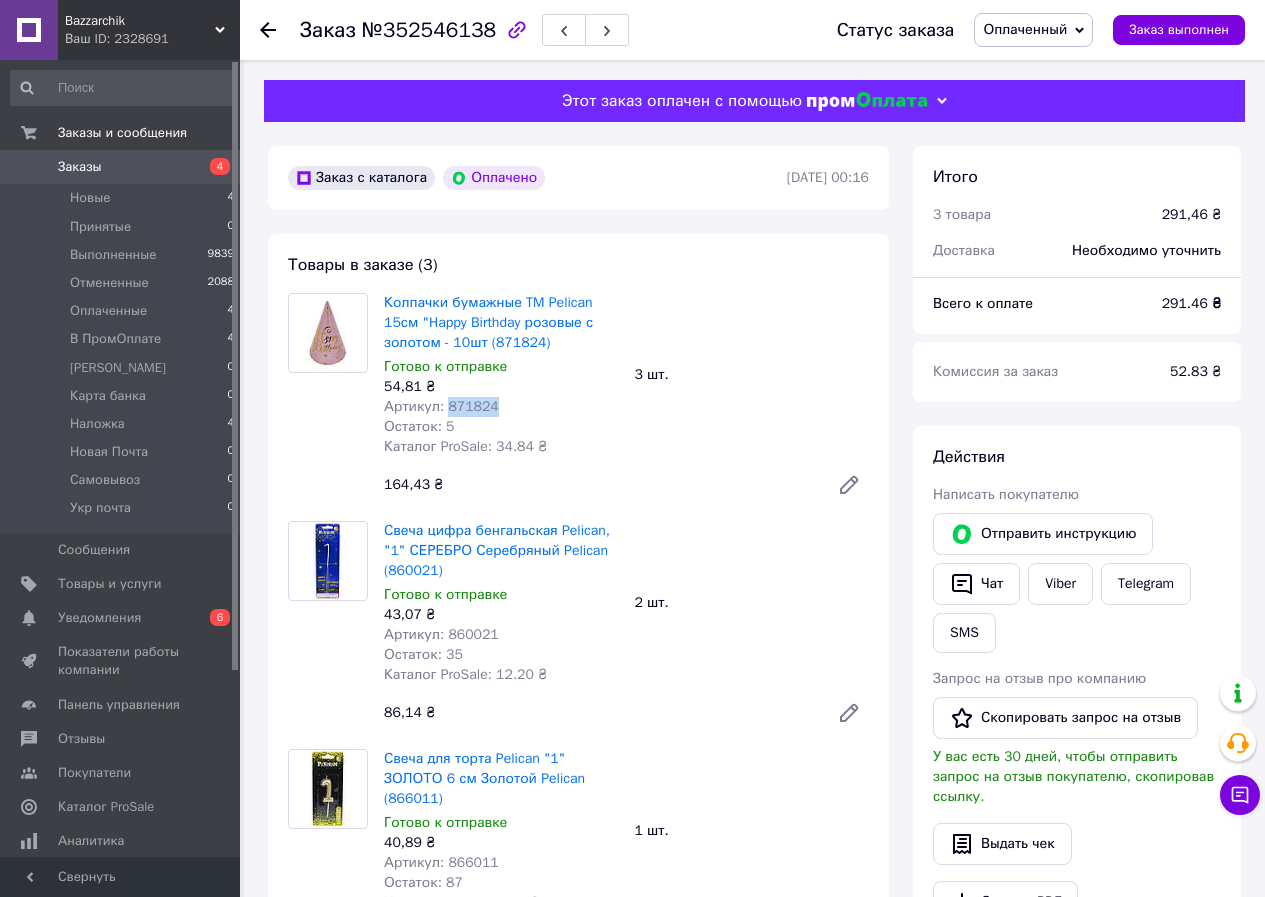 click on "Артикул: 871824" at bounding box center [441, 406] 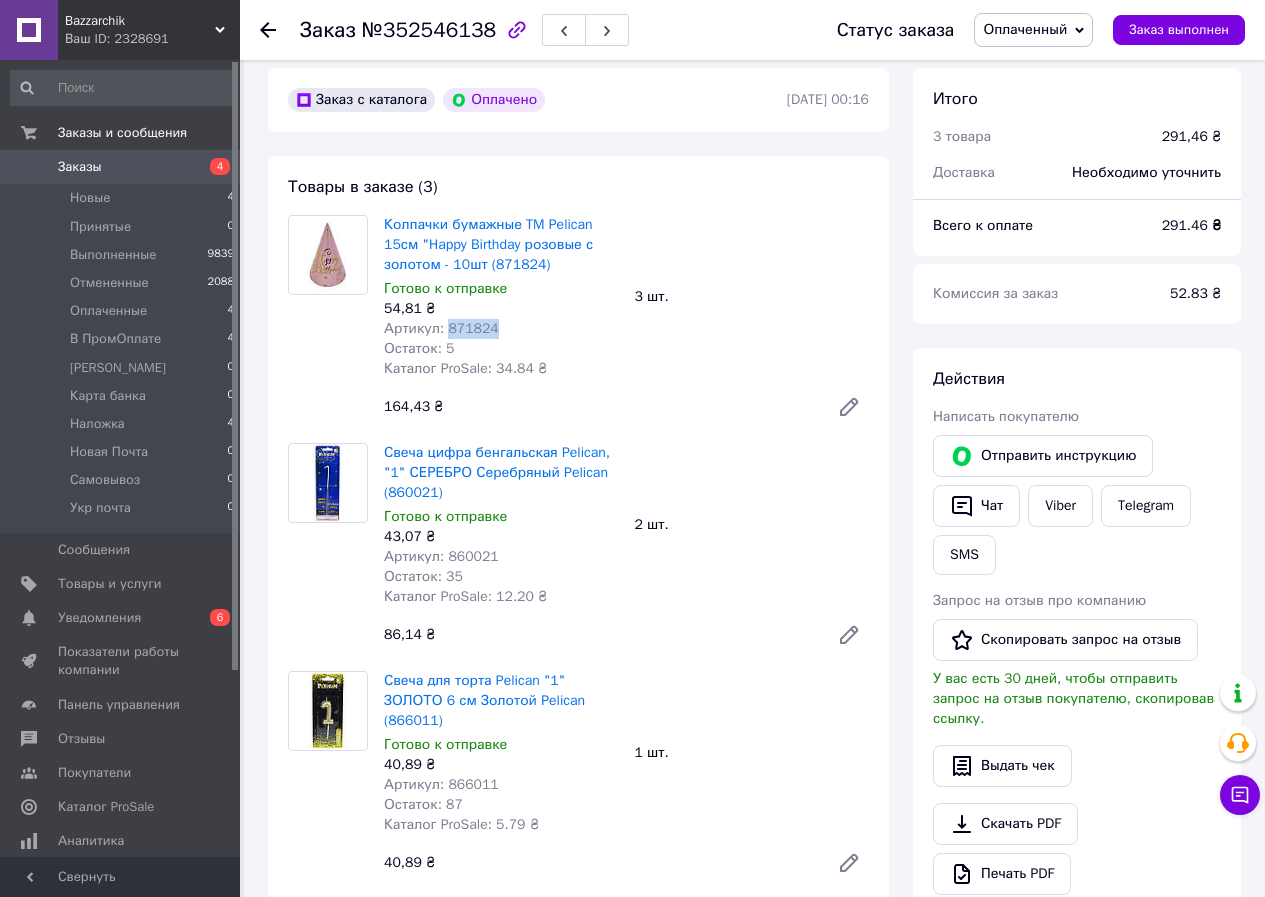 scroll, scrollTop: 200, scrollLeft: 0, axis: vertical 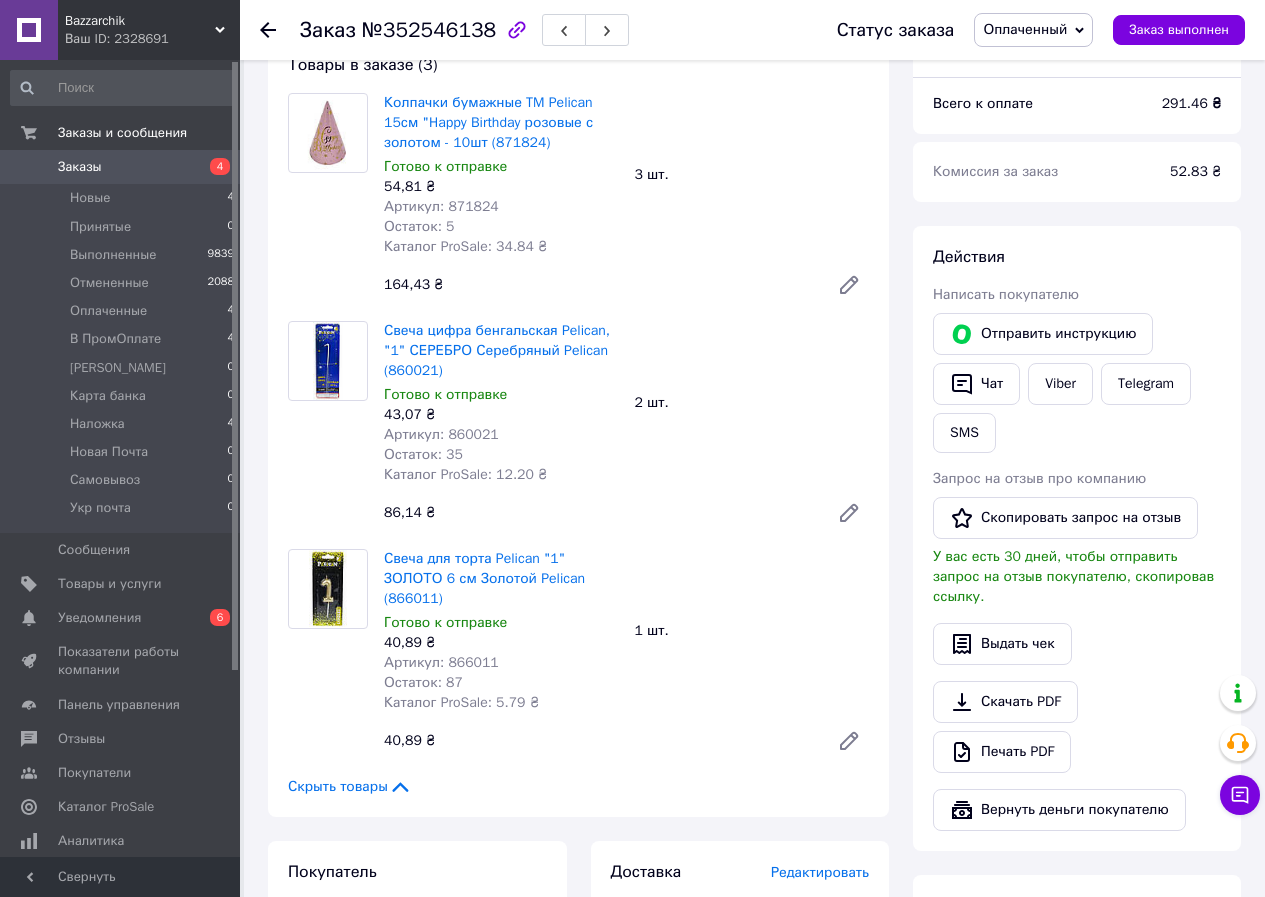 click on "Артикул: 860021" at bounding box center (441, 434) 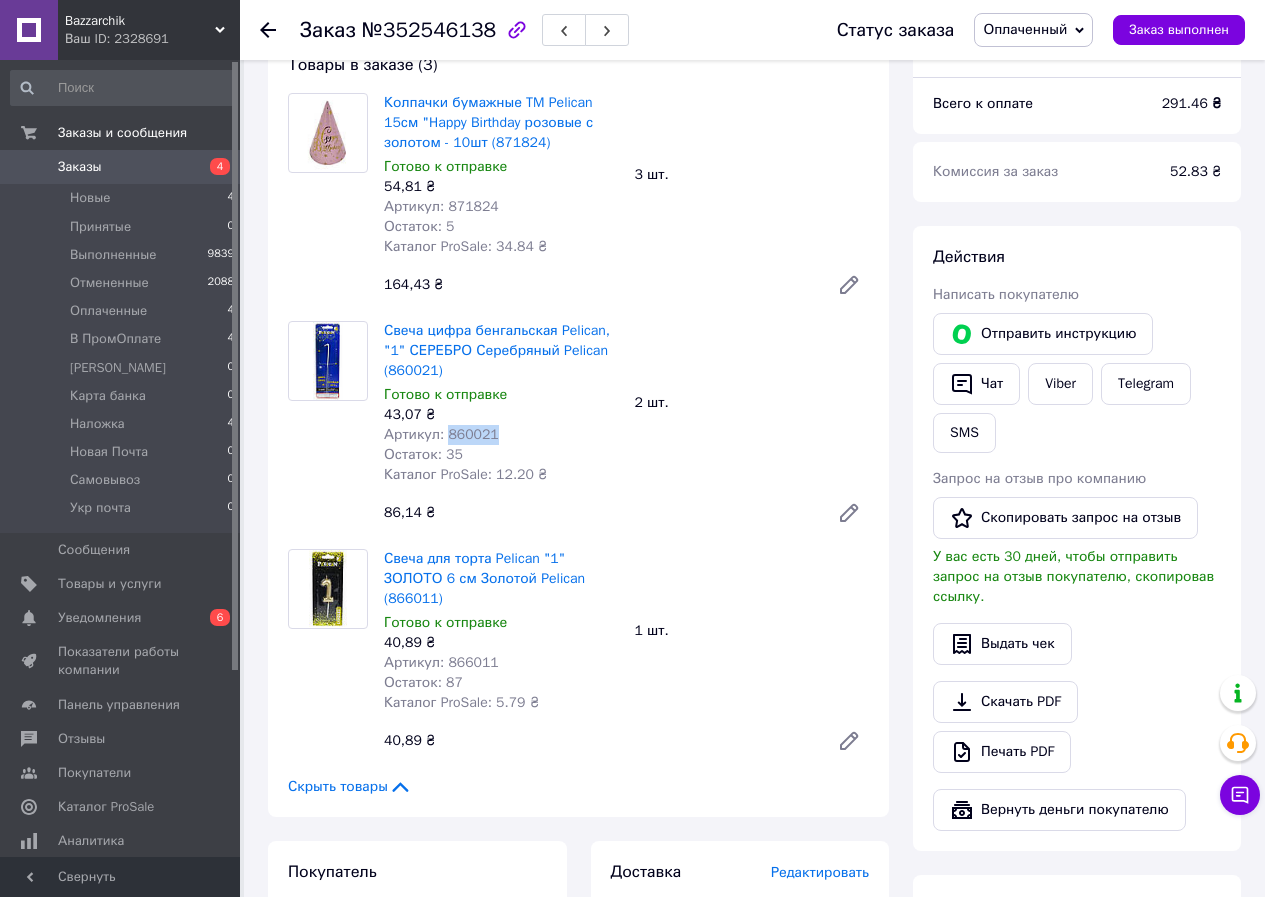 click on "Артикул: 860021" at bounding box center (441, 434) 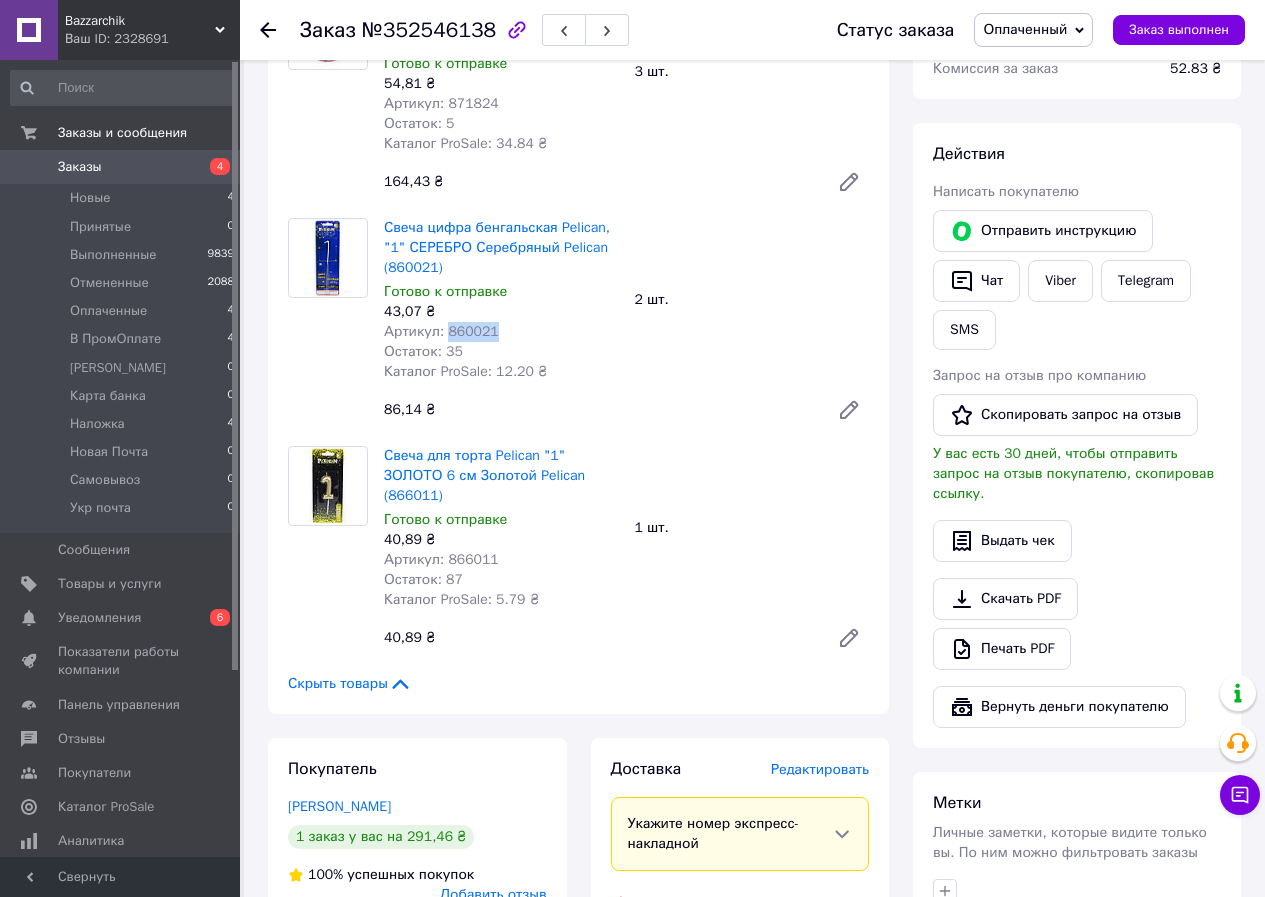 scroll, scrollTop: 400, scrollLeft: 0, axis: vertical 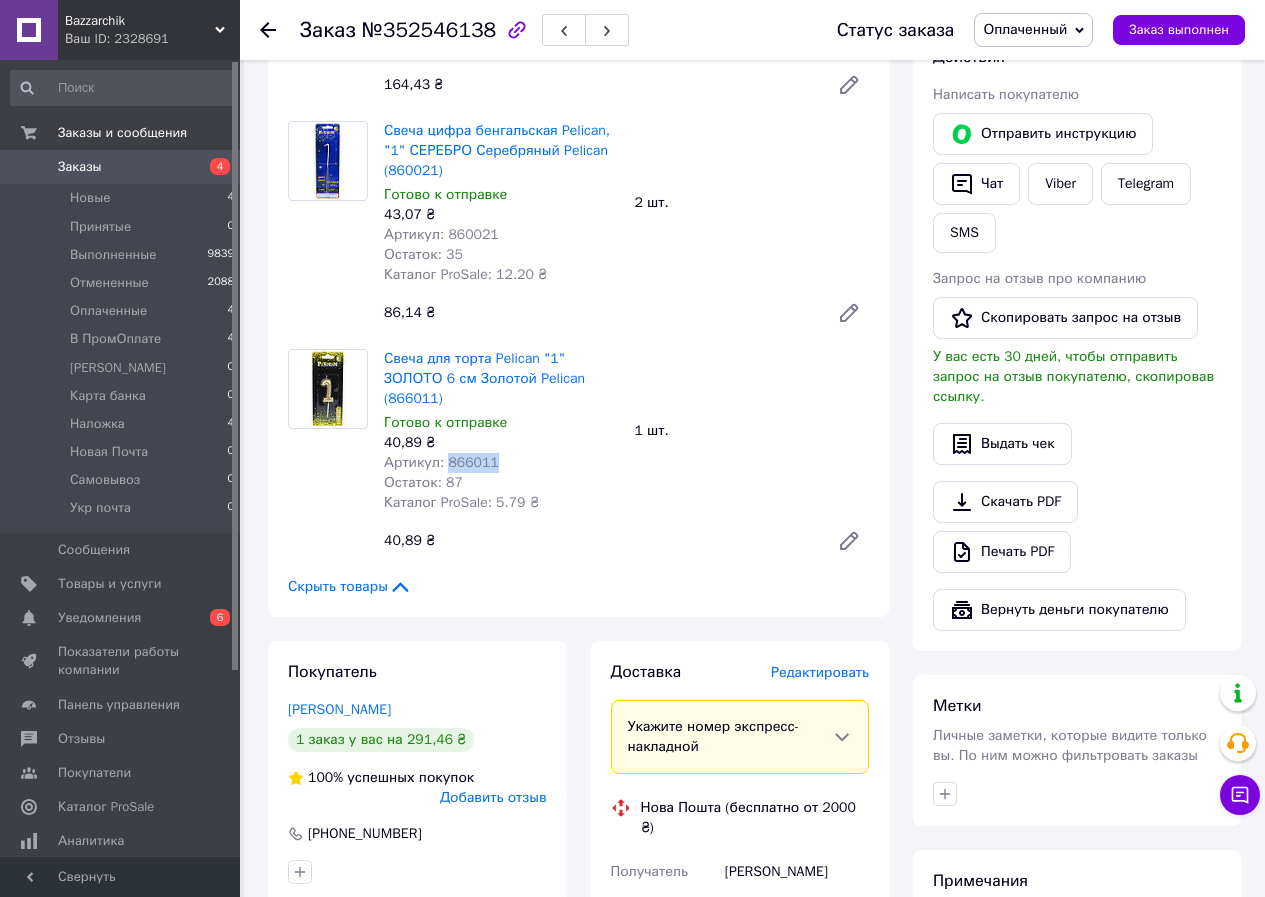 drag, startPoint x: 490, startPoint y: 445, endPoint x: 443, endPoint y: 436, distance: 47.853943 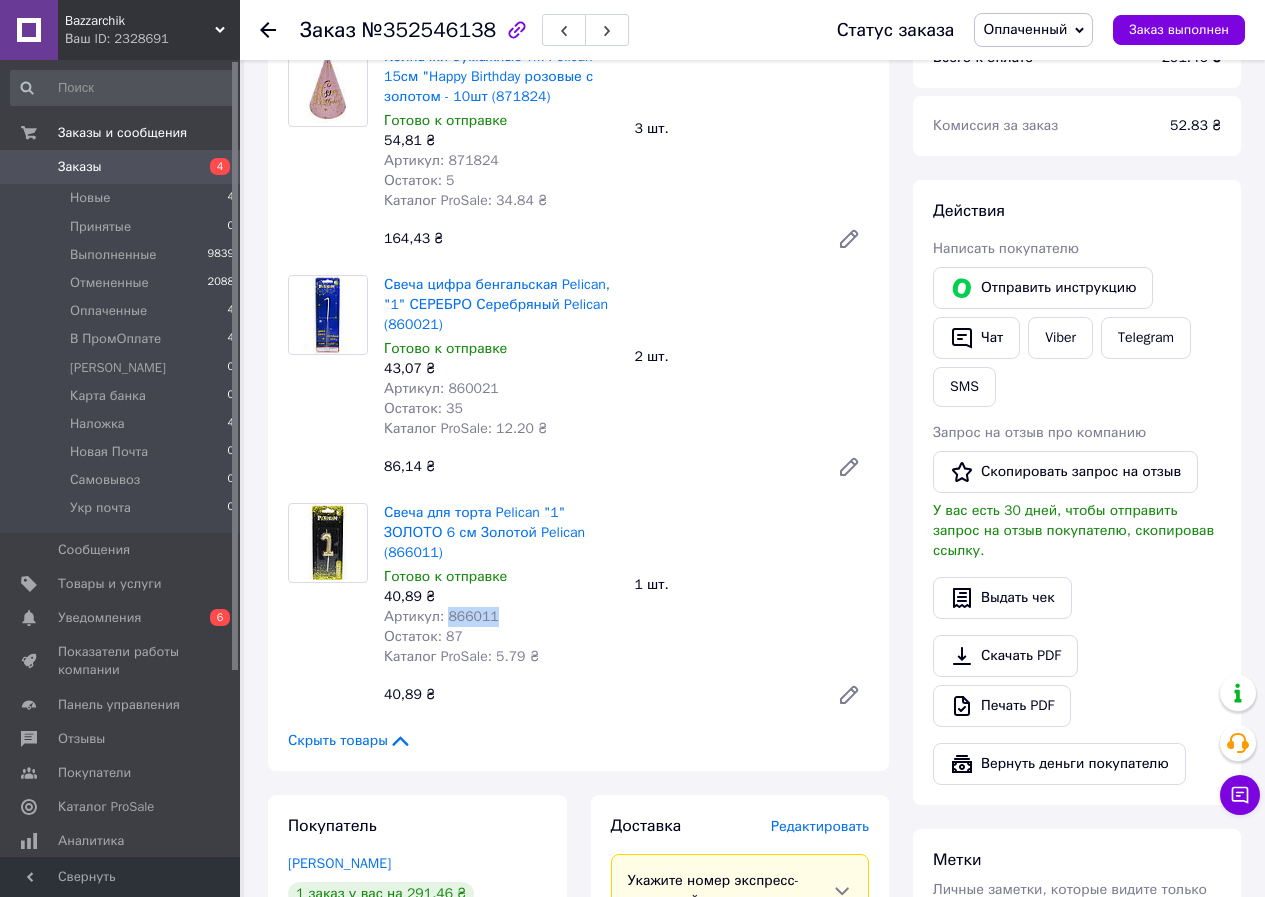 scroll, scrollTop: 200, scrollLeft: 0, axis: vertical 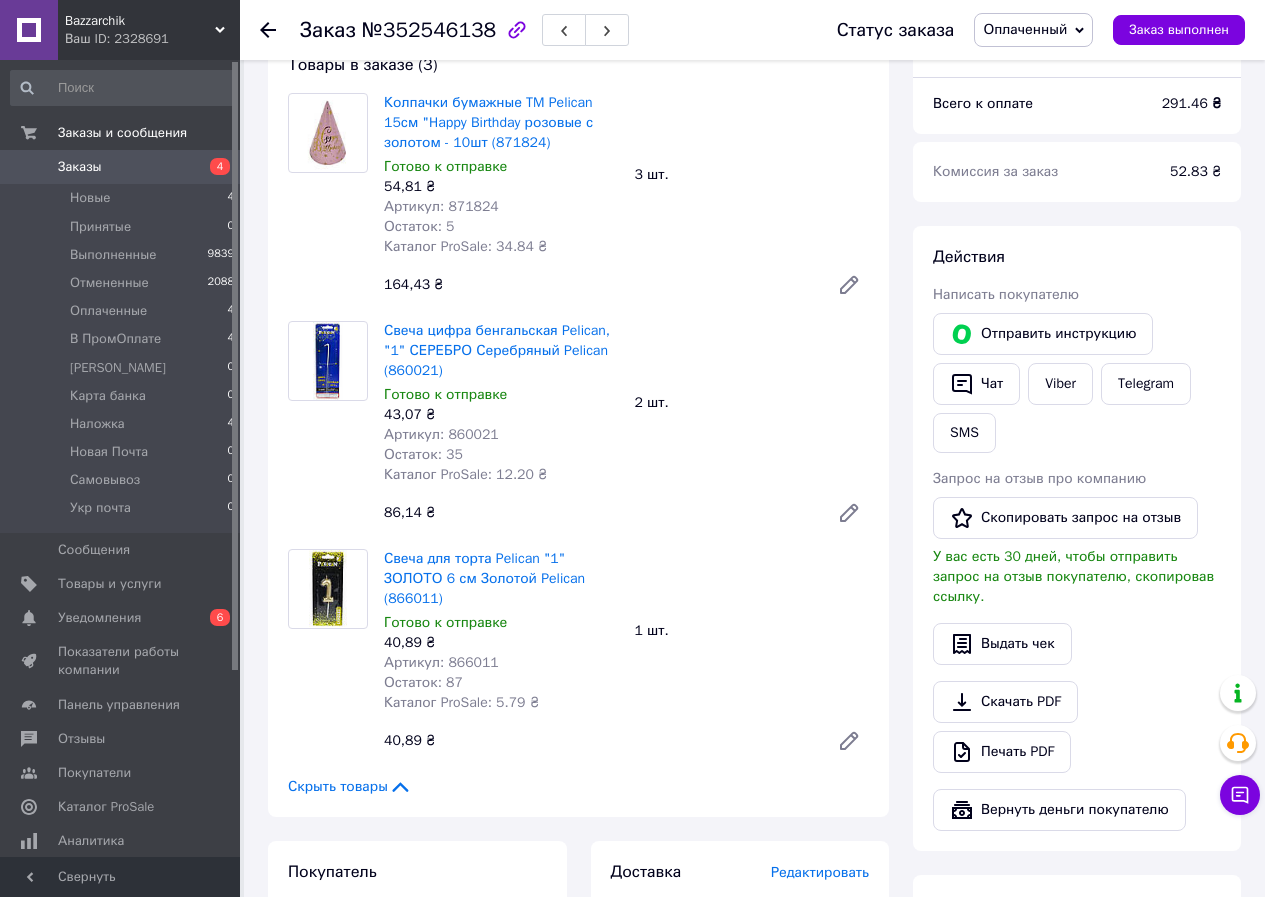 click on "Артикул: 871824" at bounding box center (441, 206) 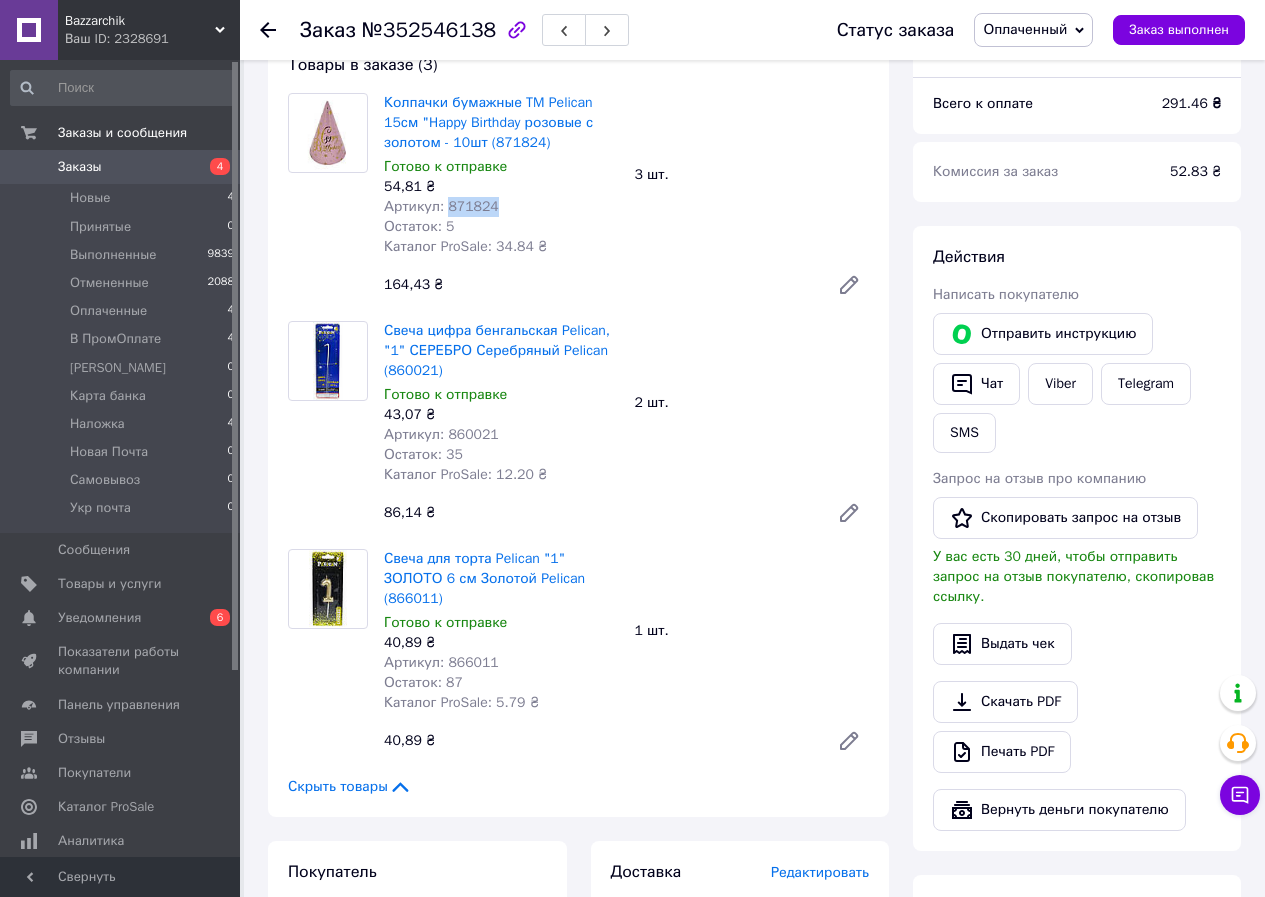 click on "Артикул: 871824" at bounding box center [441, 206] 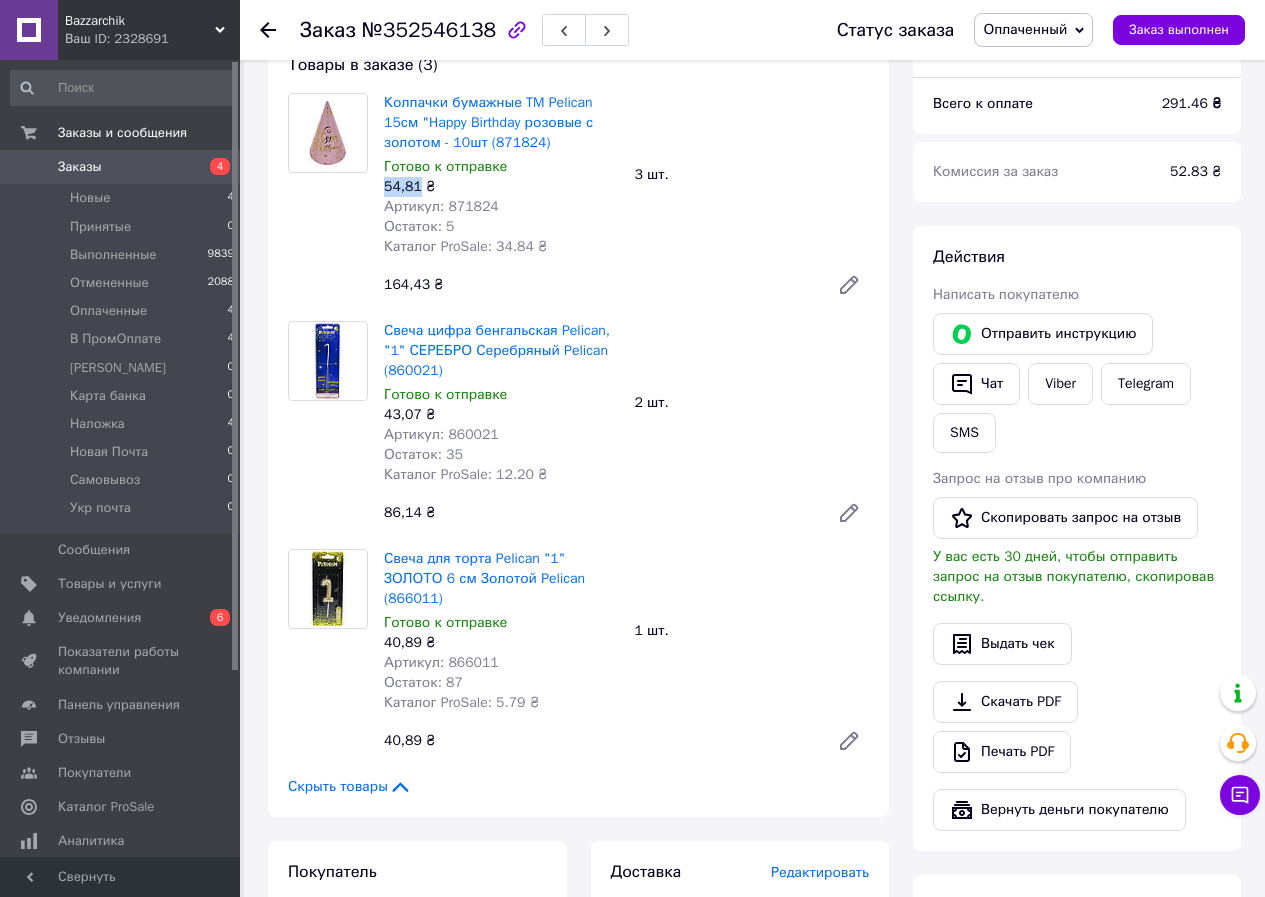 drag, startPoint x: 452, startPoint y: 205, endPoint x: 384, endPoint y: 184, distance: 71.168816 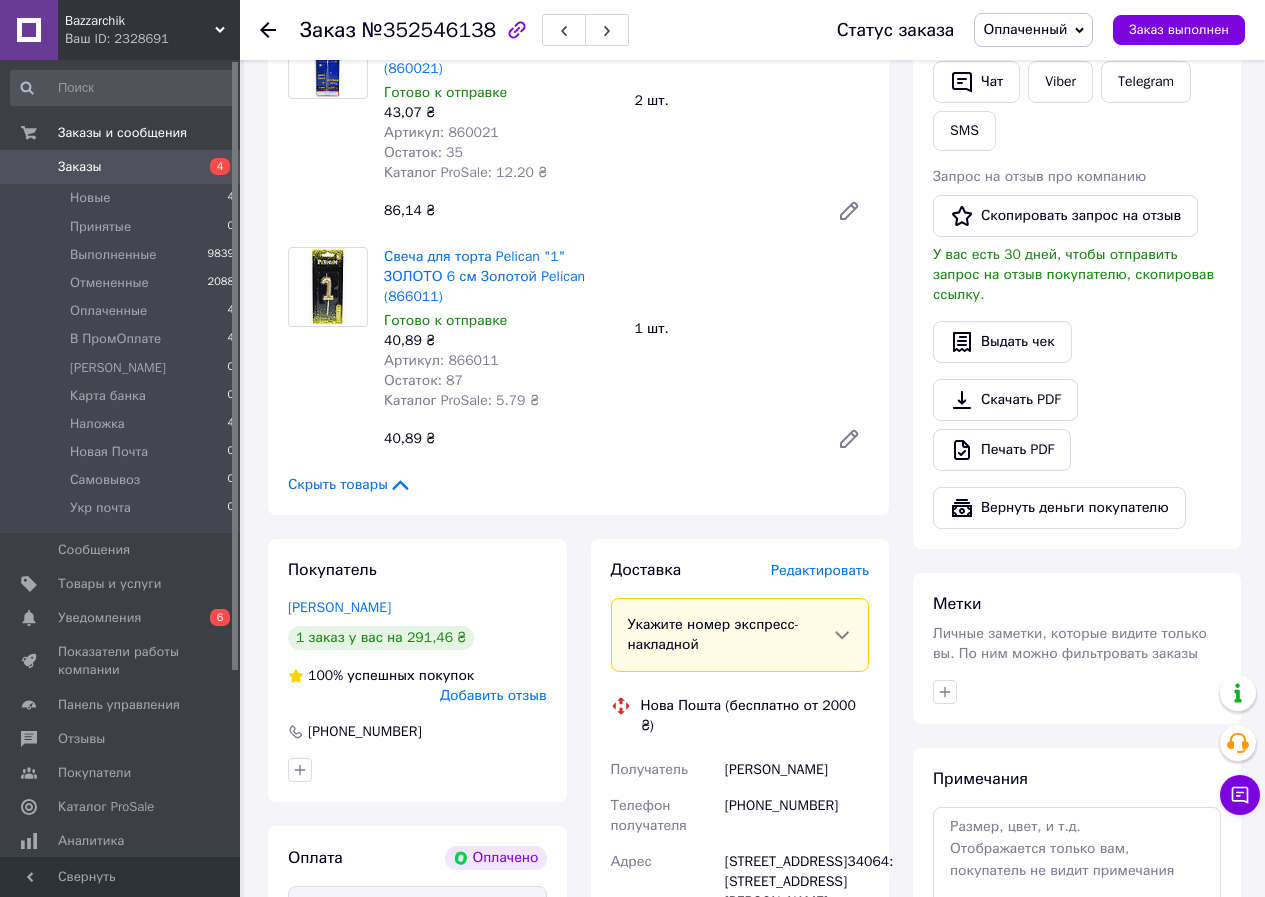 scroll, scrollTop: 600, scrollLeft: 0, axis: vertical 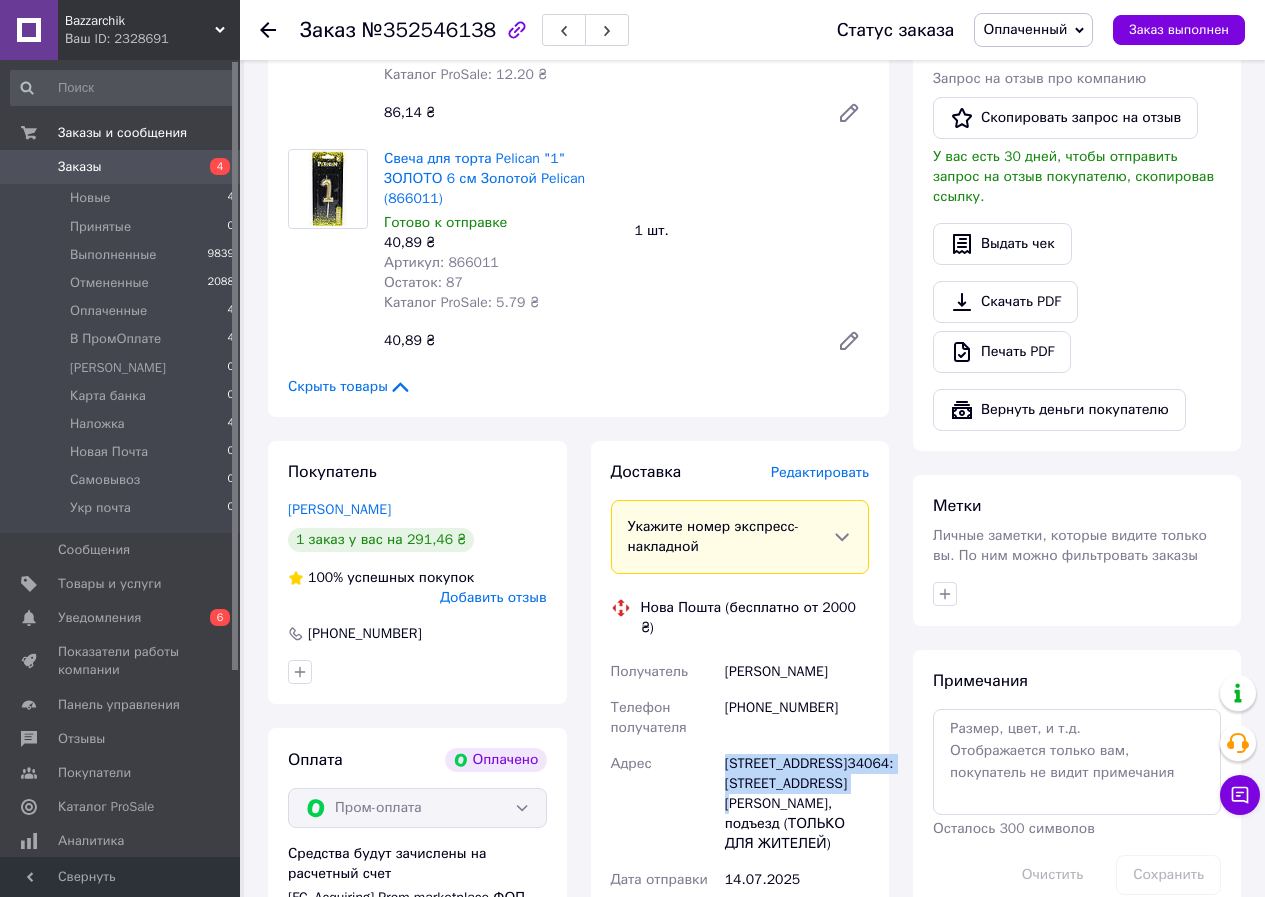 drag, startPoint x: 767, startPoint y: 763, endPoint x: 721, endPoint y: 723, distance: 60.959003 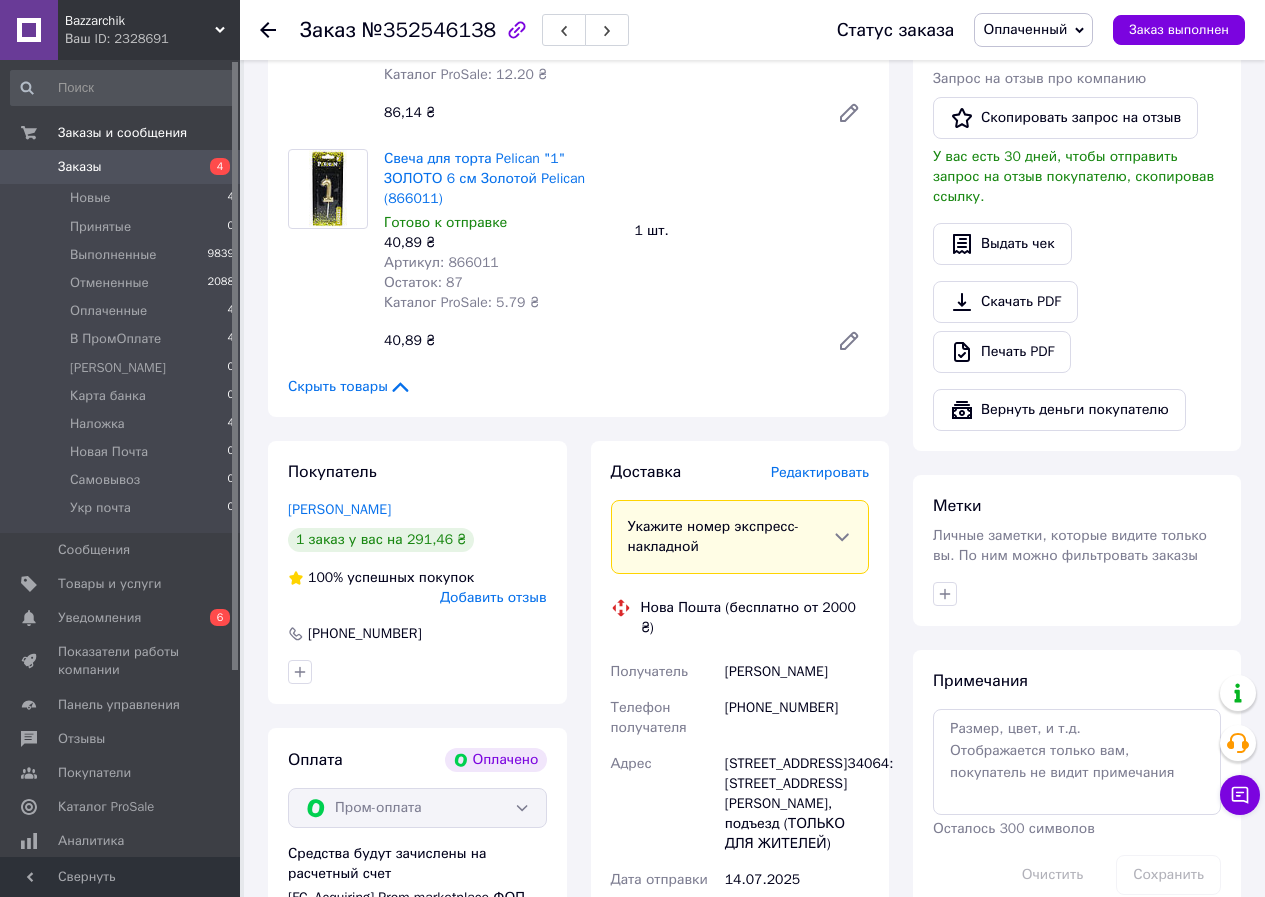click on "[PHONE_NUMBER]" at bounding box center (797, 718) 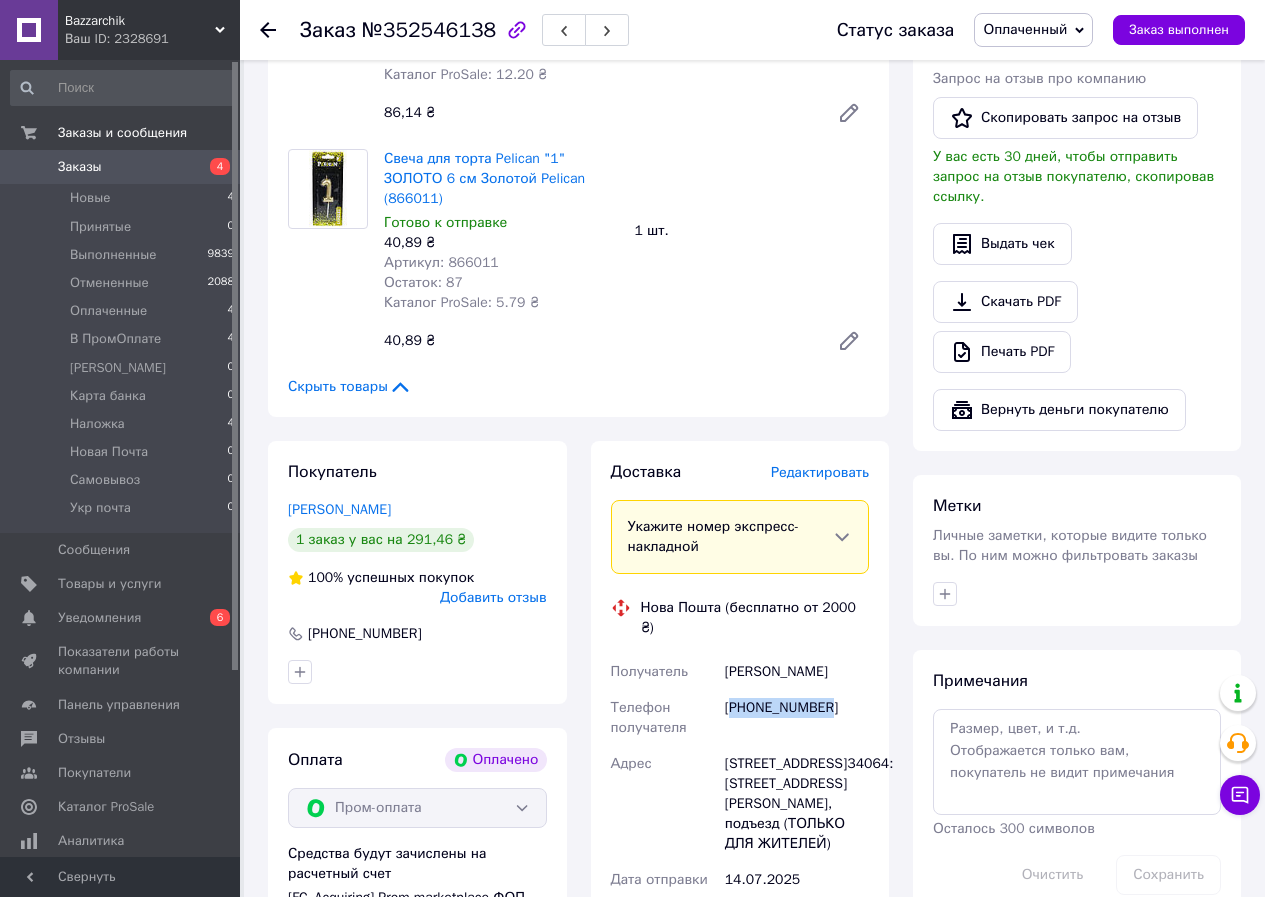 click on "[PHONE_NUMBER]" at bounding box center (797, 718) 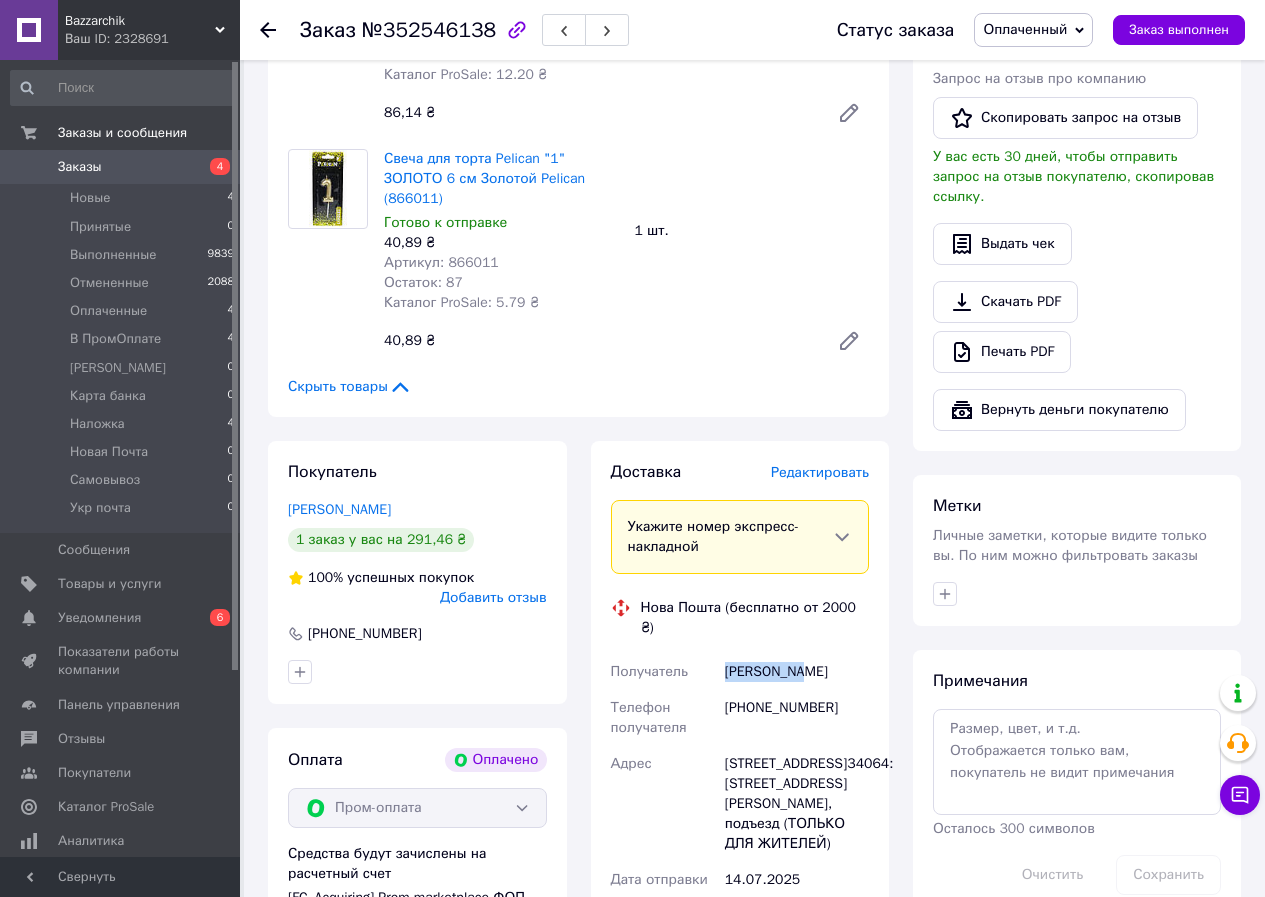 drag, startPoint x: 816, startPoint y: 622, endPoint x: 706, endPoint y: 625, distance: 110.0409 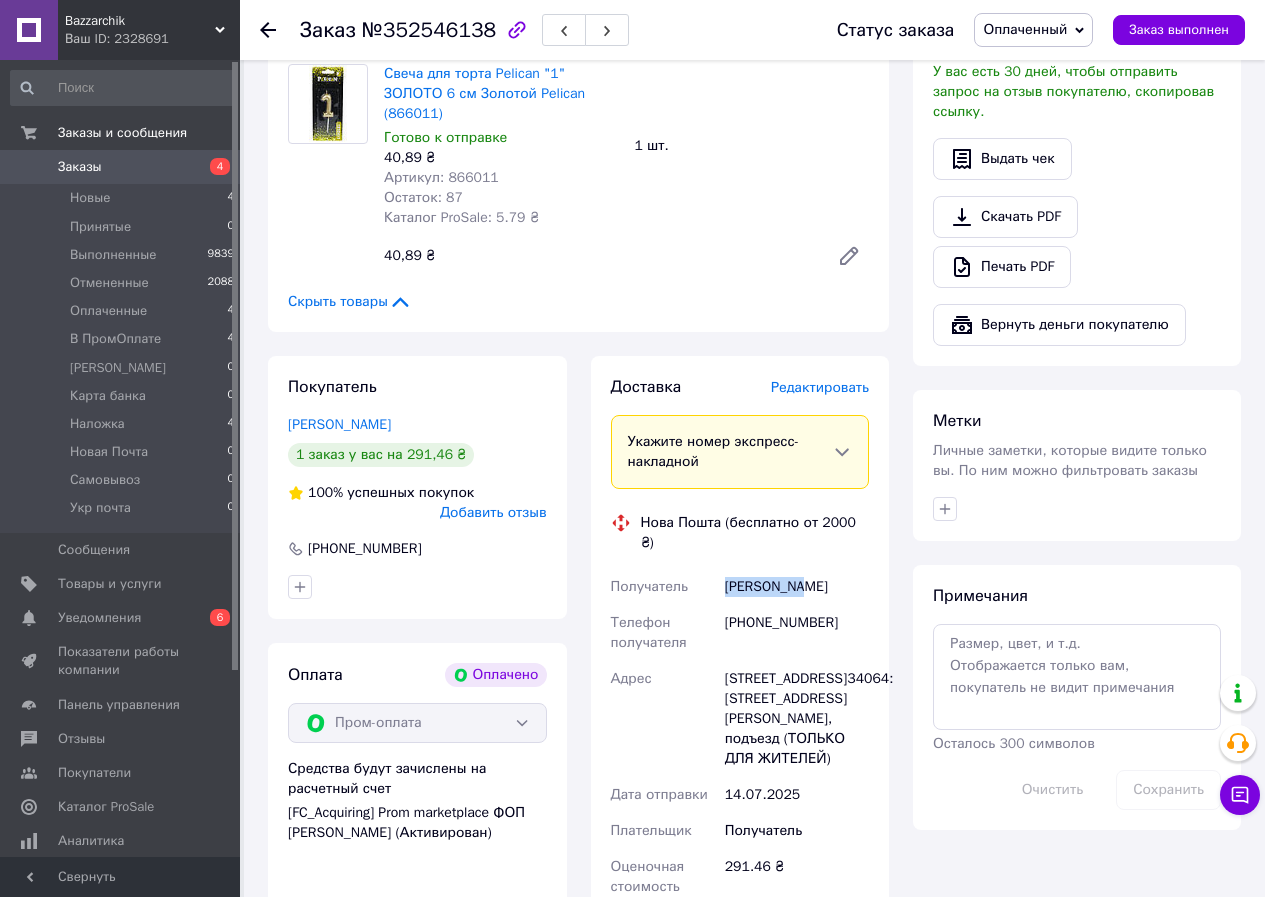 scroll, scrollTop: 800, scrollLeft: 0, axis: vertical 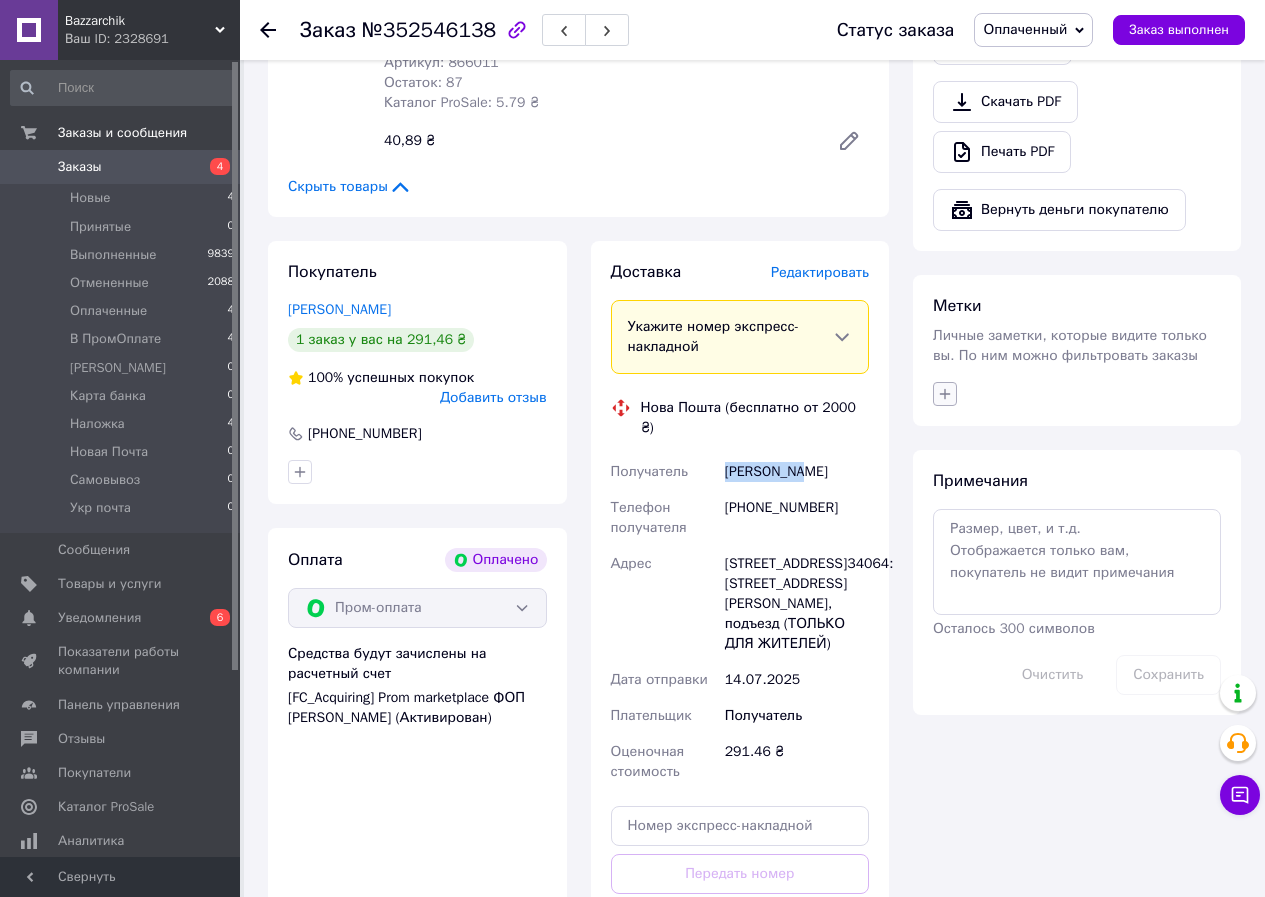 click 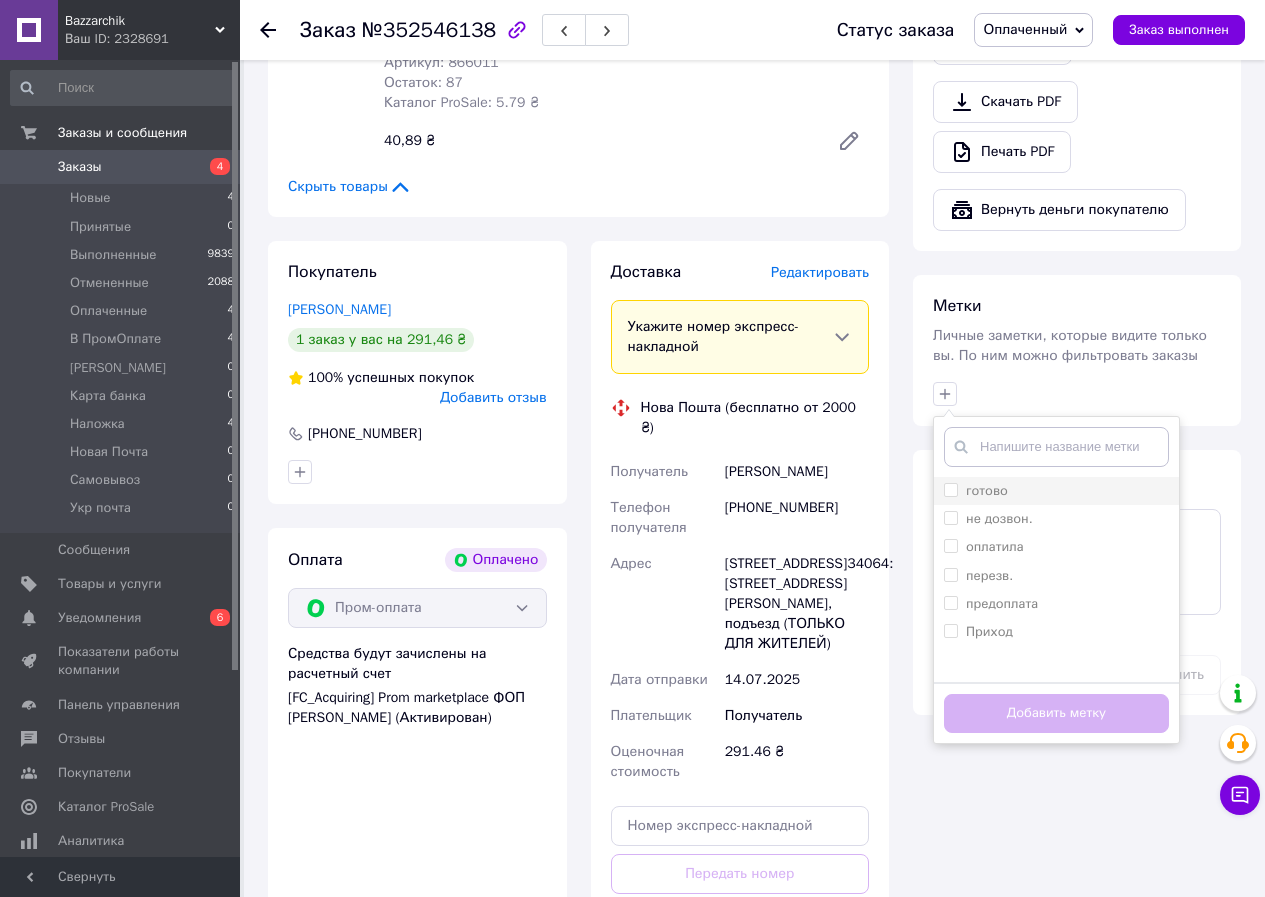 click on "готово" at bounding box center [987, 490] 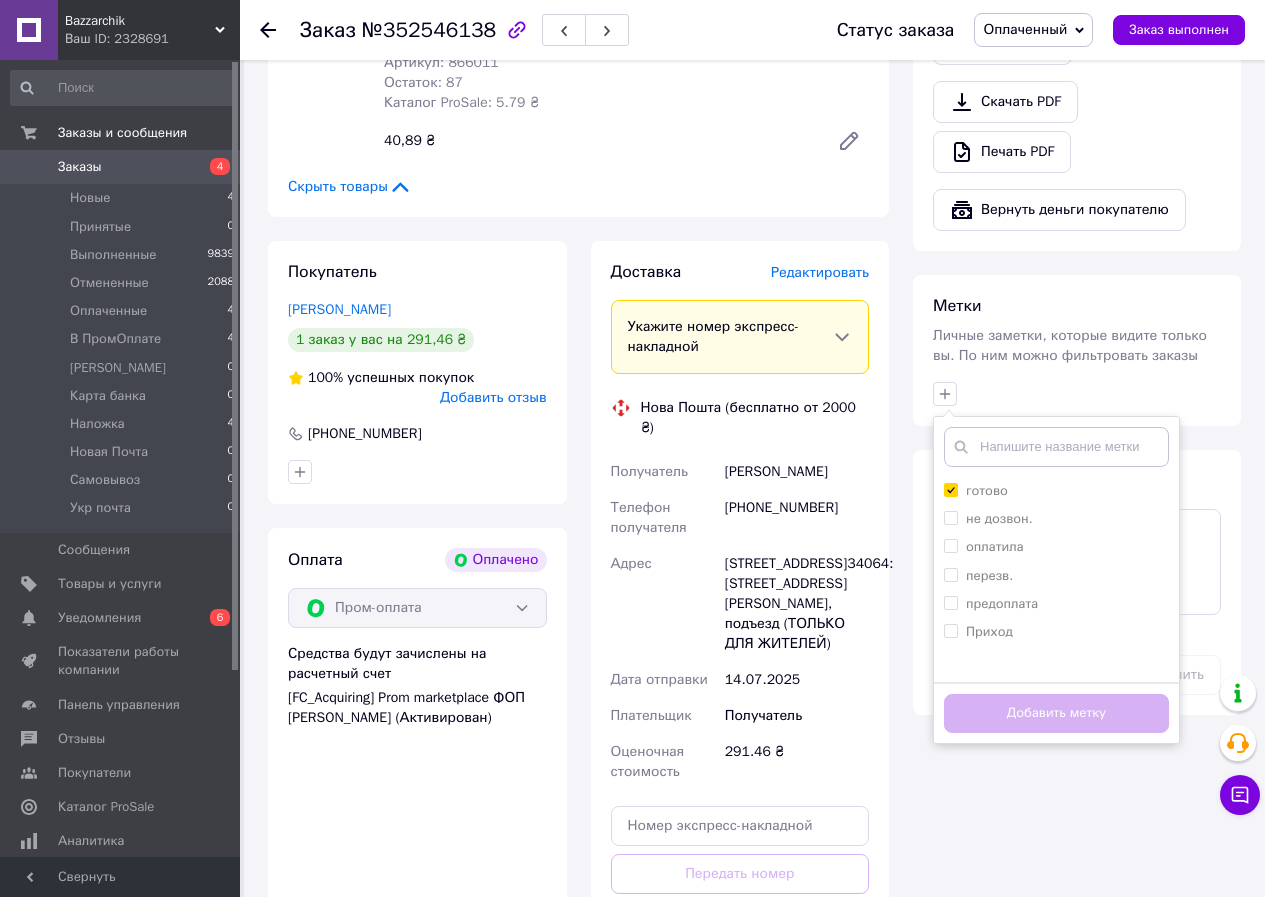 checkbox on "true" 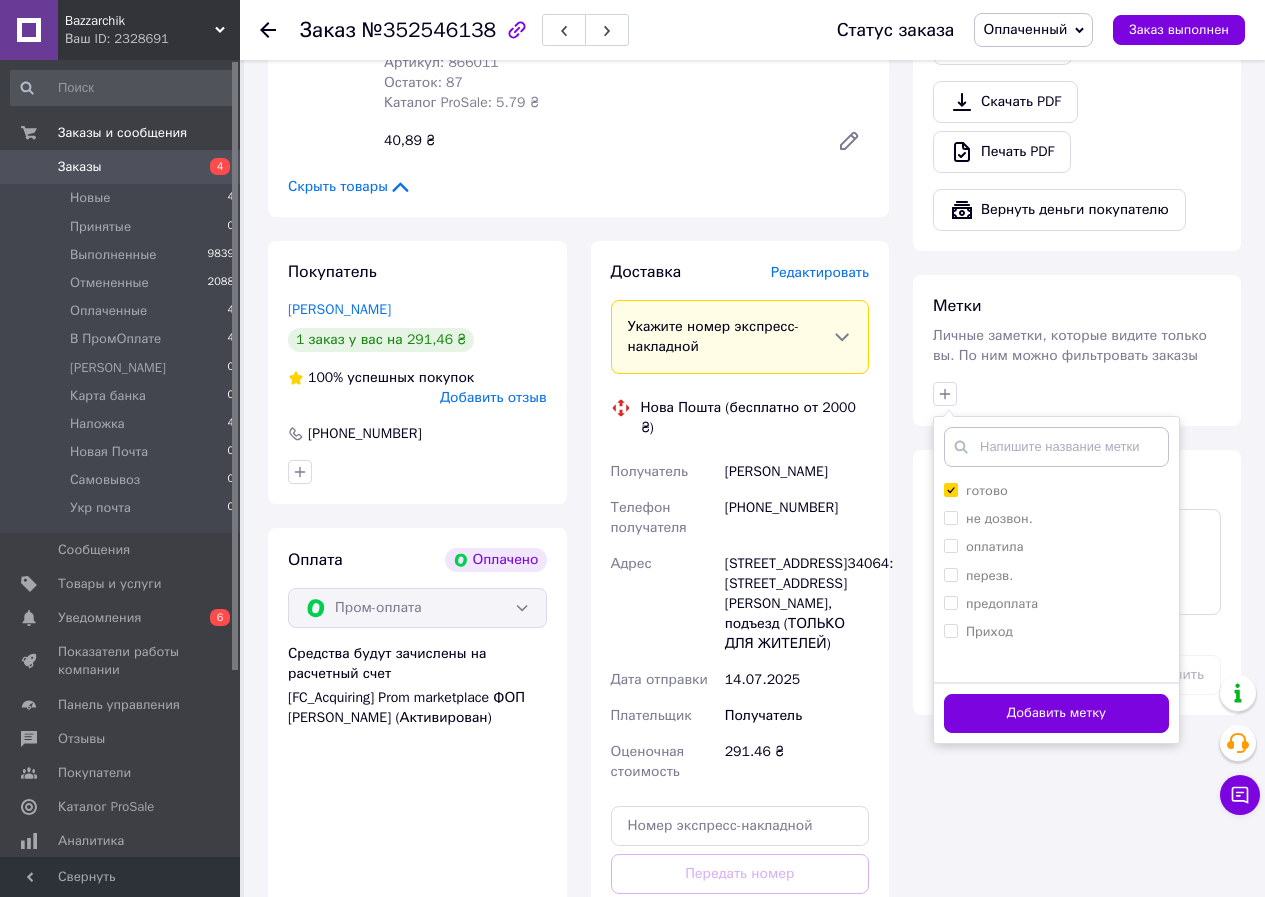 click on "Добавить метку" at bounding box center (1056, 713) 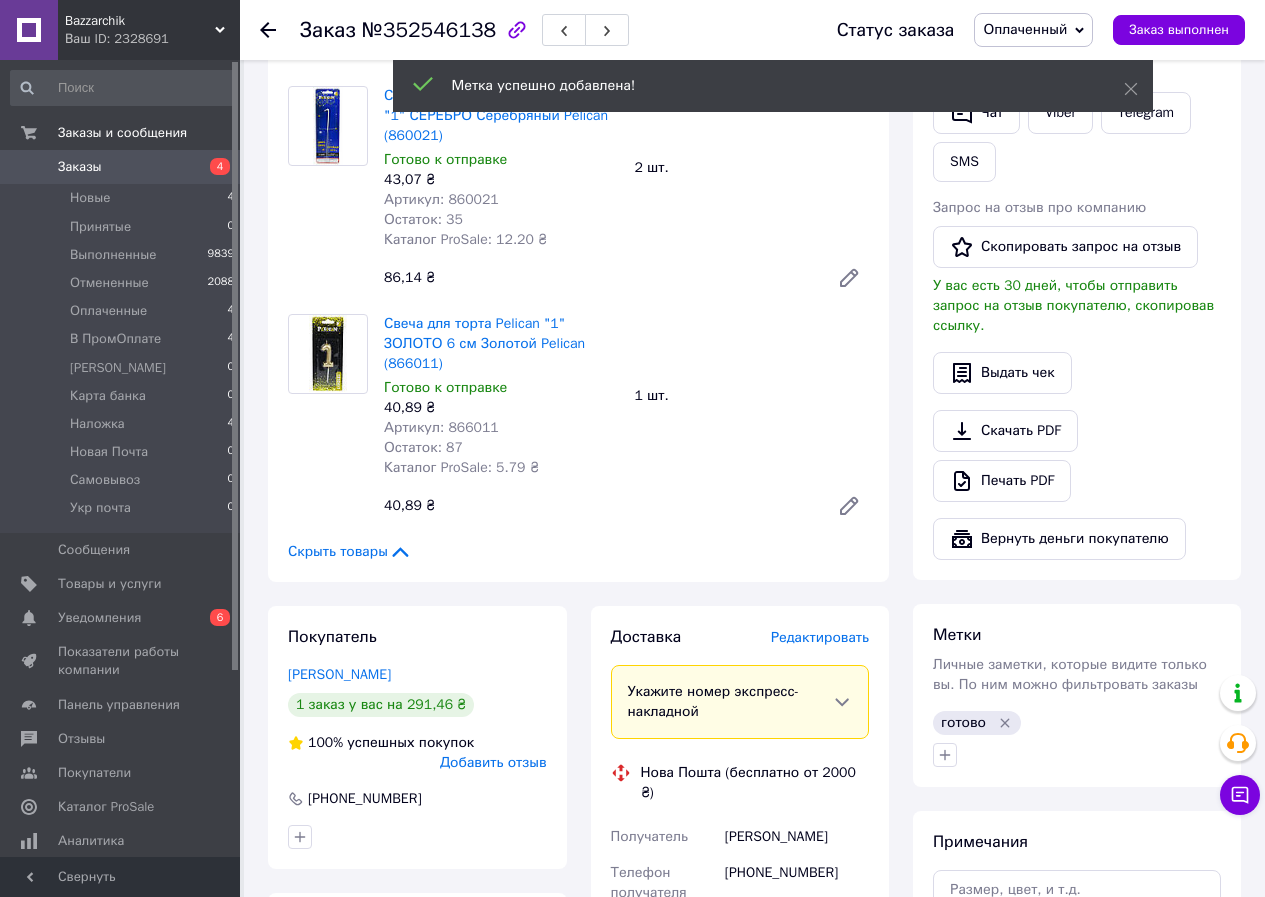scroll, scrollTop: 400, scrollLeft: 0, axis: vertical 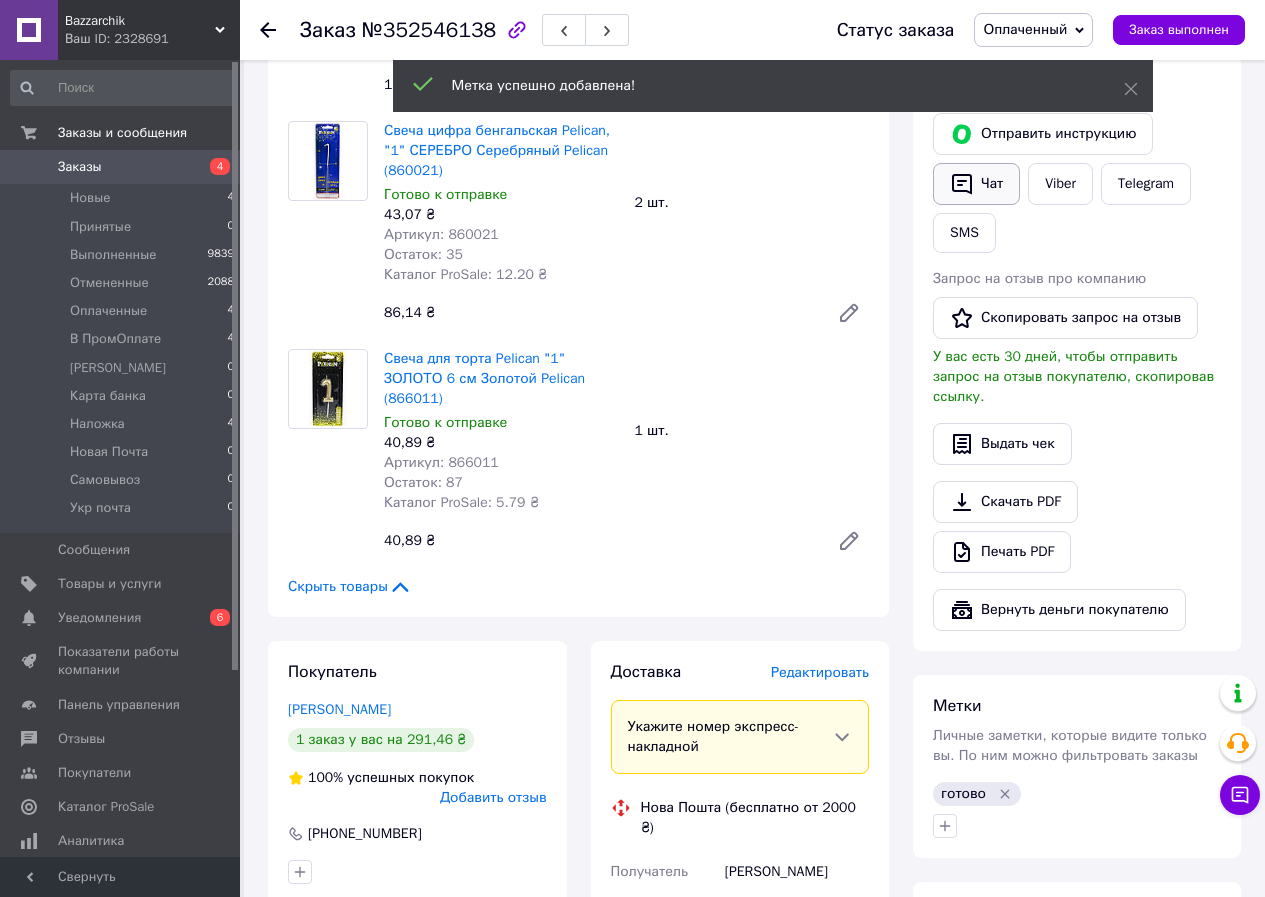 click on "Чат" at bounding box center [976, 184] 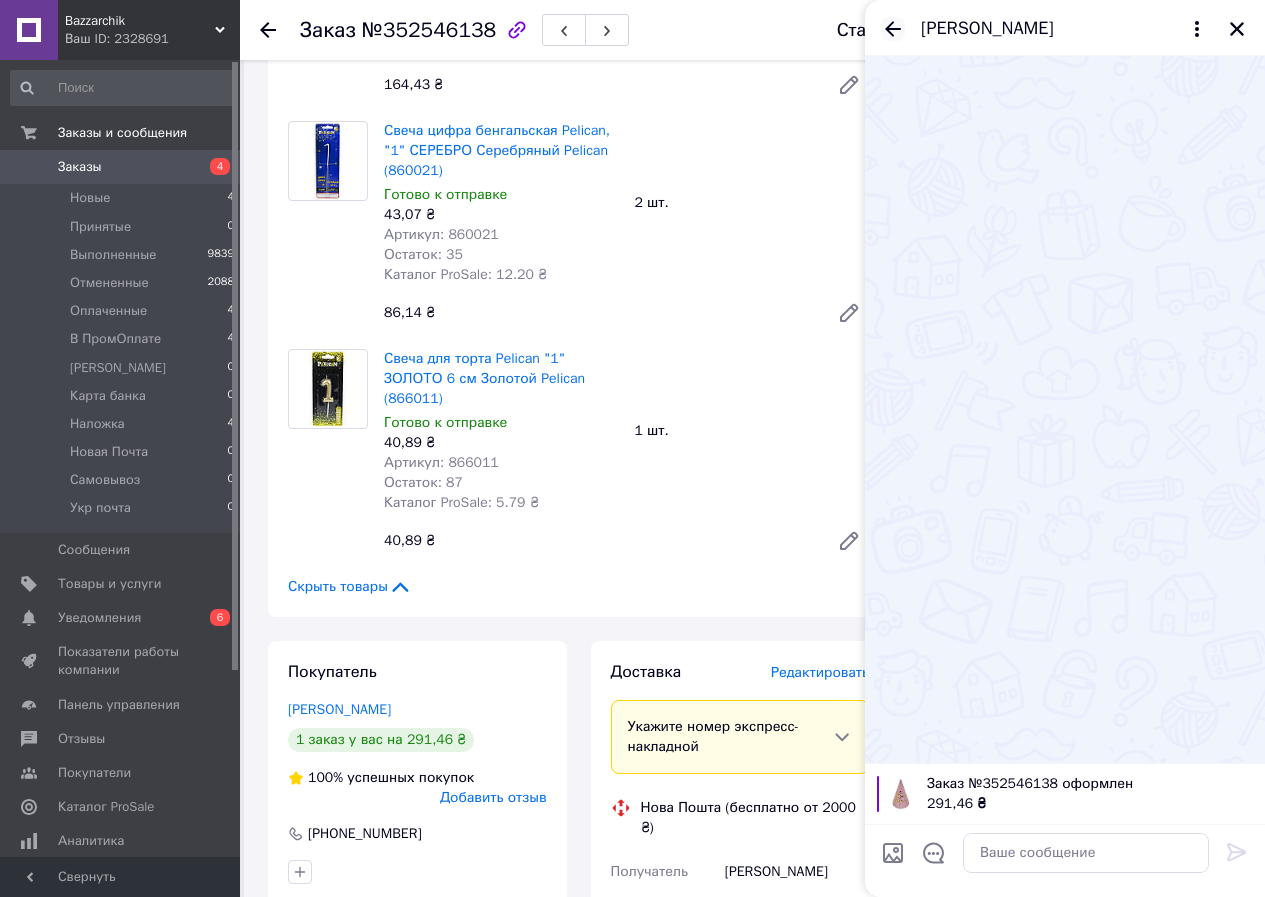 click 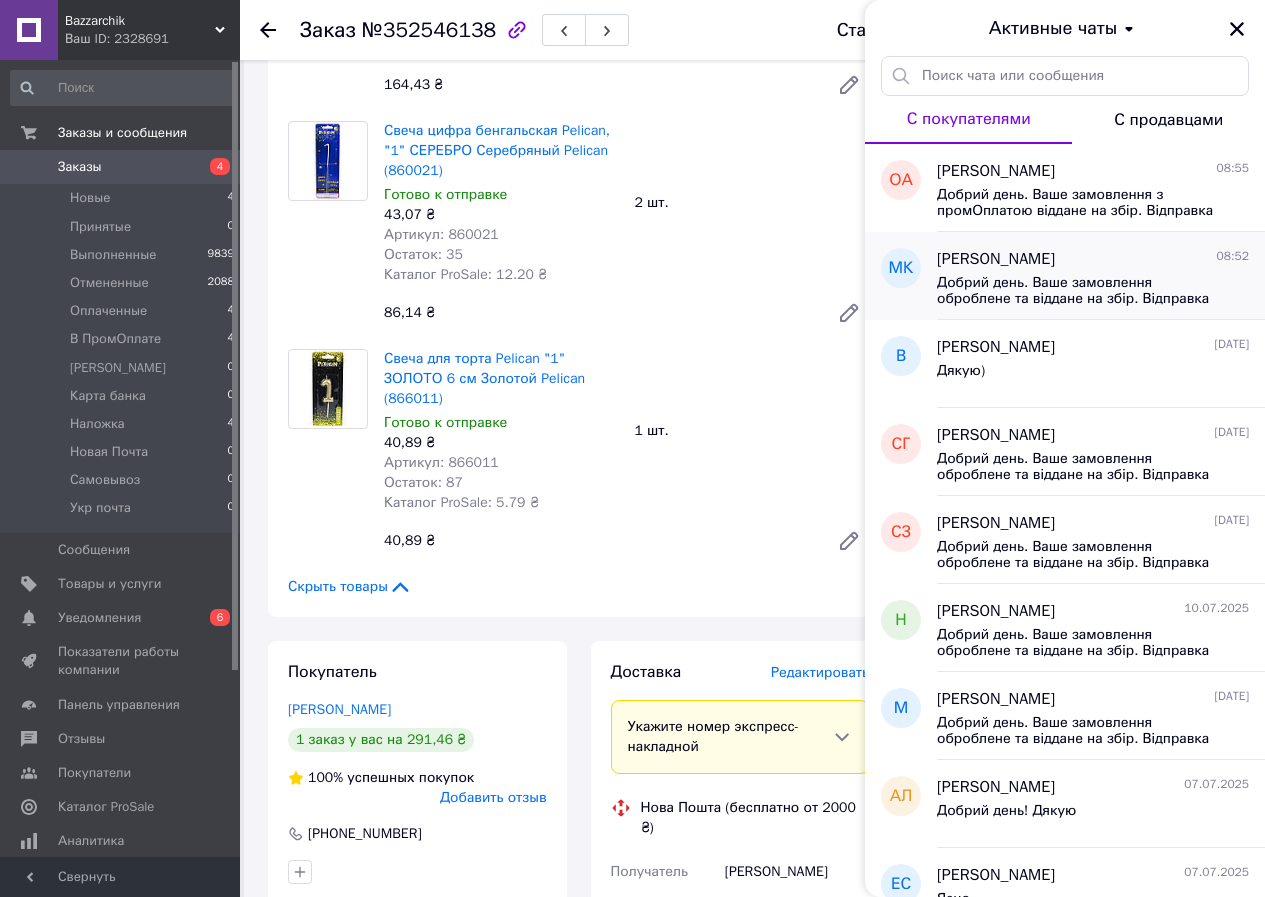 click on "[PERSON_NAME]" at bounding box center [996, 259] 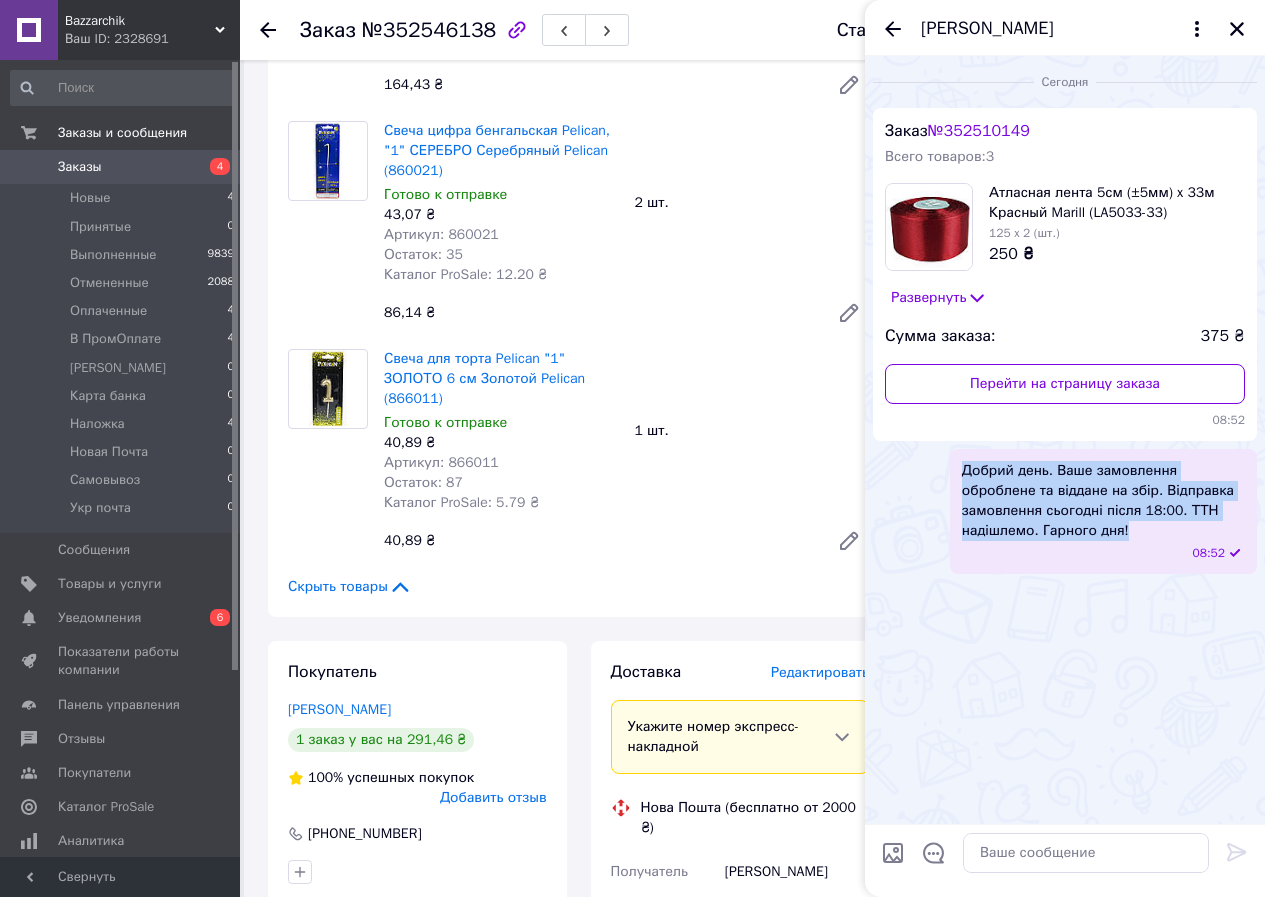 drag, startPoint x: 1062, startPoint y: 528, endPoint x: 980, endPoint y: 482, distance: 94.02127 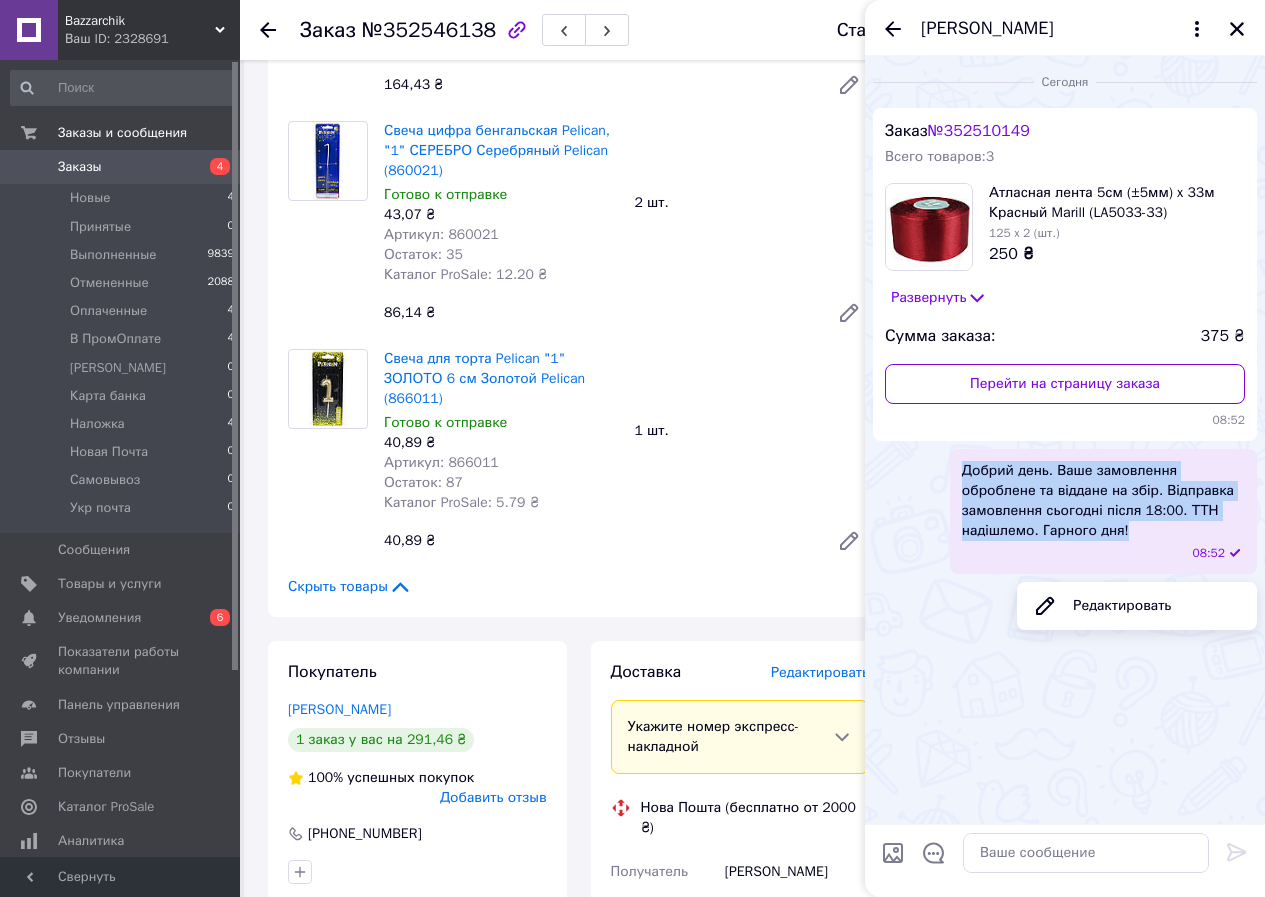 copy on "Добрий день. Ваше замовлення оброблене та віддане на збір. Відправка замовлення сьогодні після 18:00. ТТН надішлемо. Гарного дня!" 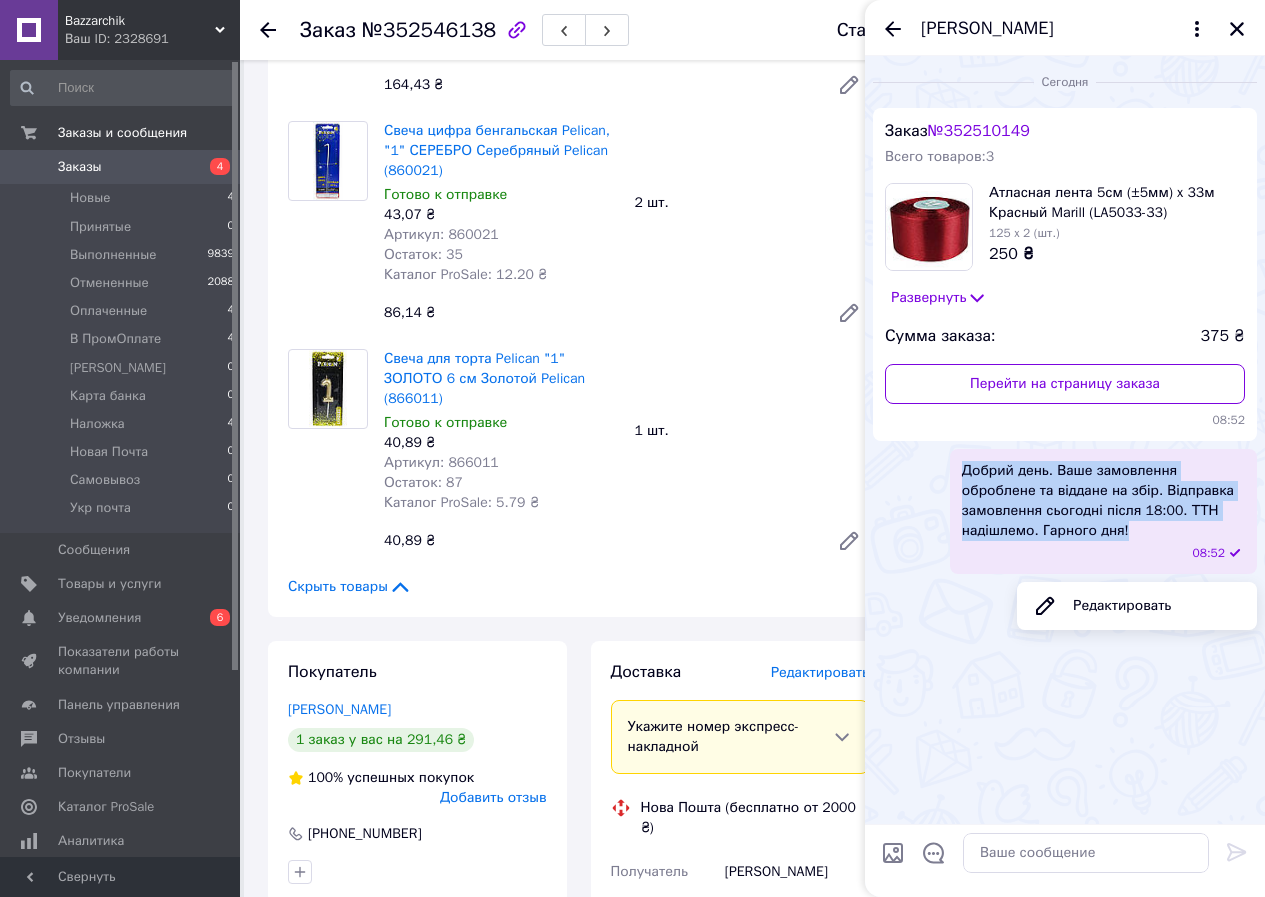 drag, startPoint x: 1239, startPoint y: 30, endPoint x: 1224, endPoint y: 41, distance: 18.601076 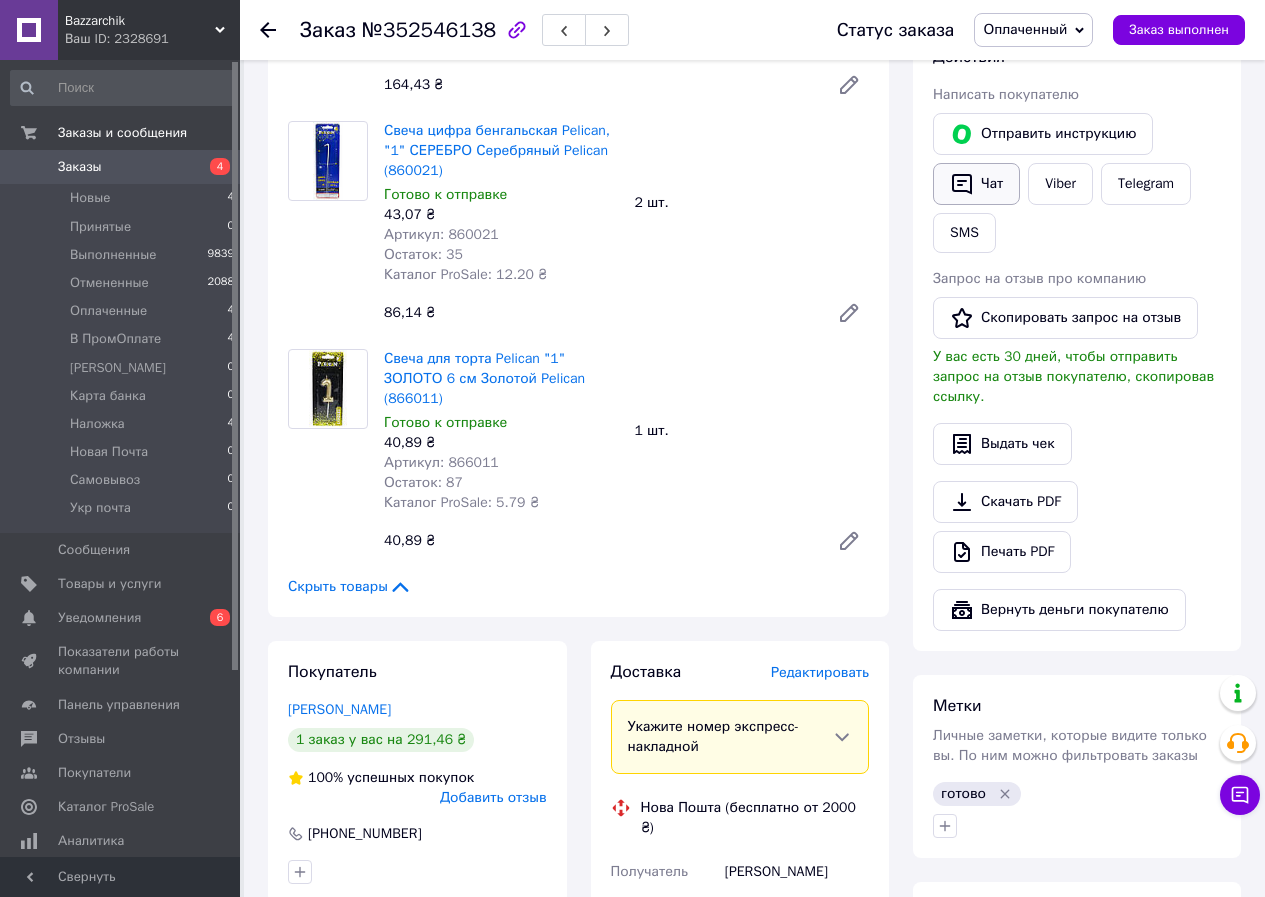 click on "Чат" at bounding box center (976, 184) 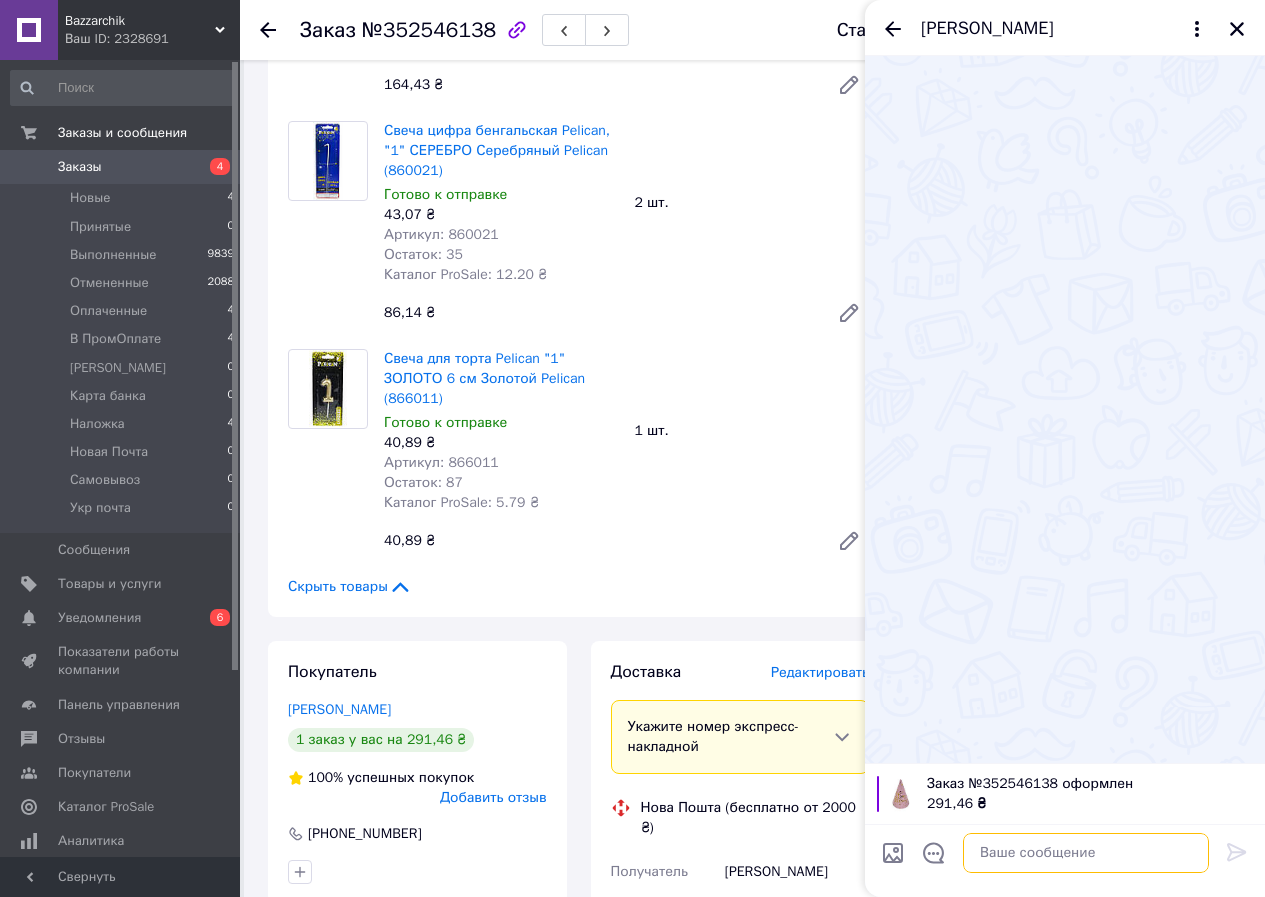 click at bounding box center [1086, 853] 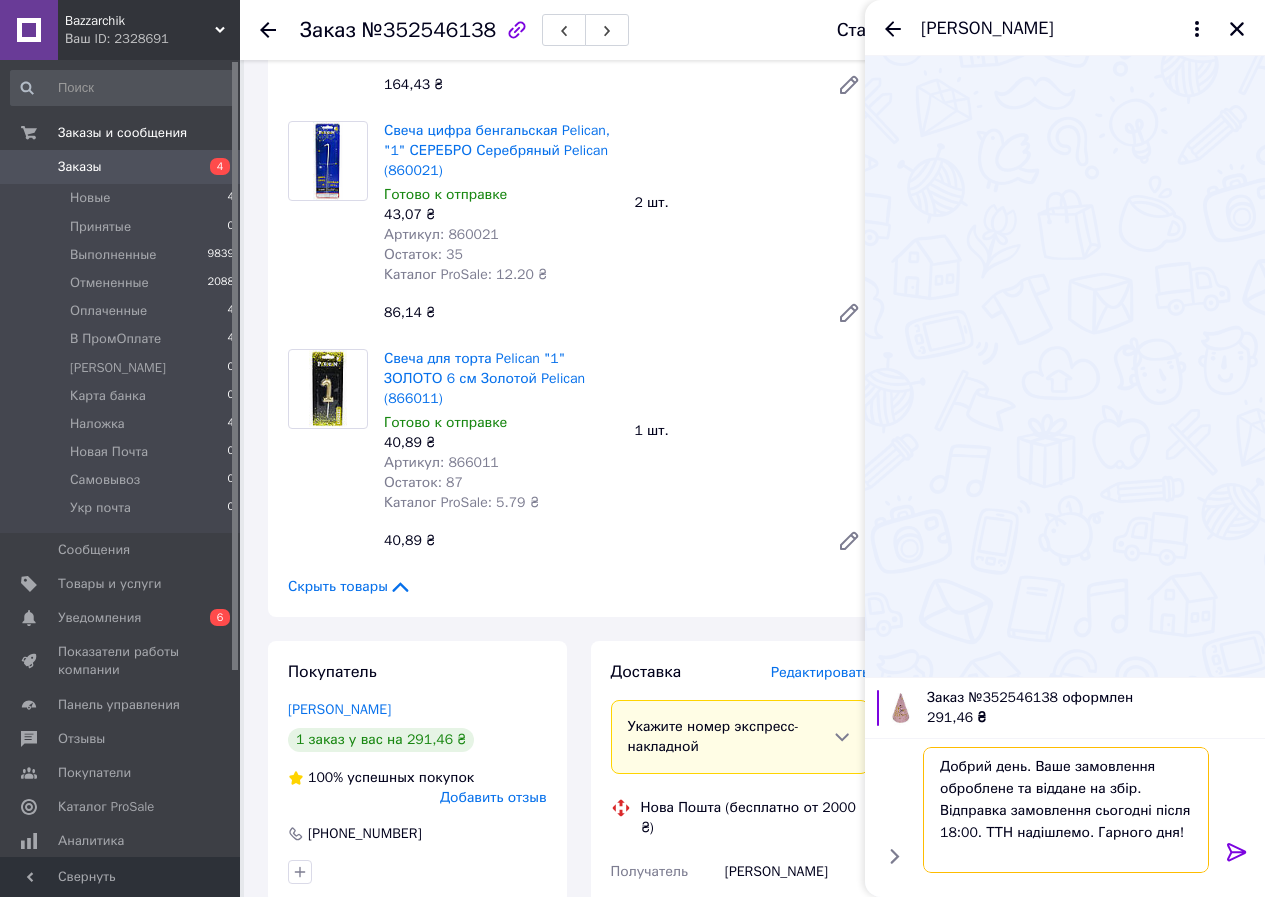 type on "Добрий день. Ваше замовлення оброблене та віддане на збір. Відправка замовлення сьогодні після 18:00. ТТН надішлемо. Гарного дня!" 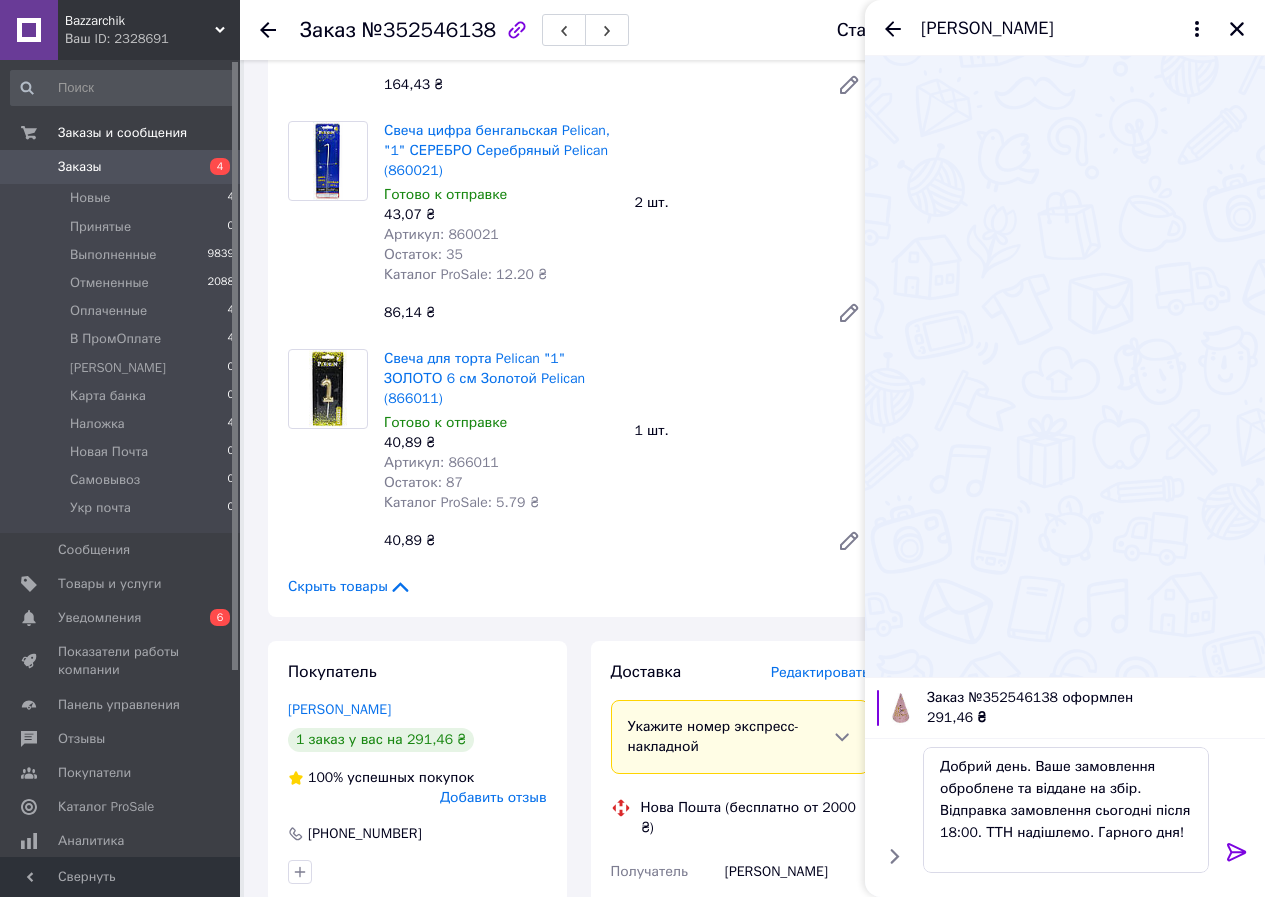 click 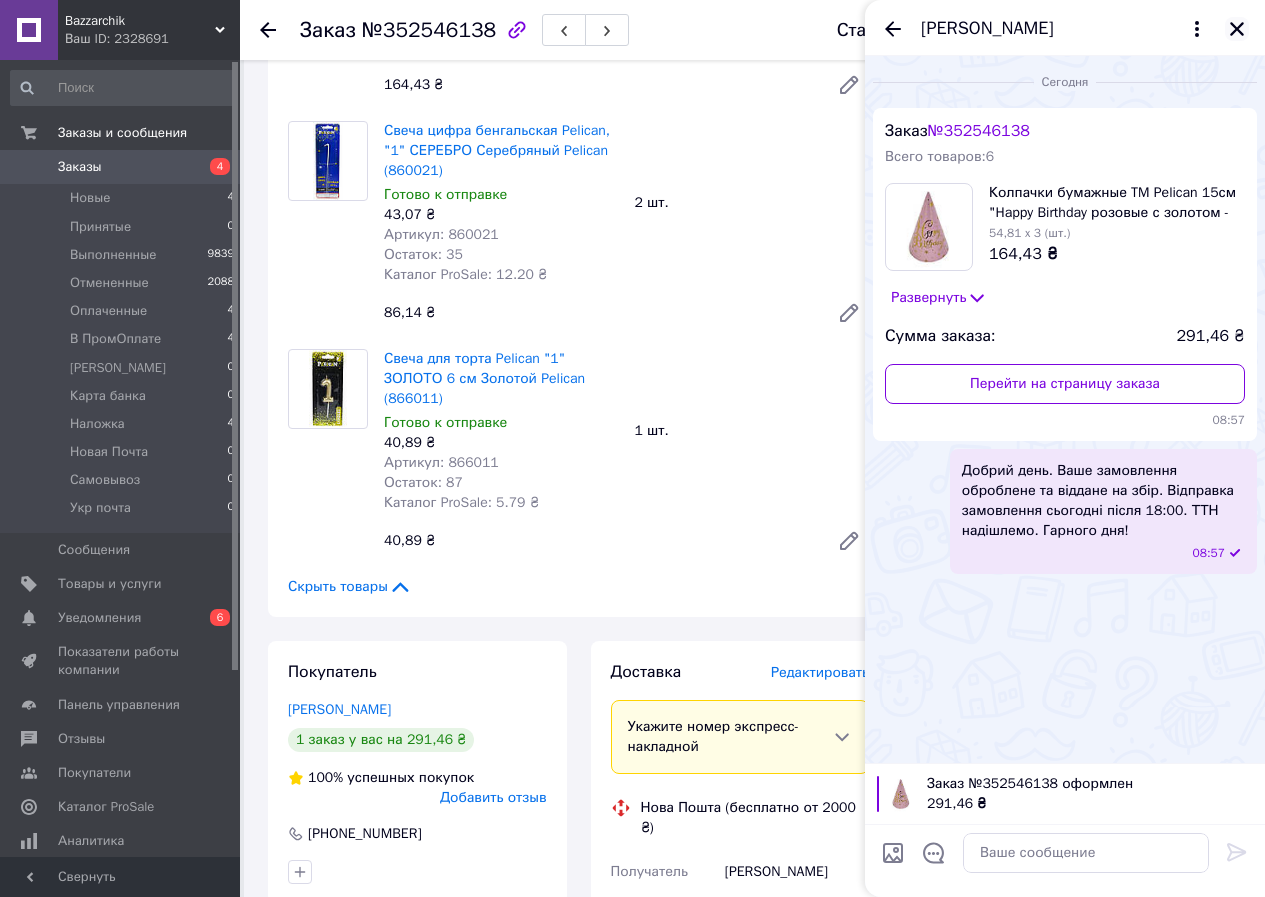 click 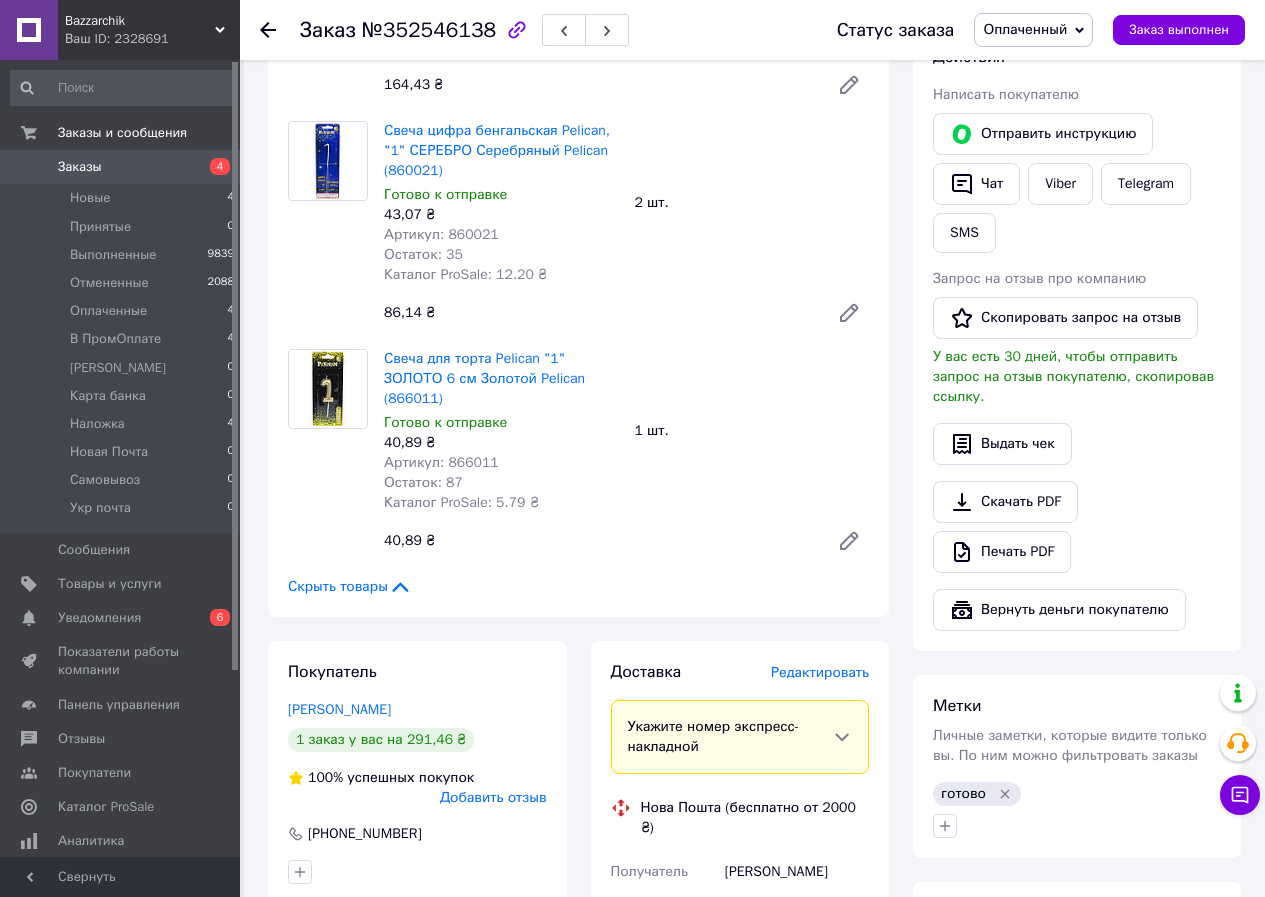 click on "Оплаченный" at bounding box center (1033, 30) 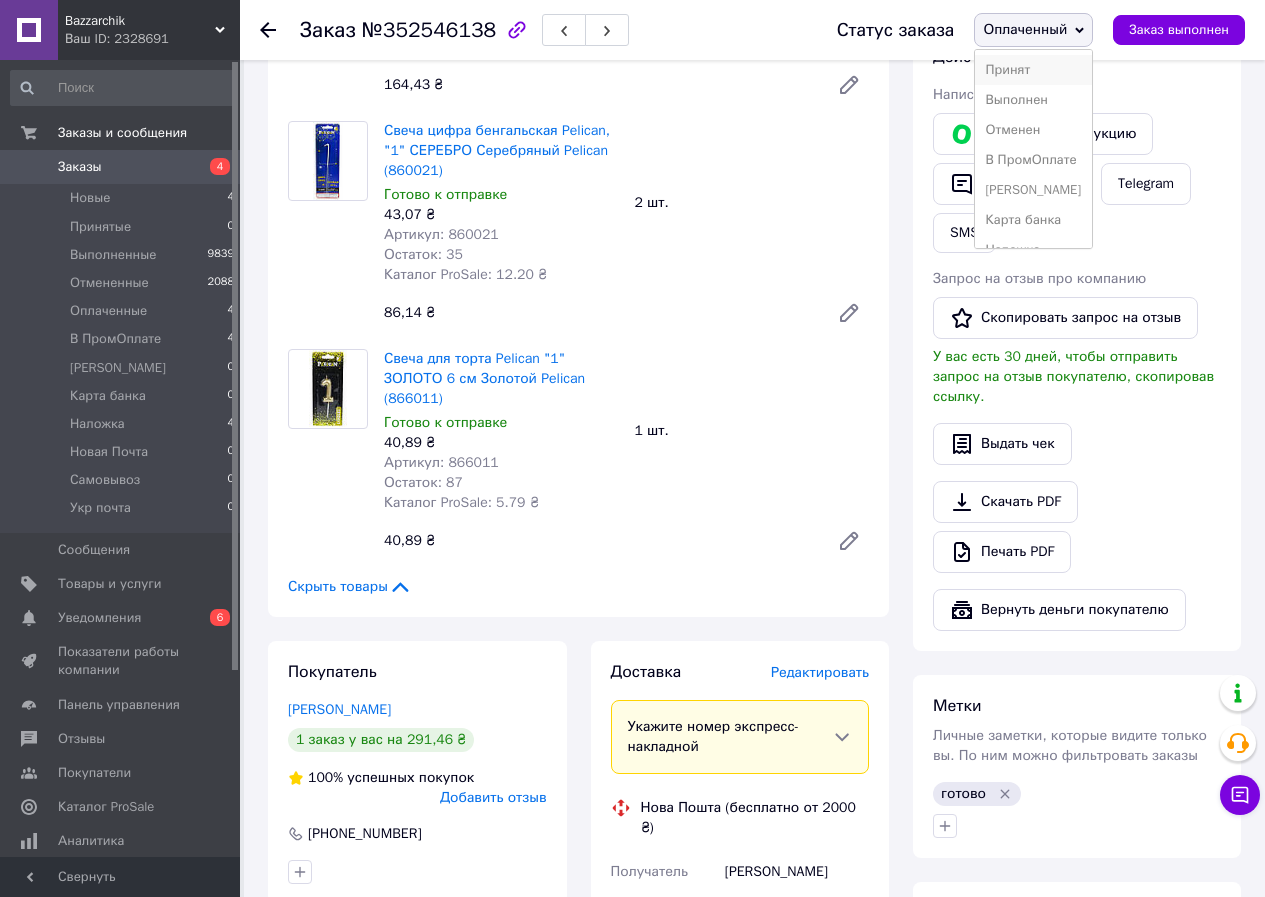 click on "Принят" at bounding box center [1033, 70] 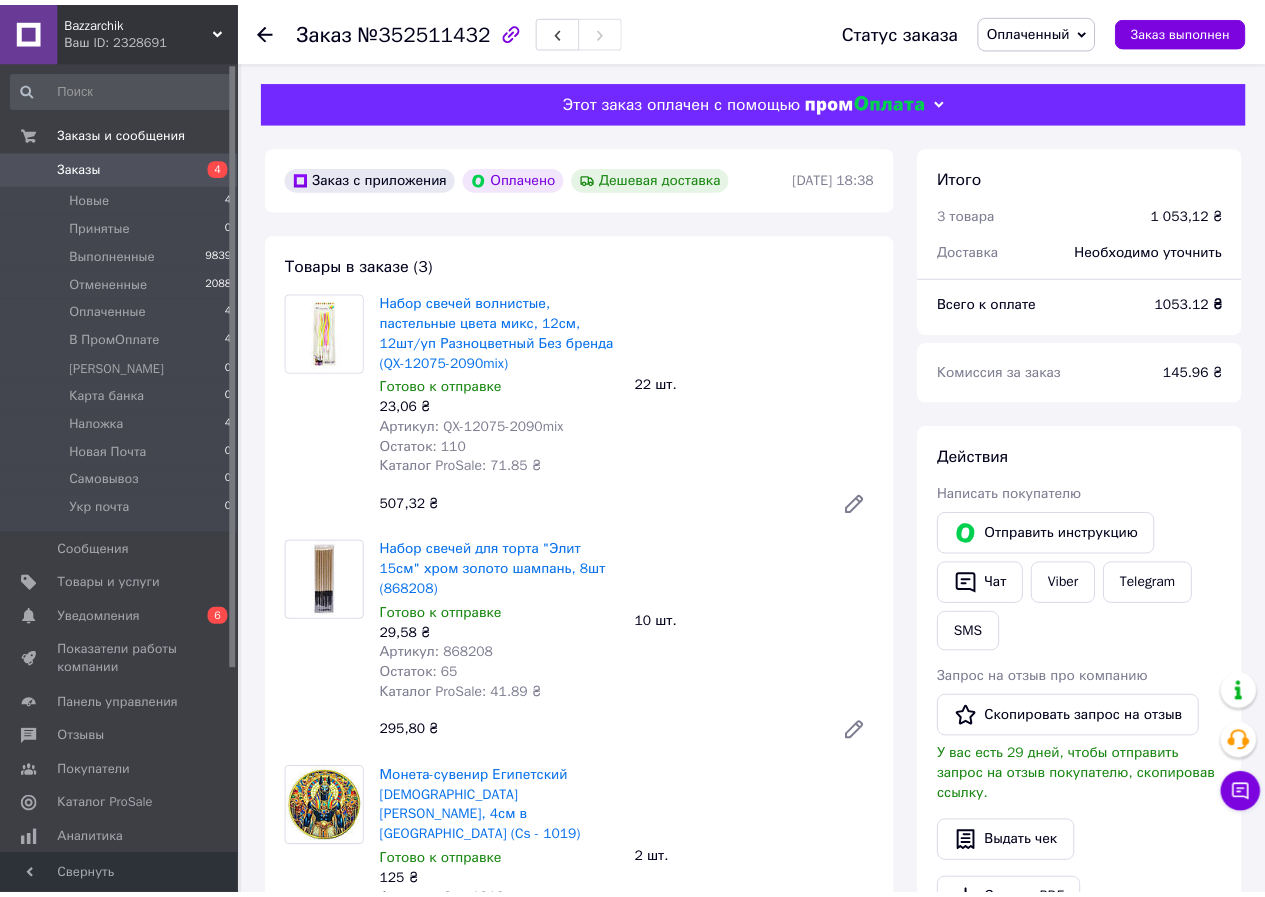 scroll, scrollTop: 0, scrollLeft: 0, axis: both 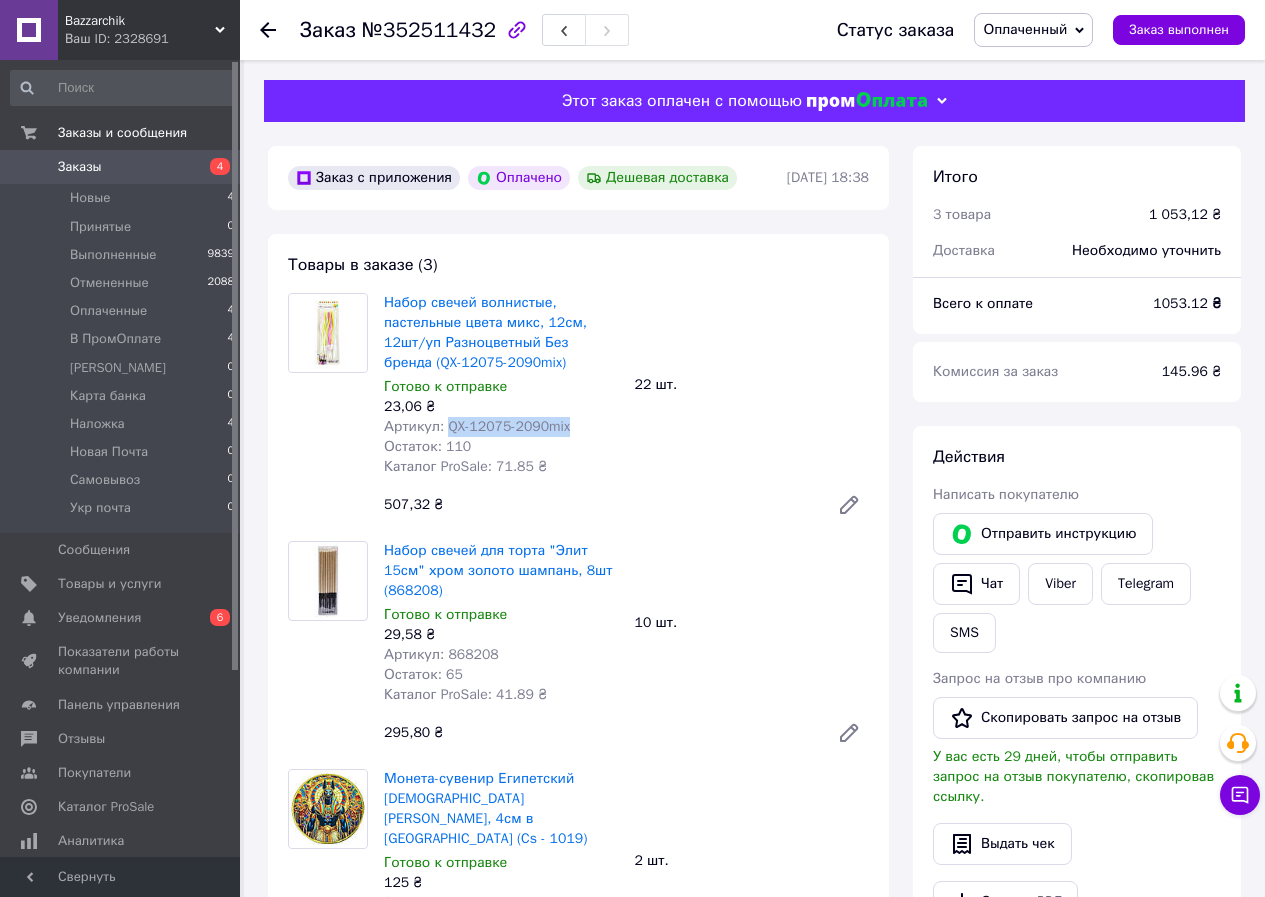 drag, startPoint x: 571, startPoint y: 432, endPoint x: 447, endPoint y: 426, distance: 124.14507 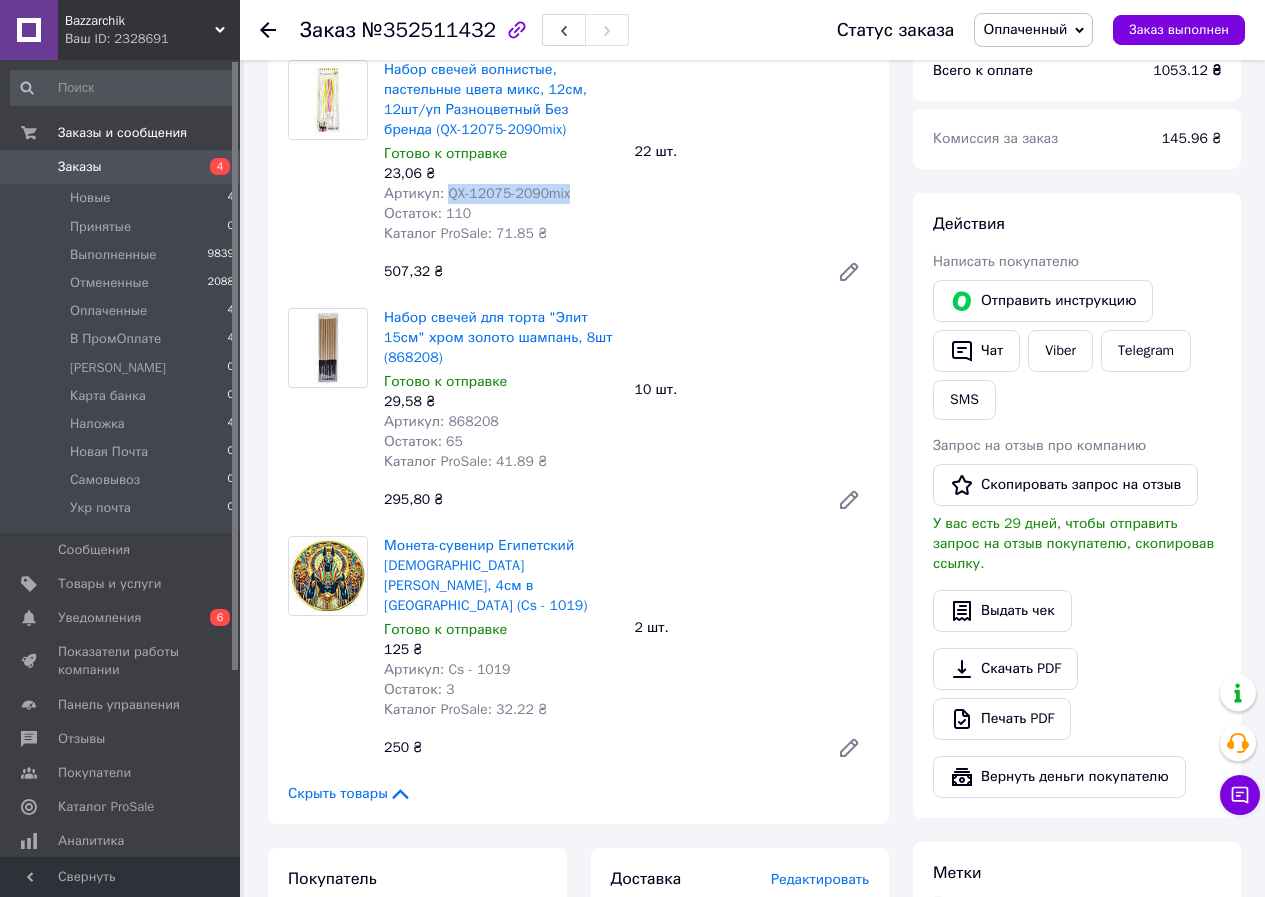 scroll, scrollTop: 300, scrollLeft: 0, axis: vertical 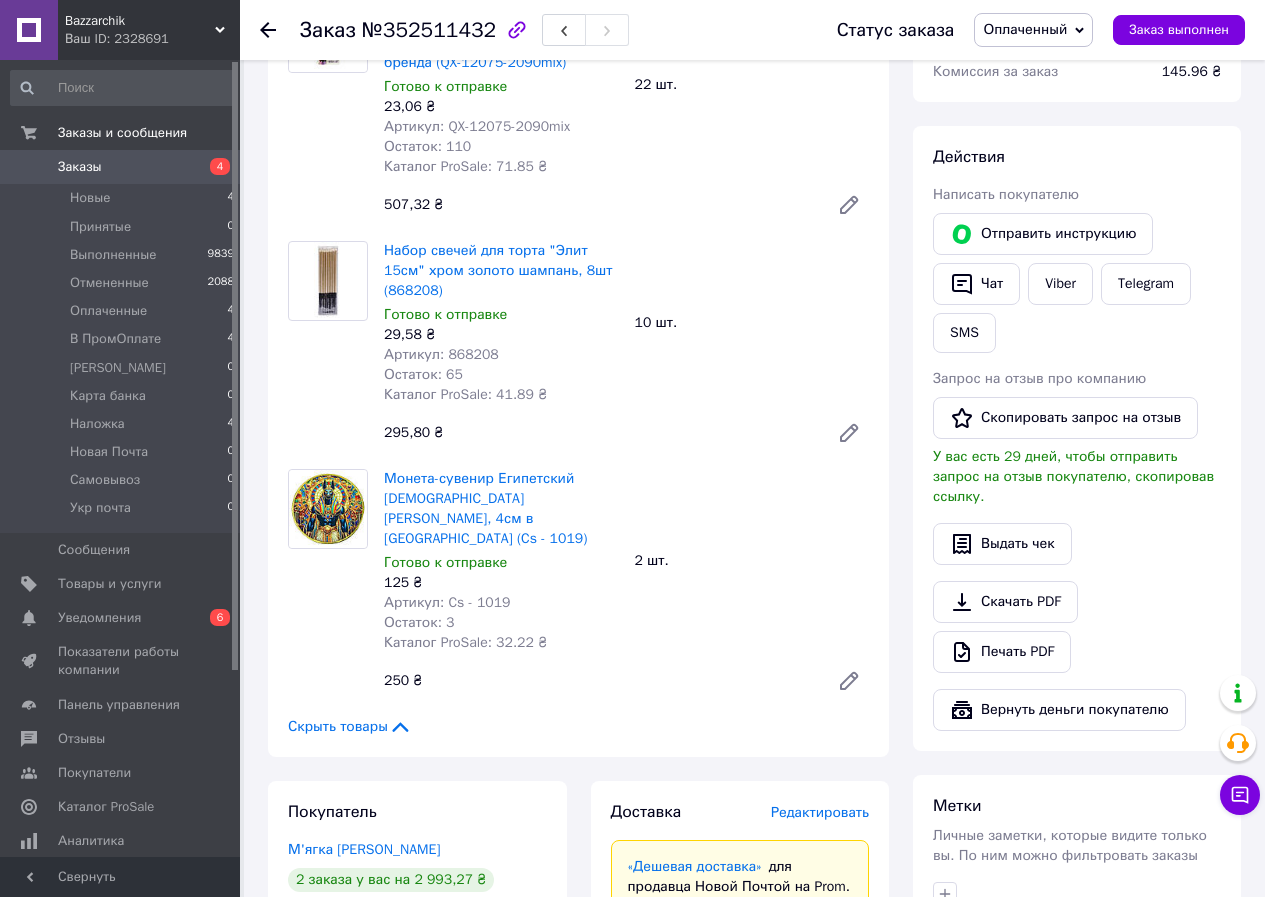 click on "Артикул: 868208" at bounding box center [441, 354] 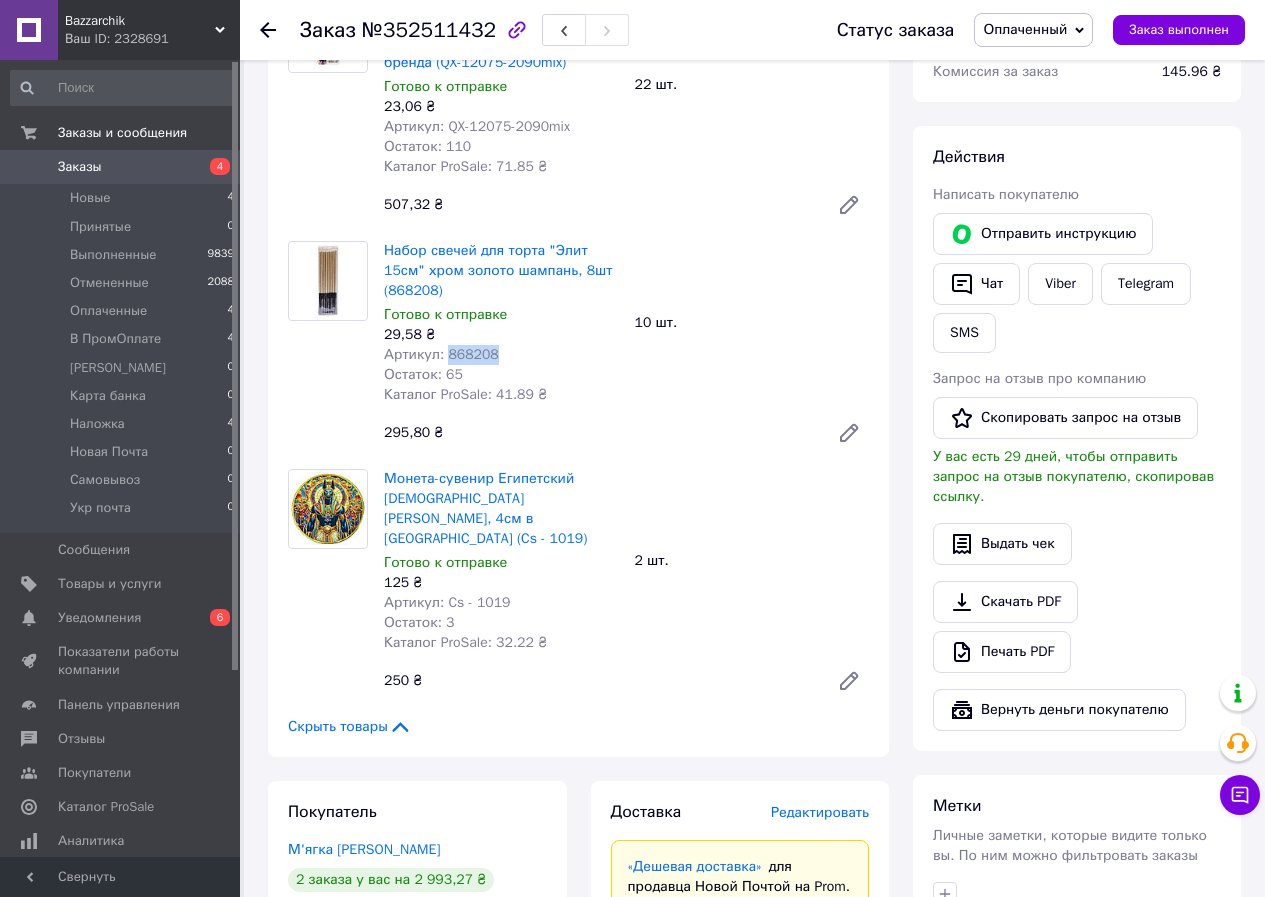click on "Артикул: 868208" at bounding box center [441, 354] 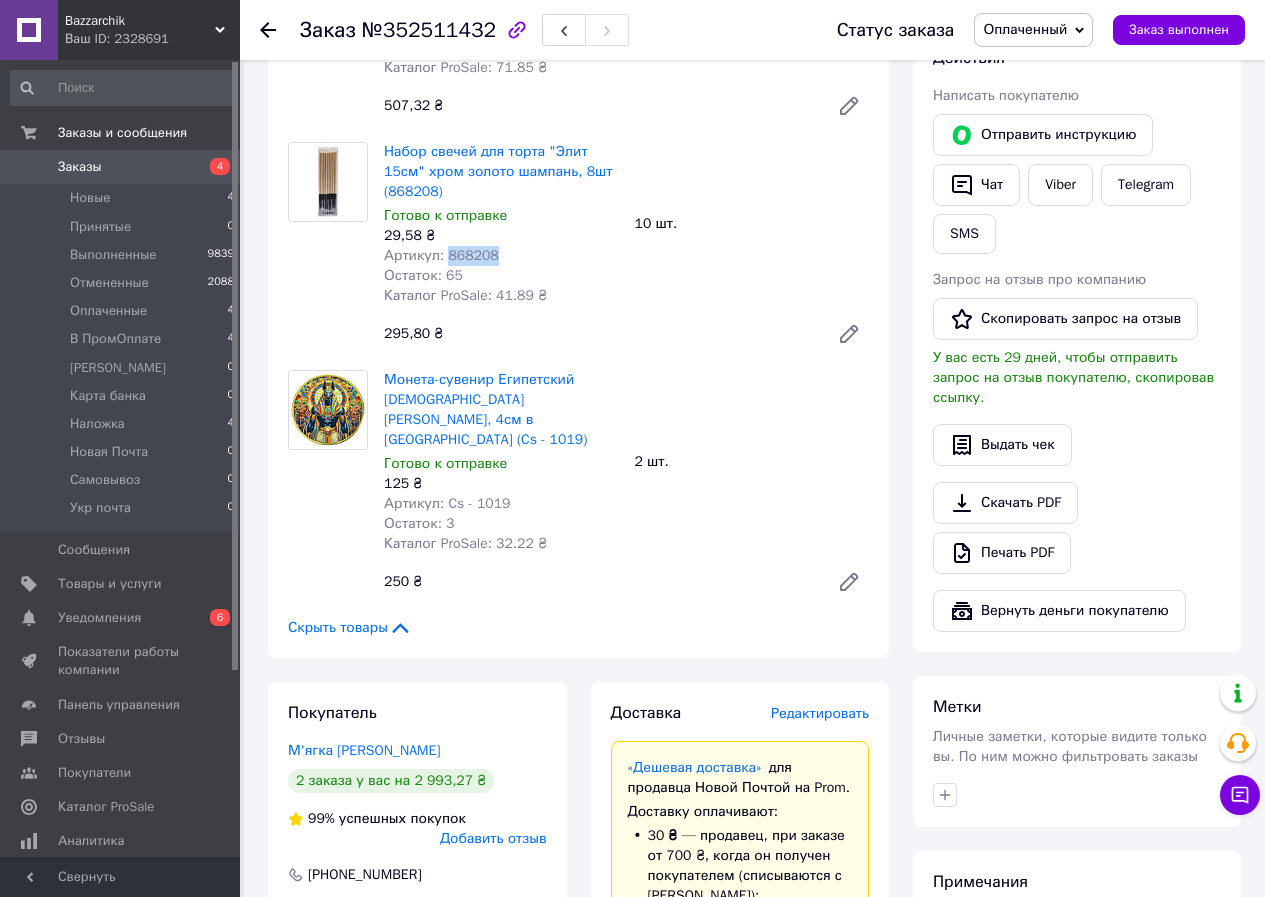 scroll, scrollTop: 400, scrollLeft: 0, axis: vertical 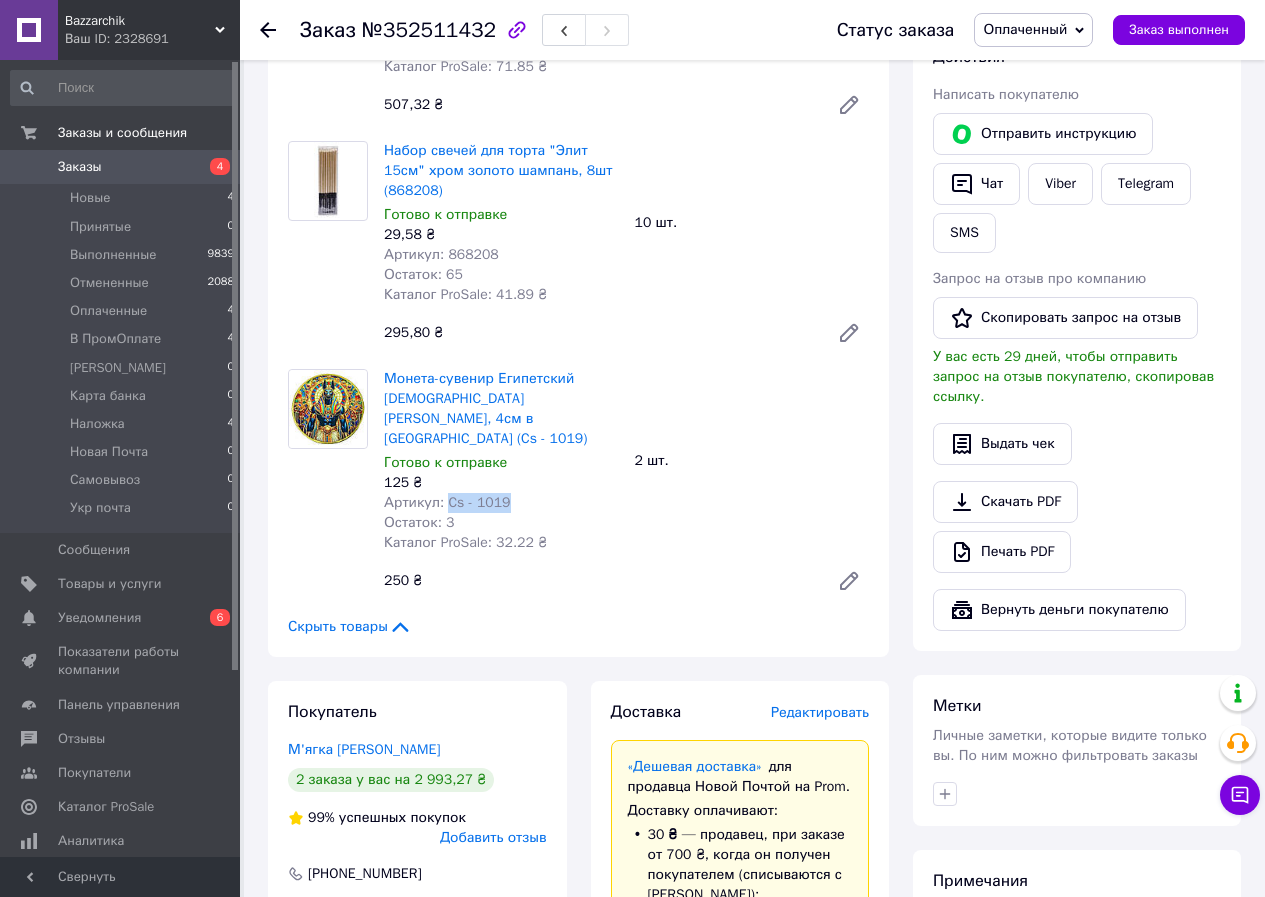 drag, startPoint x: 510, startPoint y: 462, endPoint x: 442, endPoint y: 457, distance: 68.18358 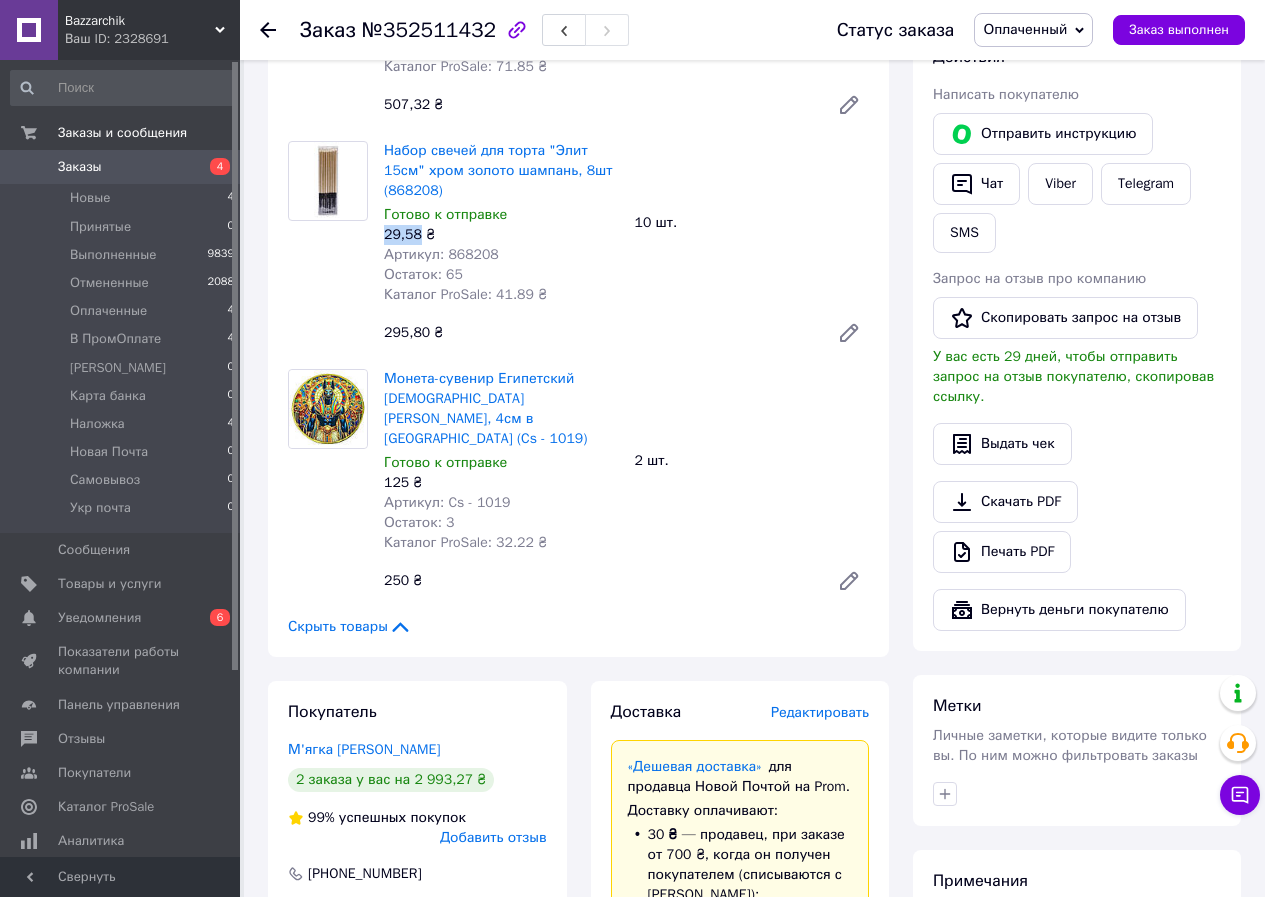 drag, startPoint x: 419, startPoint y: 238, endPoint x: 403, endPoint y: 234, distance: 16.492422 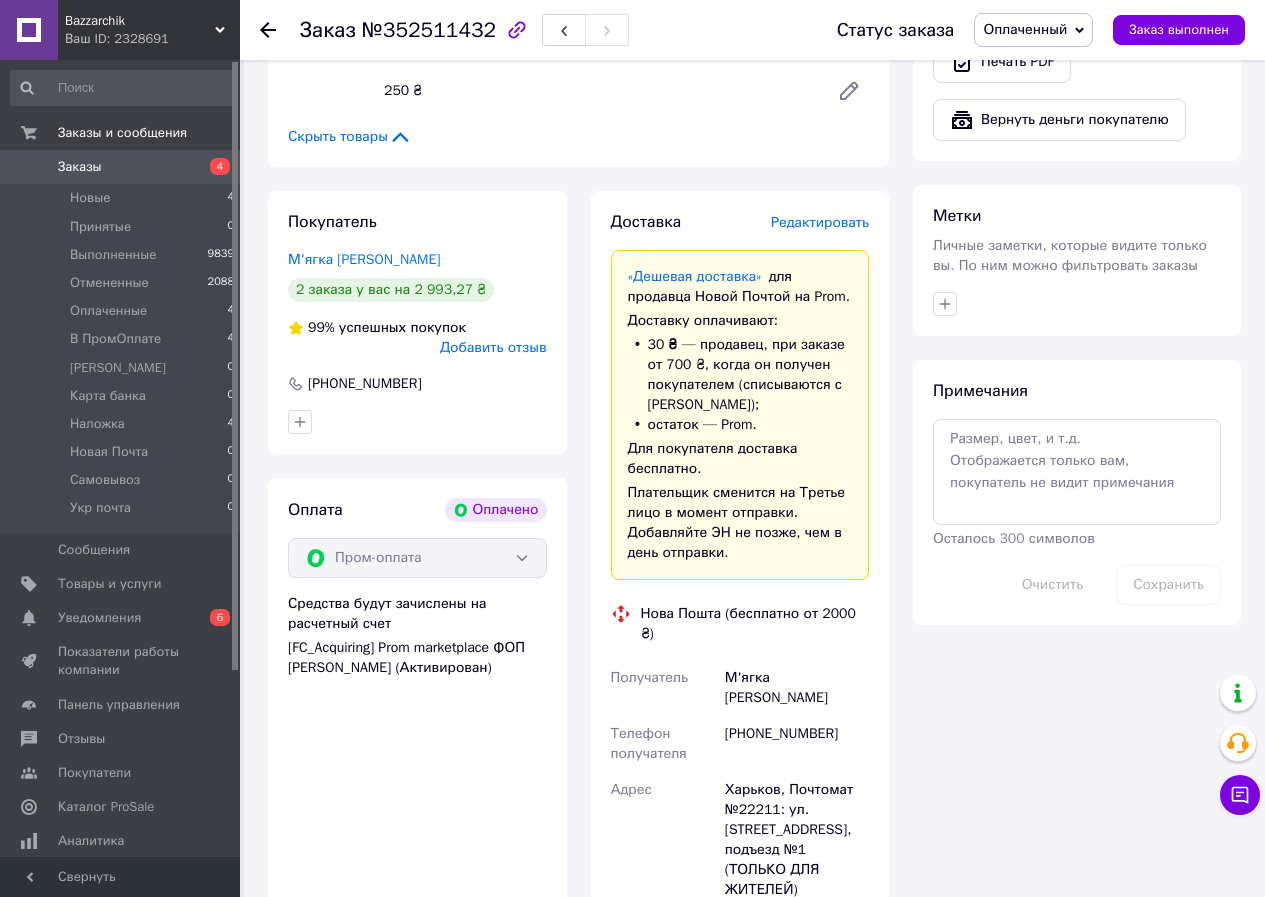 scroll, scrollTop: 1000, scrollLeft: 0, axis: vertical 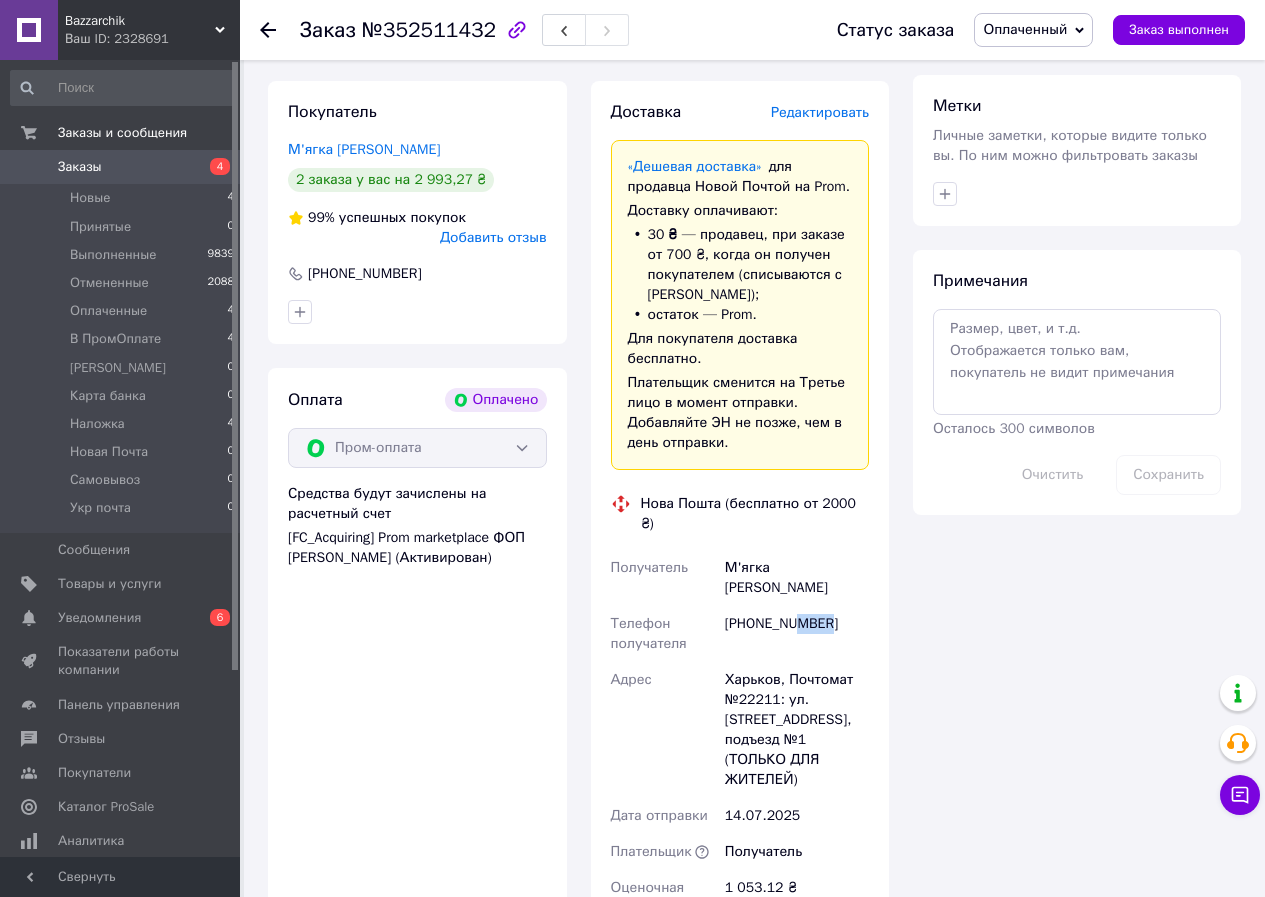 drag, startPoint x: 827, startPoint y: 539, endPoint x: 799, endPoint y: 551, distance: 30.463093 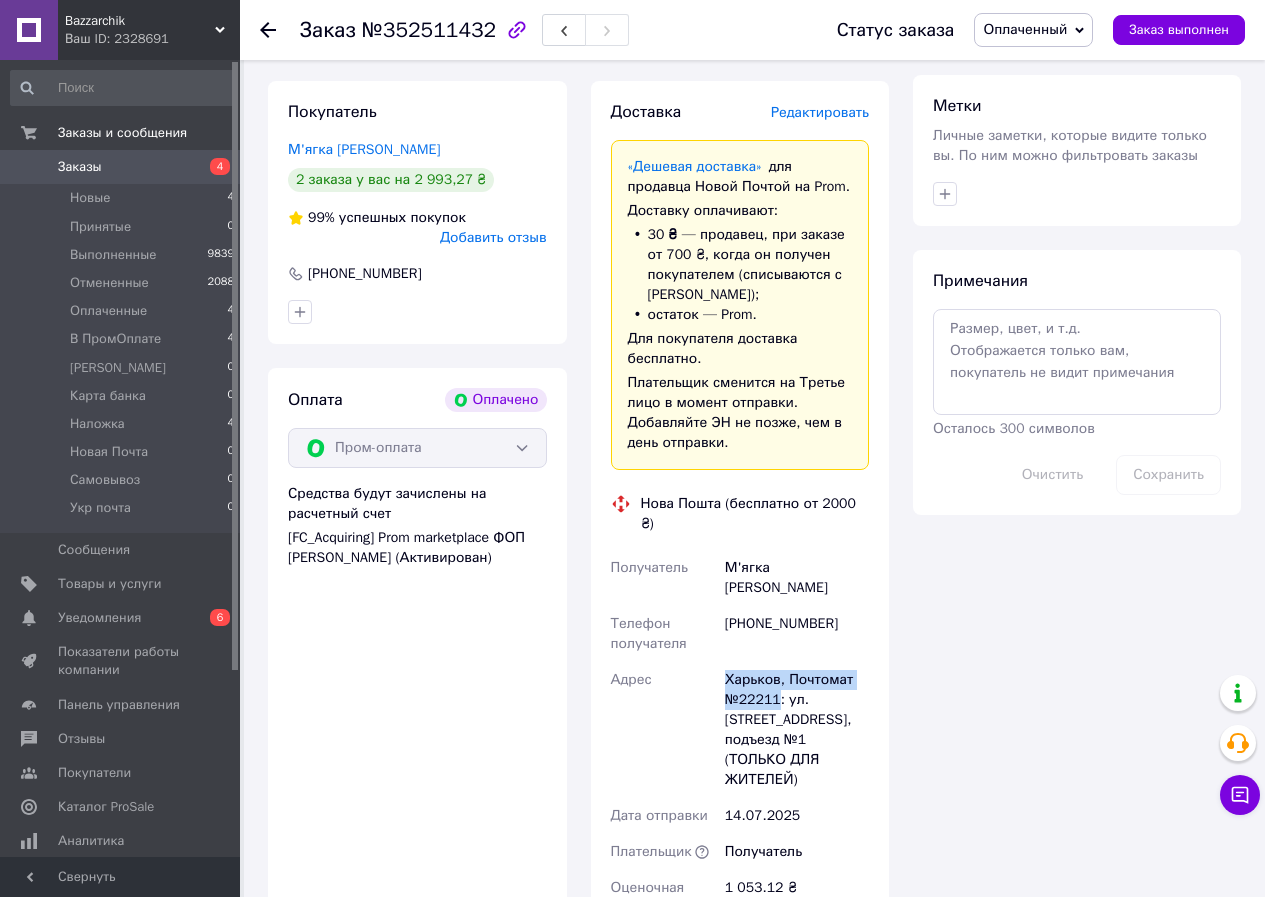 drag, startPoint x: 778, startPoint y: 619, endPoint x: 753, endPoint y: 607, distance: 27.730848 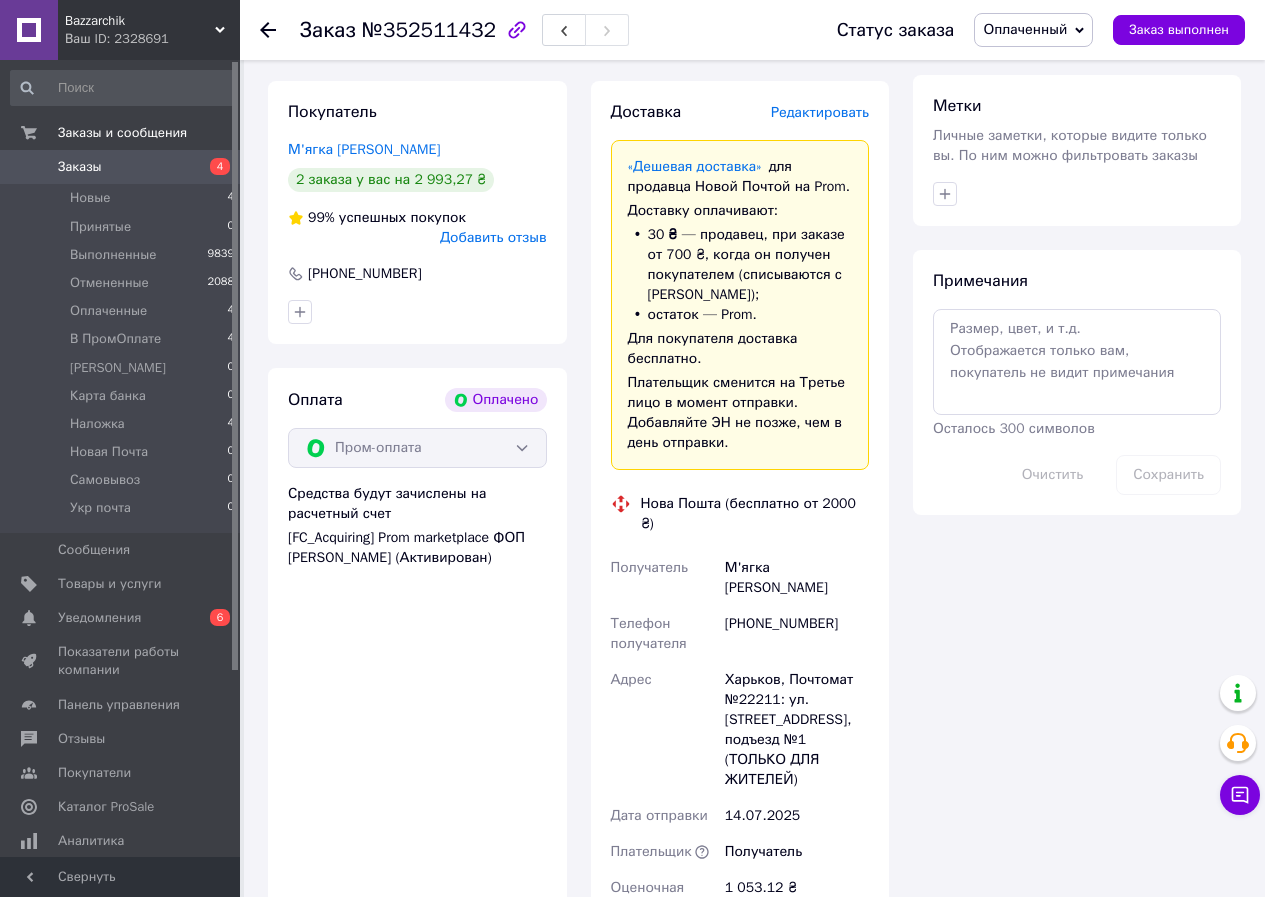click on "+380962677317" at bounding box center (797, 634) 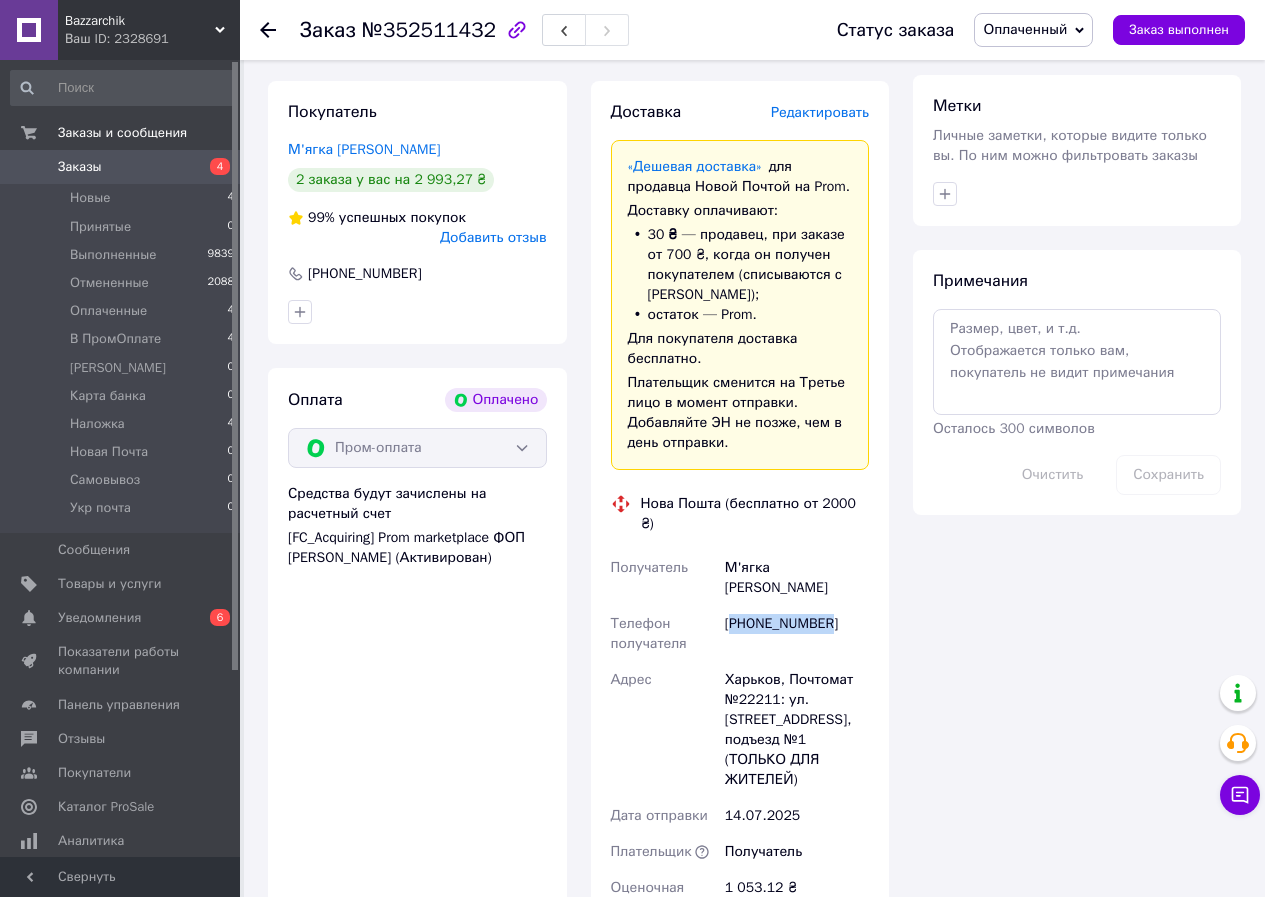 click on "+380962677317" at bounding box center (797, 634) 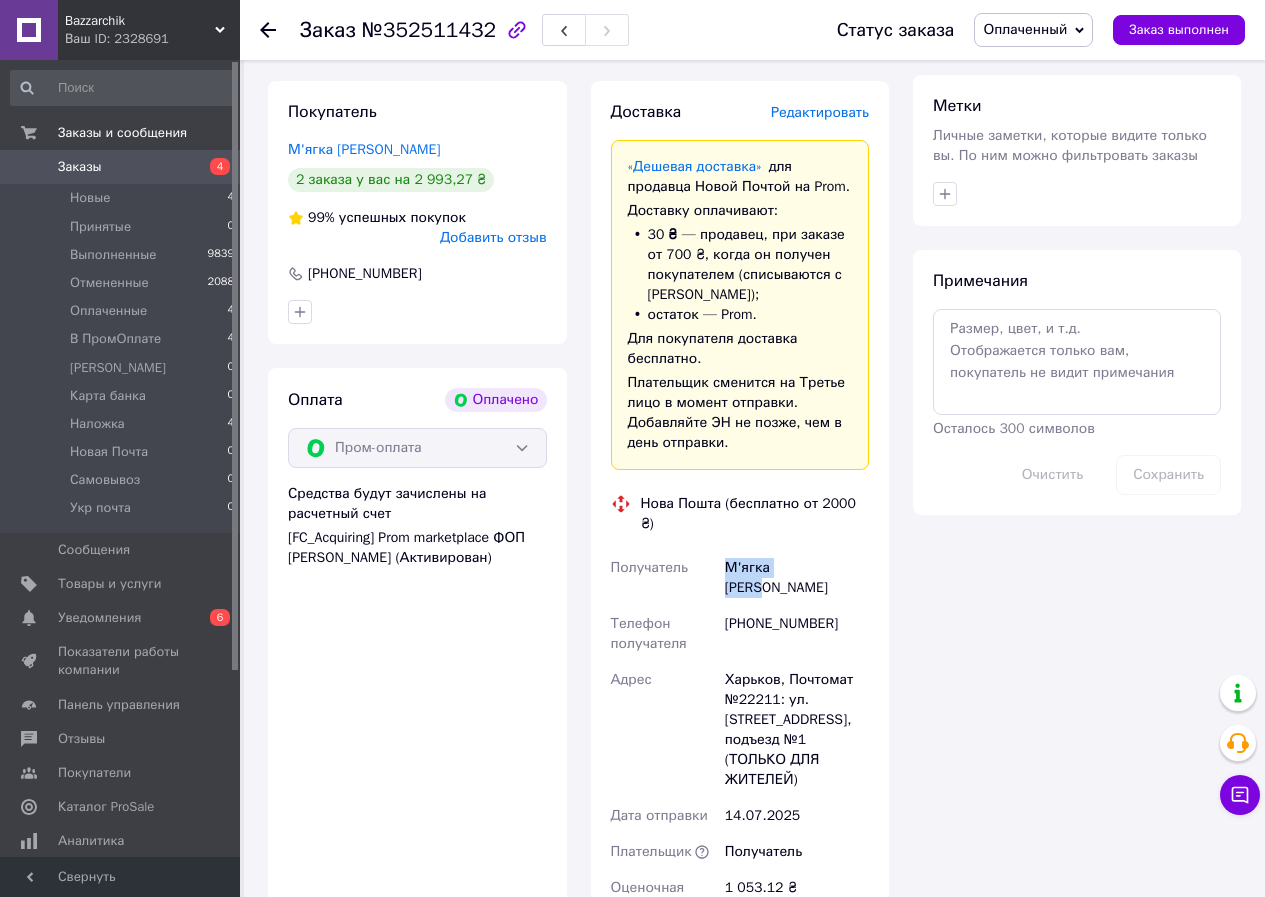 drag, startPoint x: 788, startPoint y: 507, endPoint x: 728, endPoint y: 516, distance: 60.671246 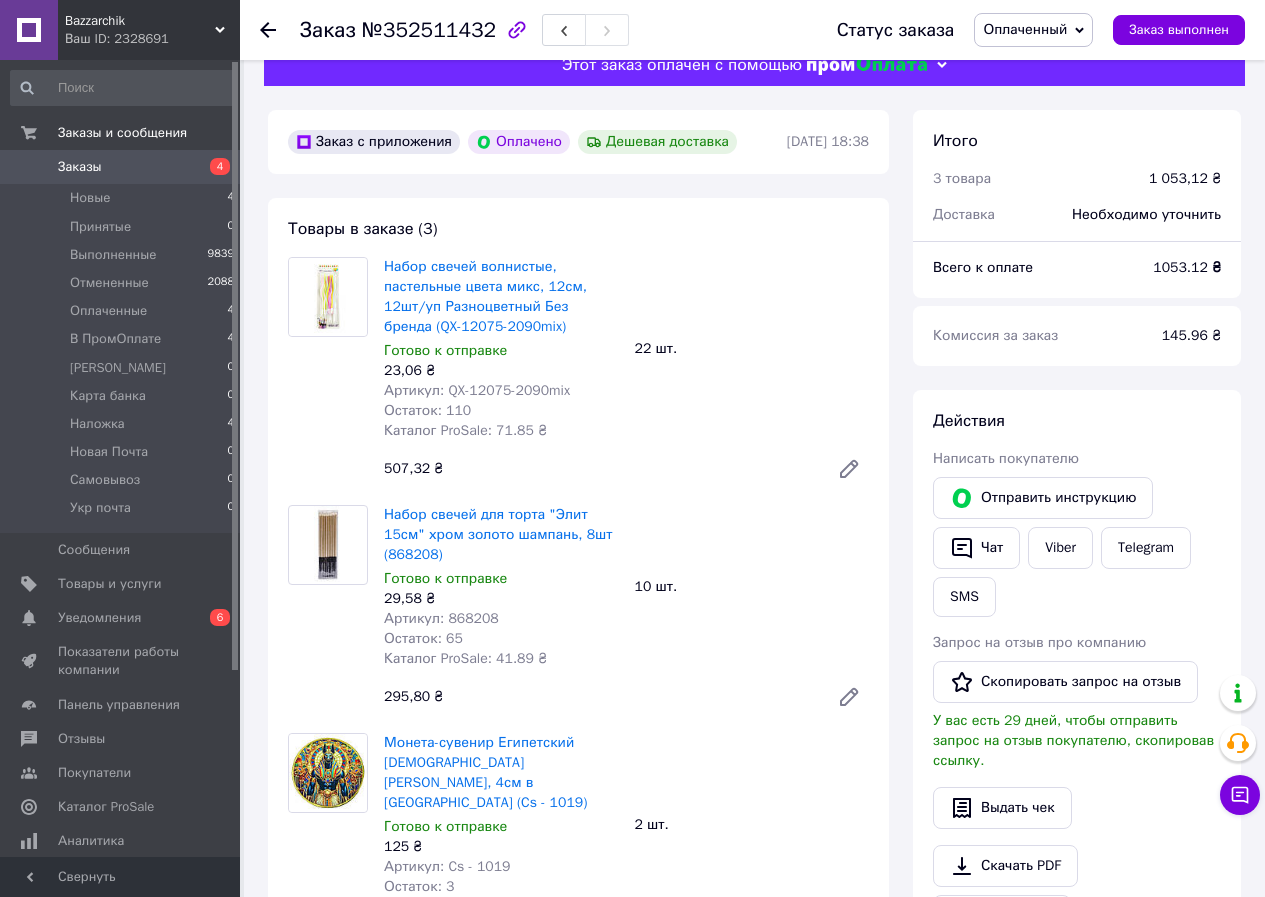scroll, scrollTop: 0, scrollLeft: 0, axis: both 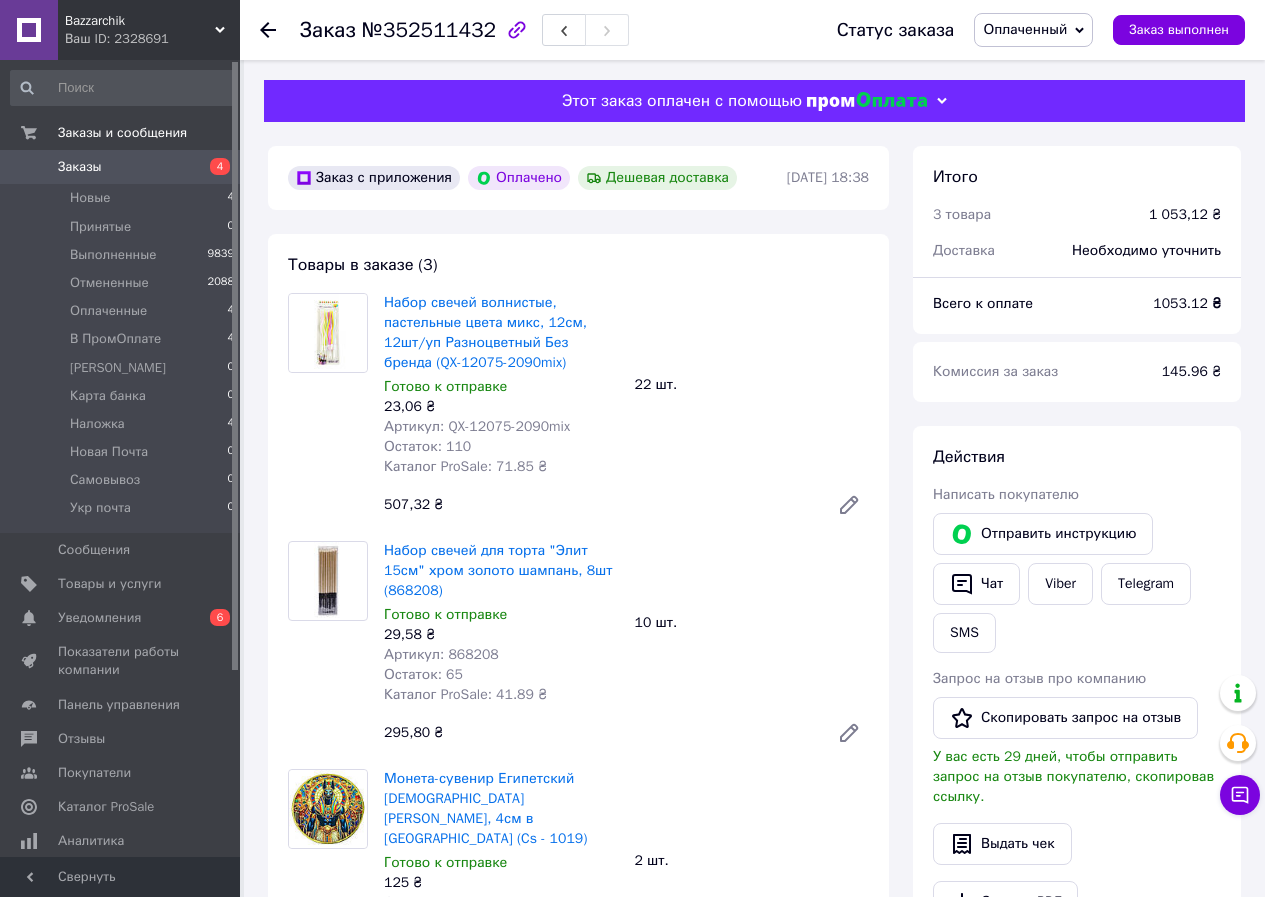 click on "Оплаченный" at bounding box center [1025, 29] 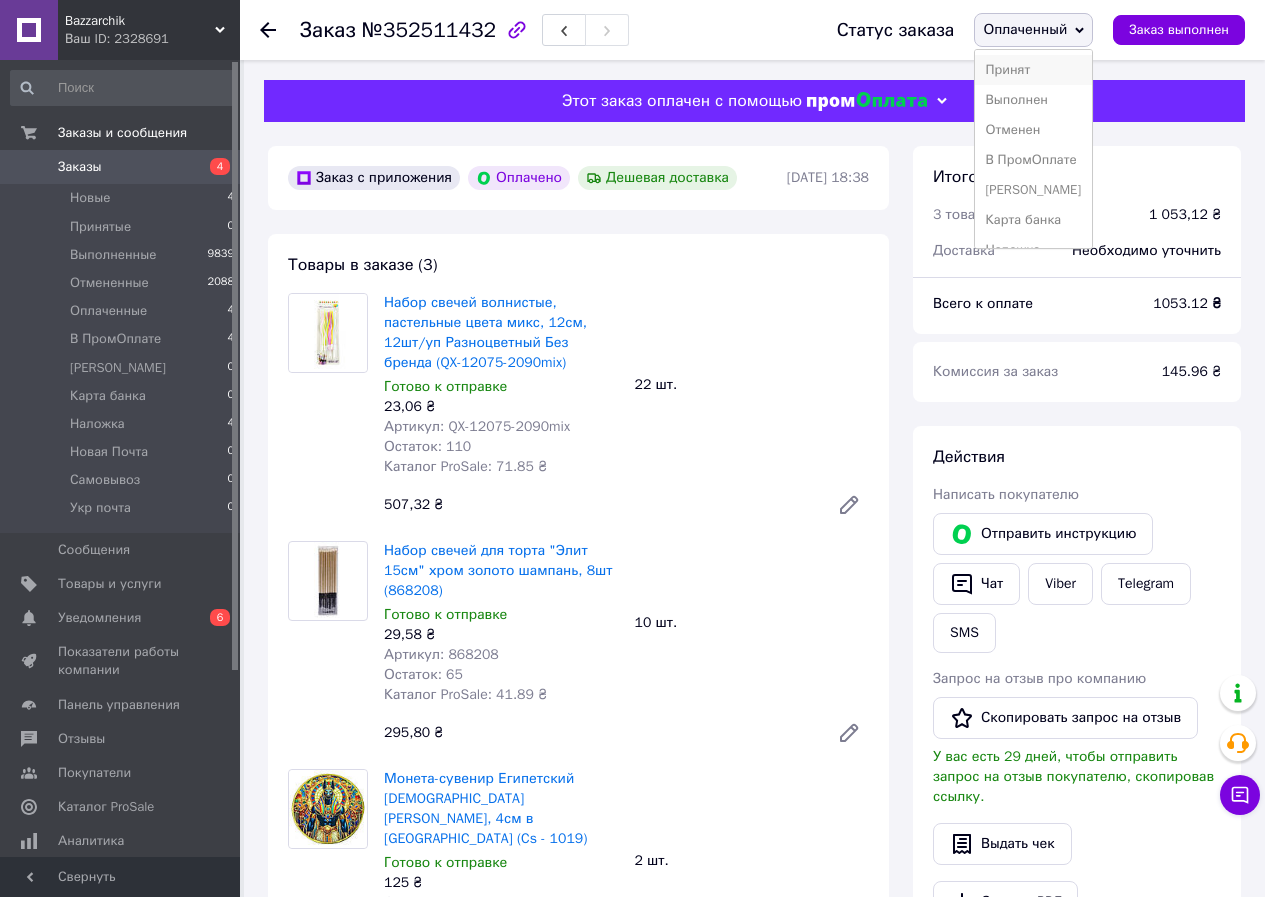 click on "Принят" at bounding box center (1033, 70) 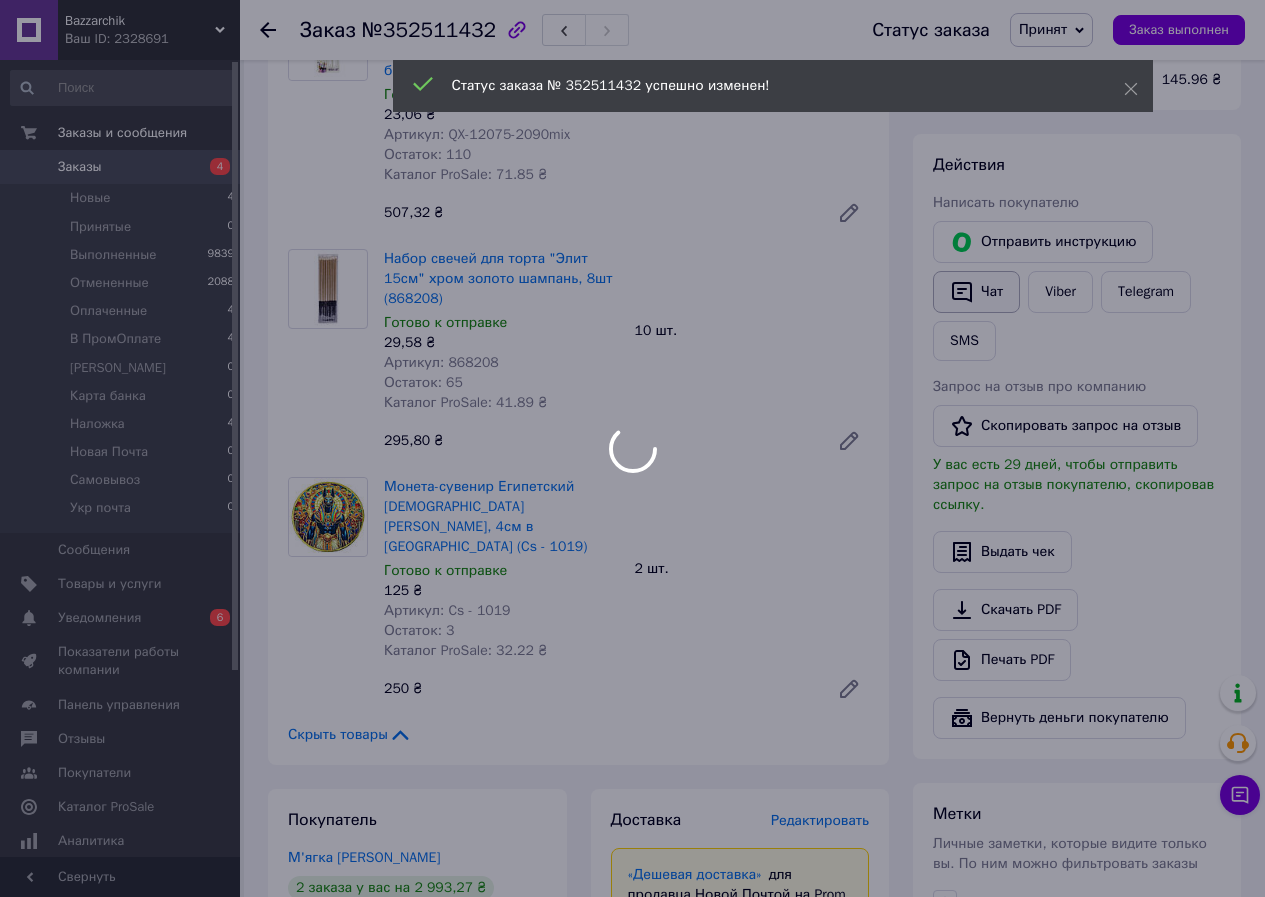 scroll, scrollTop: 300, scrollLeft: 0, axis: vertical 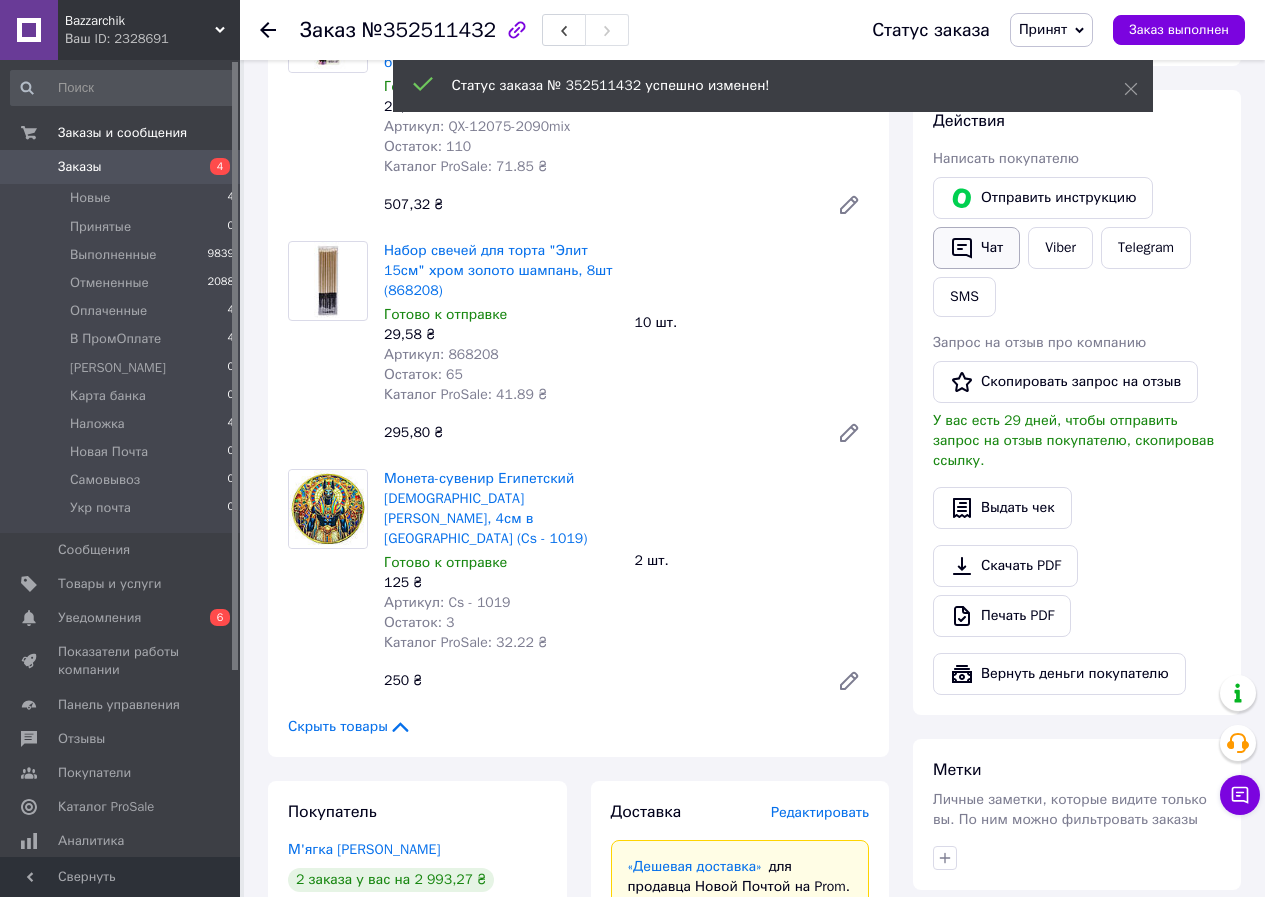 click on "Чат" at bounding box center [976, 248] 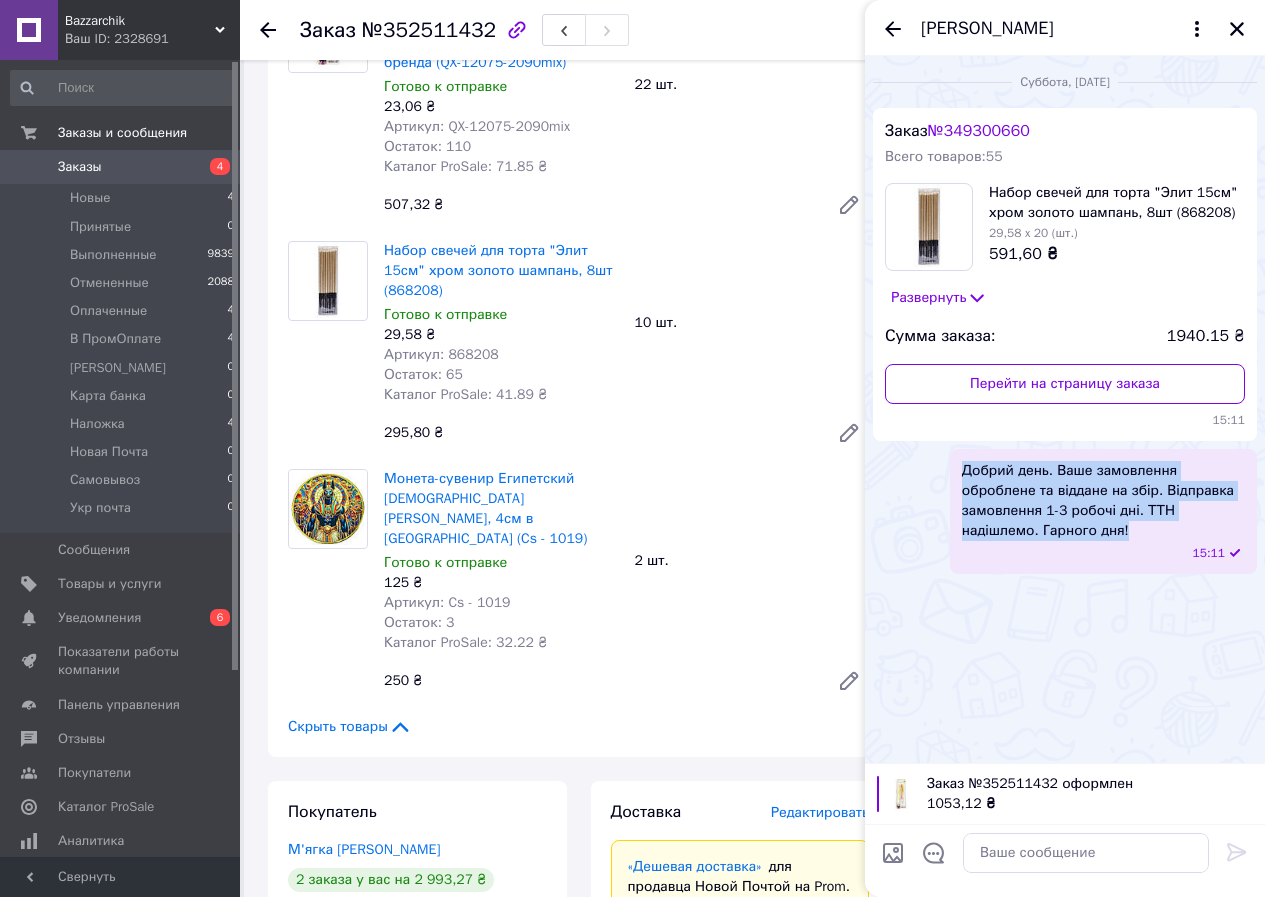 drag, startPoint x: 1241, startPoint y: 510, endPoint x: 936, endPoint y: 469, distance: 307.7434 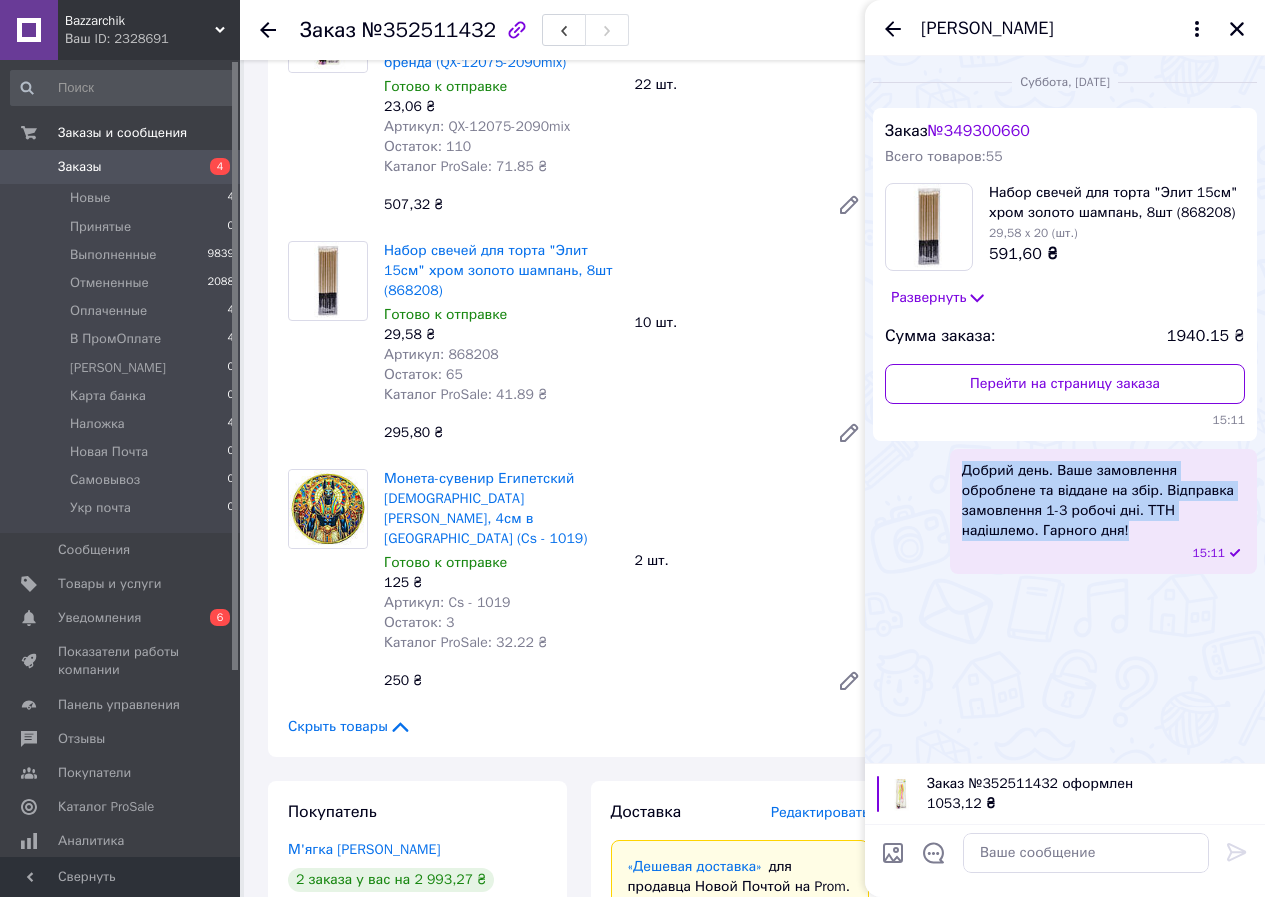 copy on "Добрий день. Ваше замовлення оброблене та віддане на збір. Відправка замовлення 1-3  робочі дні. ТТН надішлемо. Гарного дня!" 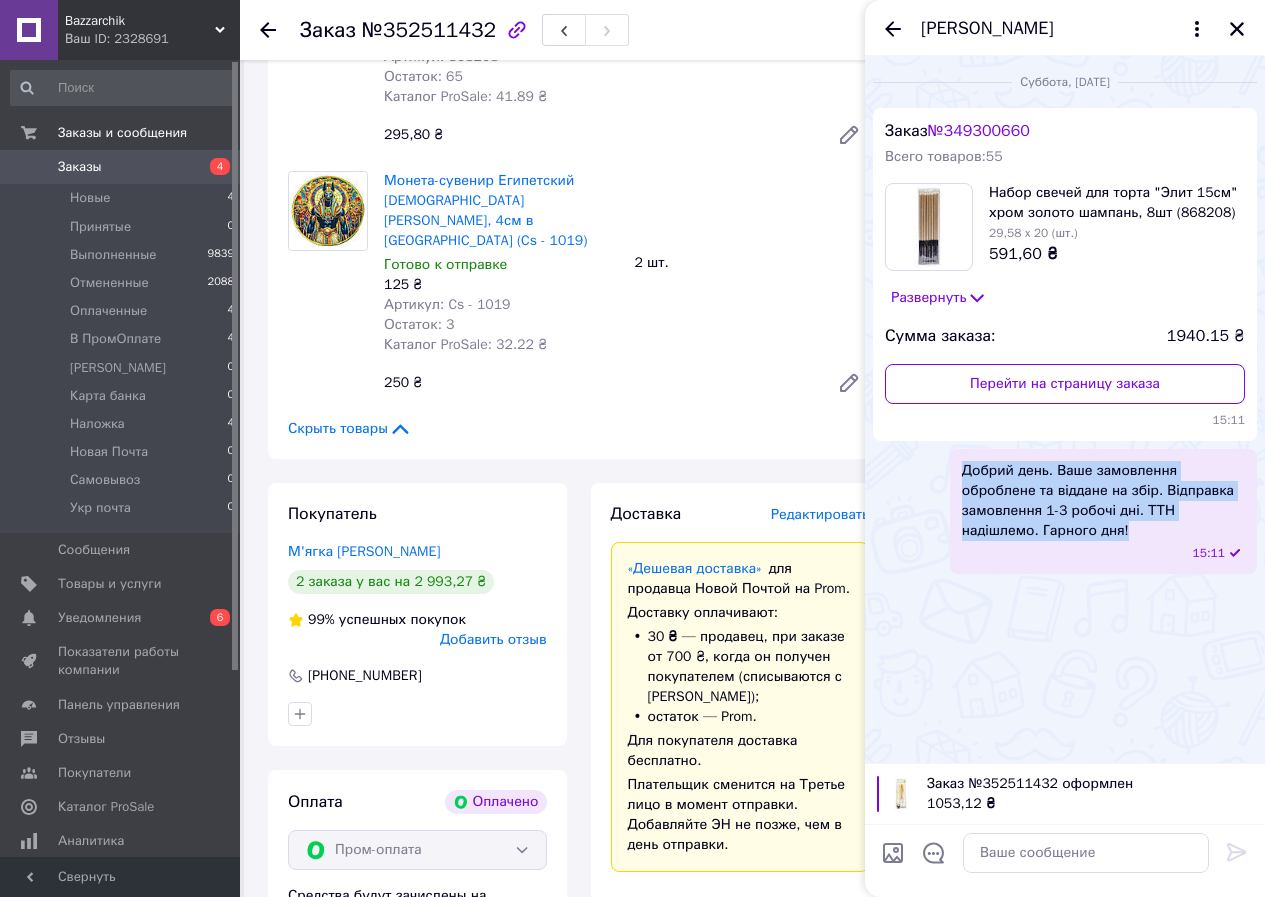 scroll, scrollTop: 600, scrollLeft: 0, axis: vertical 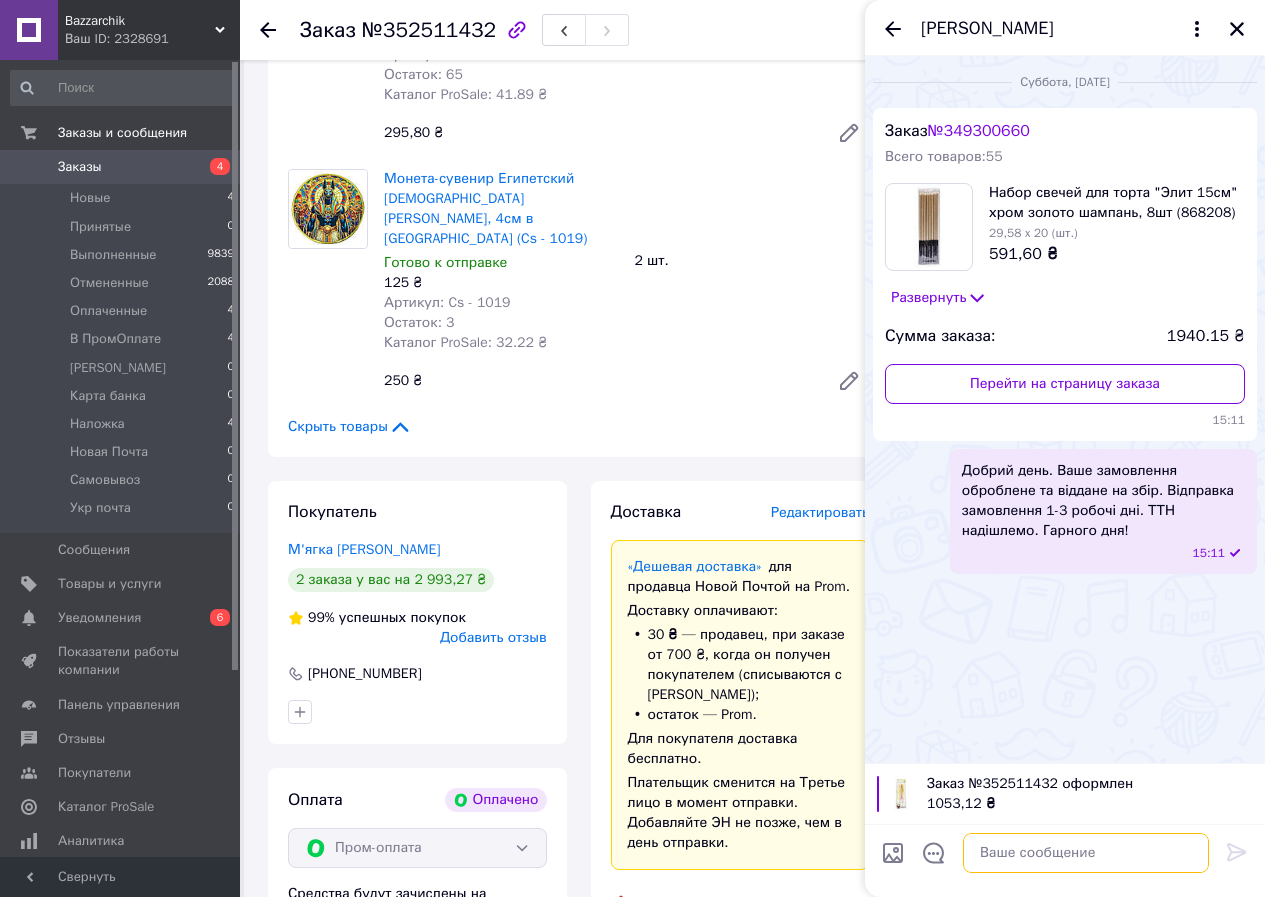 click at bounding box center (1086, 853) 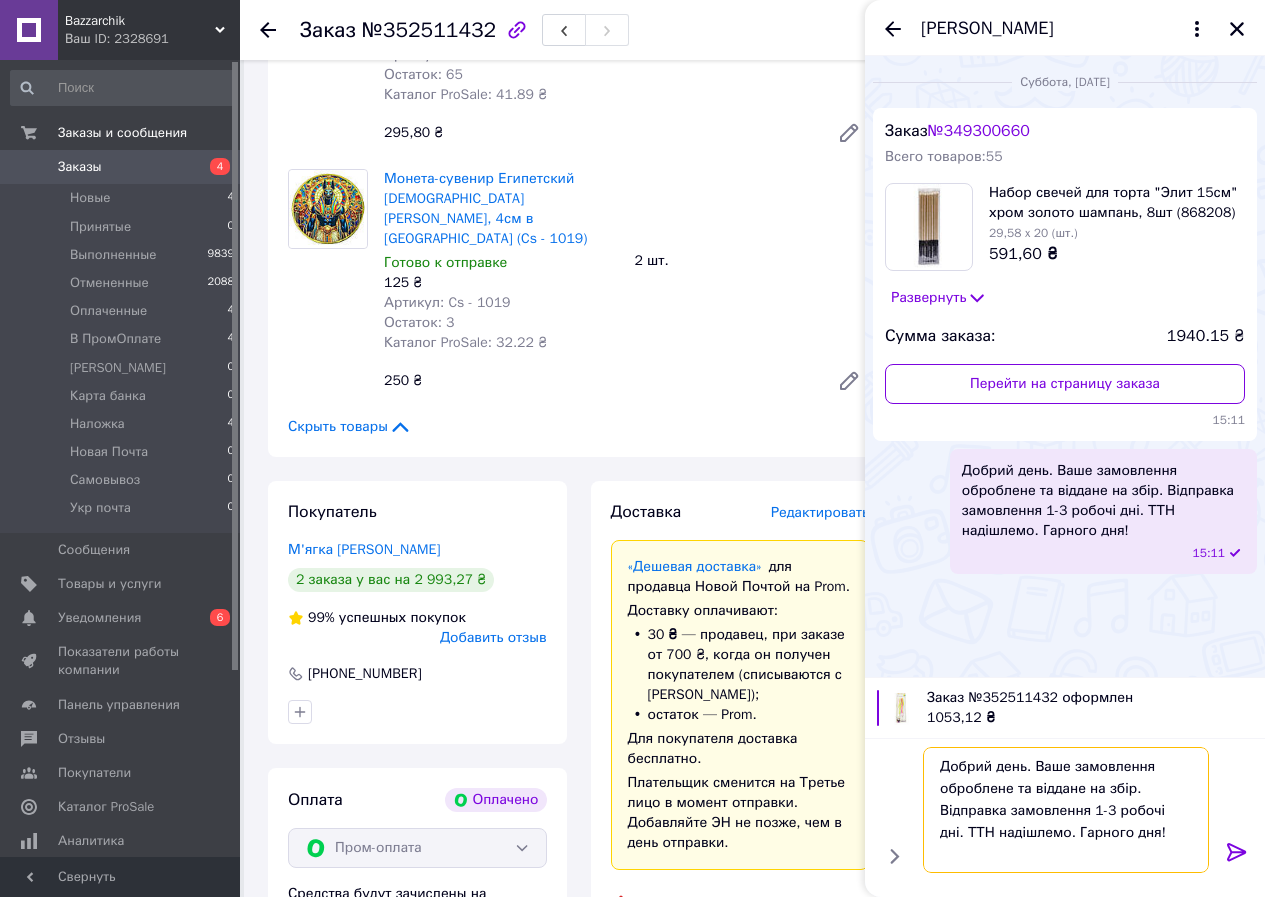 type on "Добрий день. Ваше замовлення оброблене та віддане на збір. Відправка замовлення 1-3 робочі дні. ТТН надішлемо. Гарного дня!" 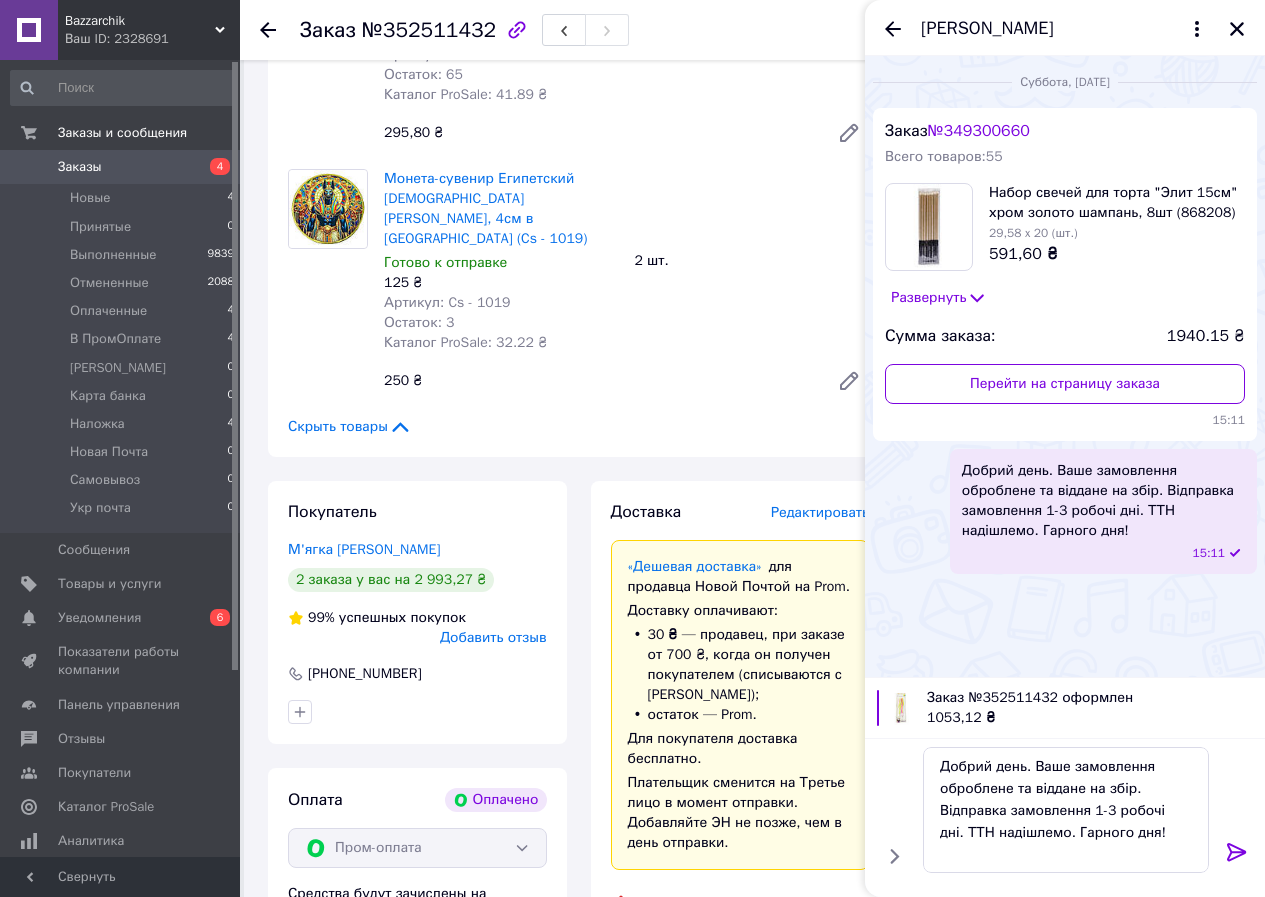 click 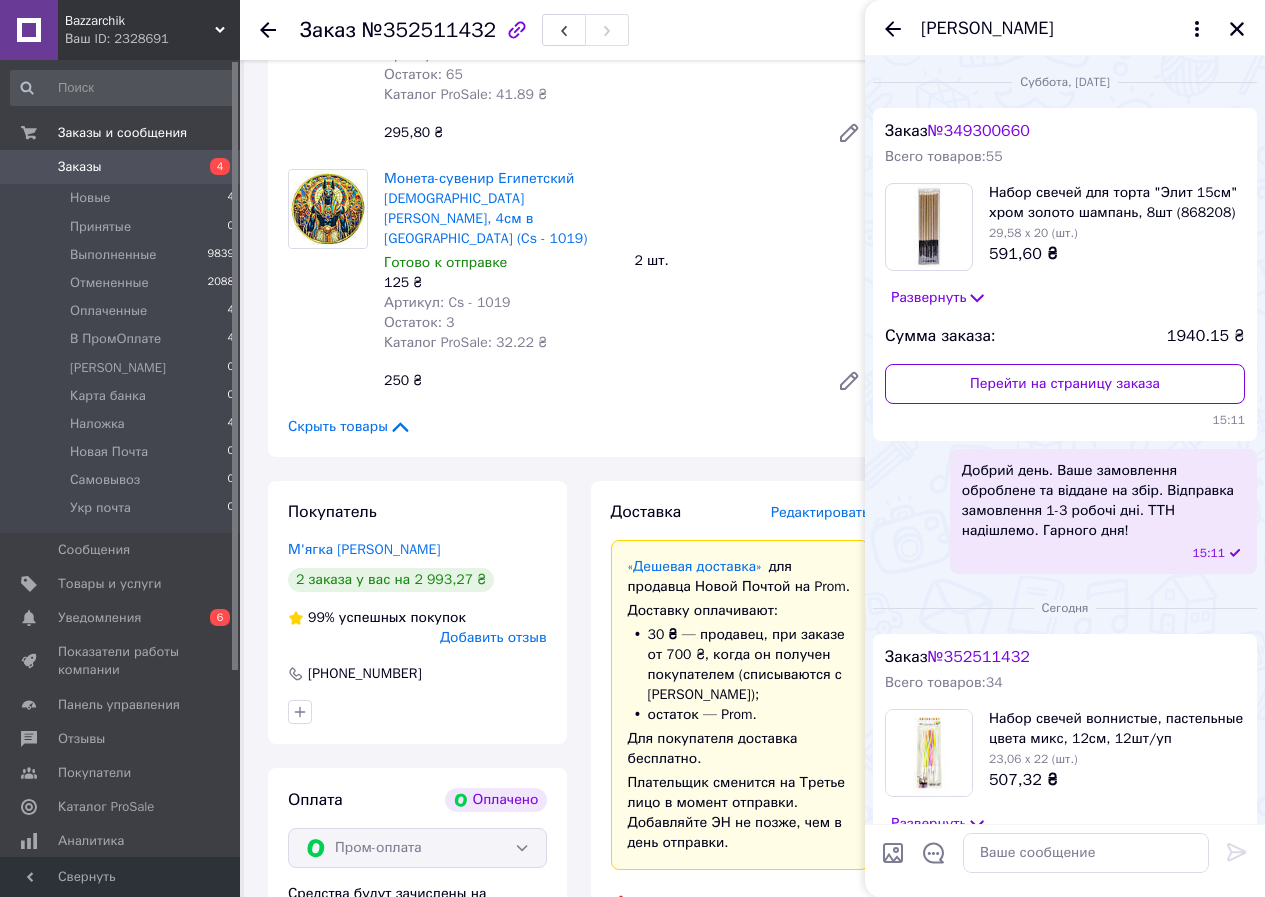 click 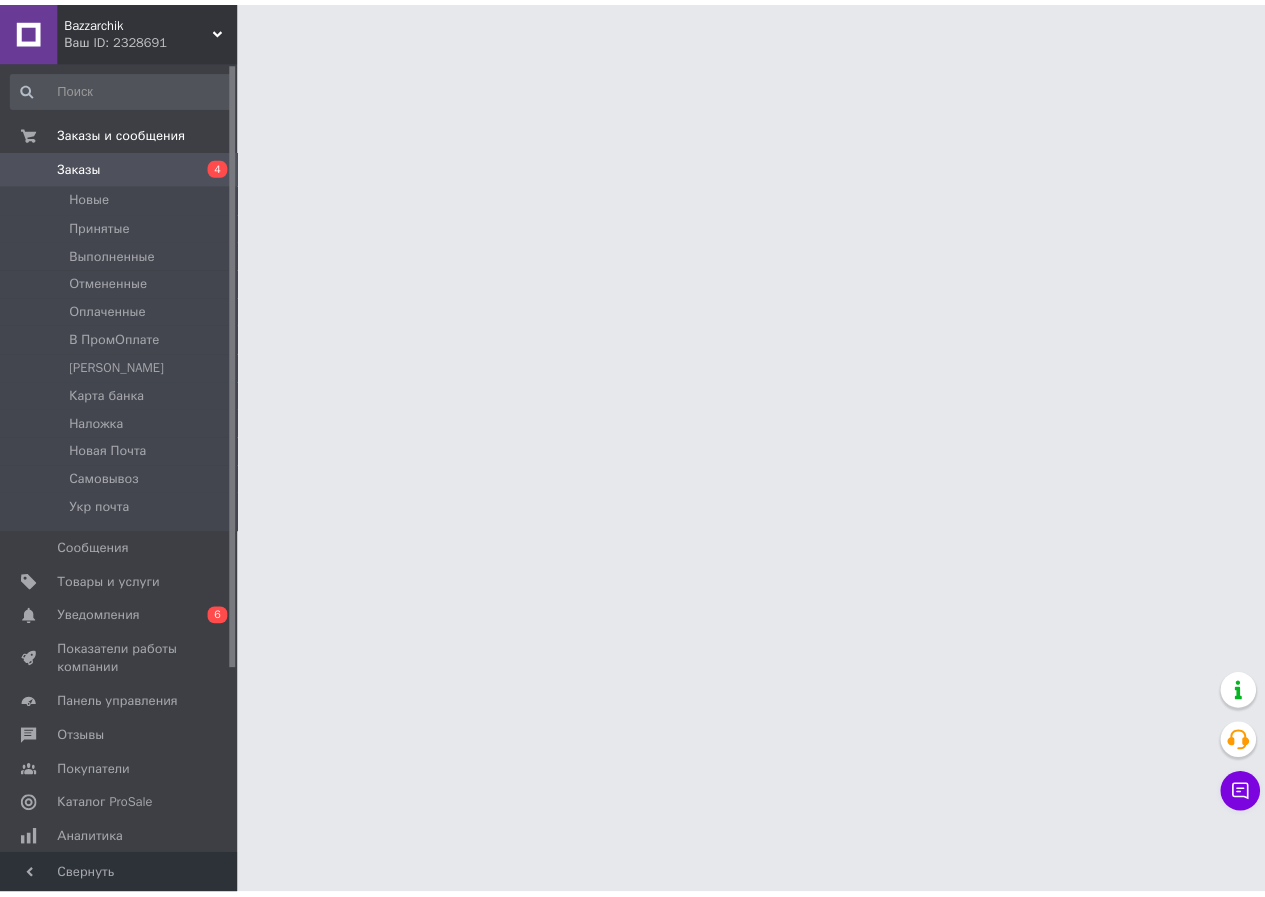 scroll, scrollTop: 6, scrollLeft: 0, axis: vertical 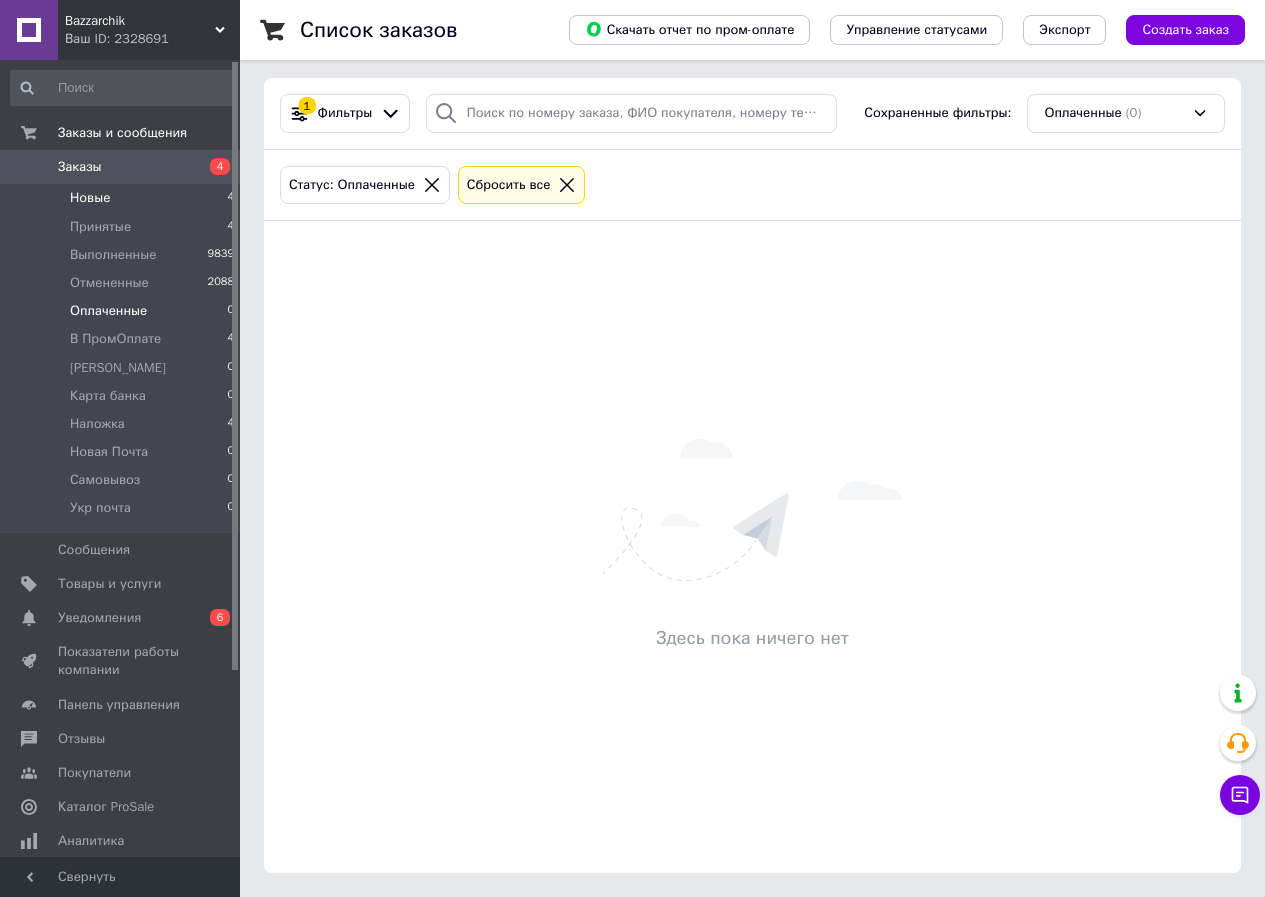 click on "Новые 4" at bounding box center [123, 198] 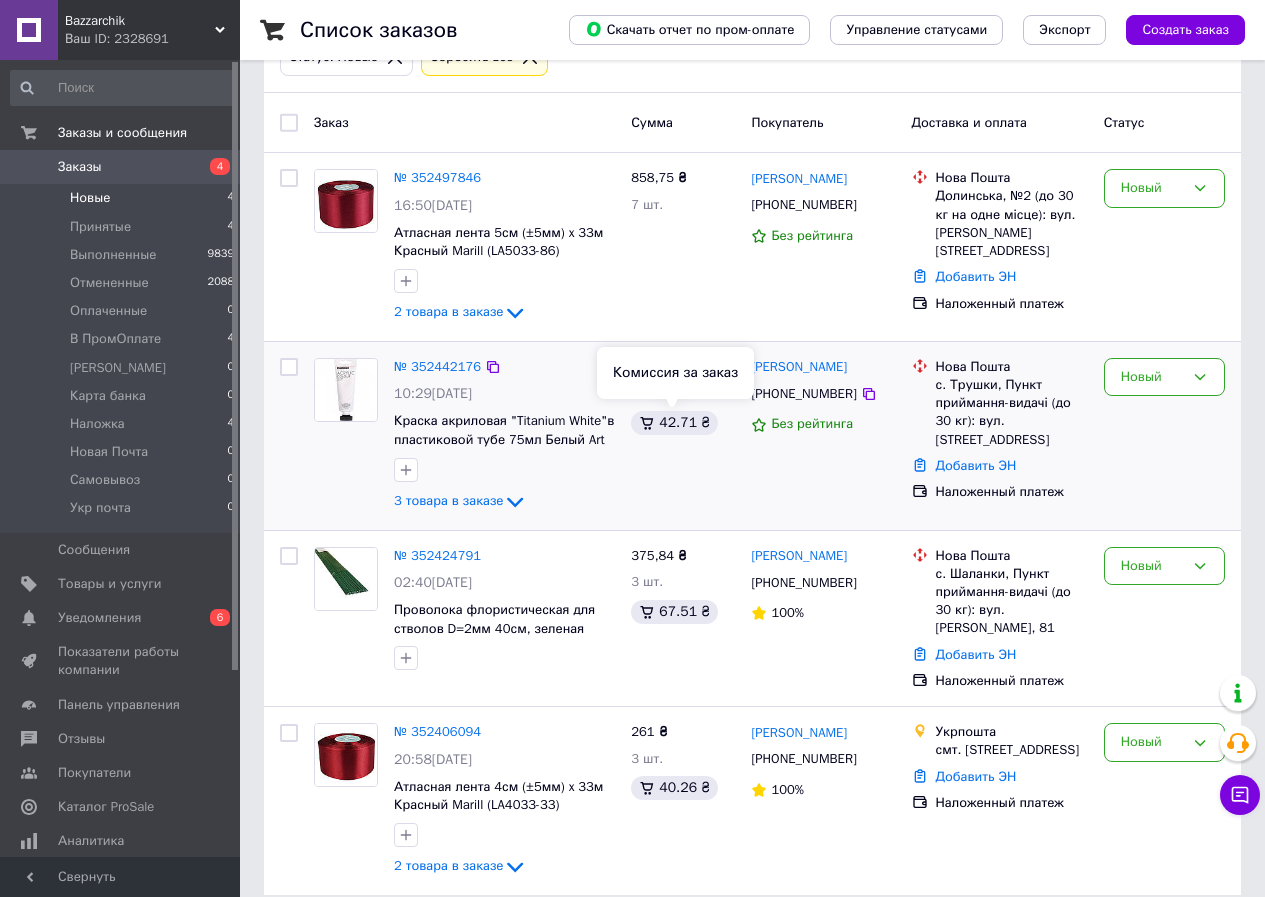 scroll, scrollTop: 138, scrollLeft: 0, axis: vertical 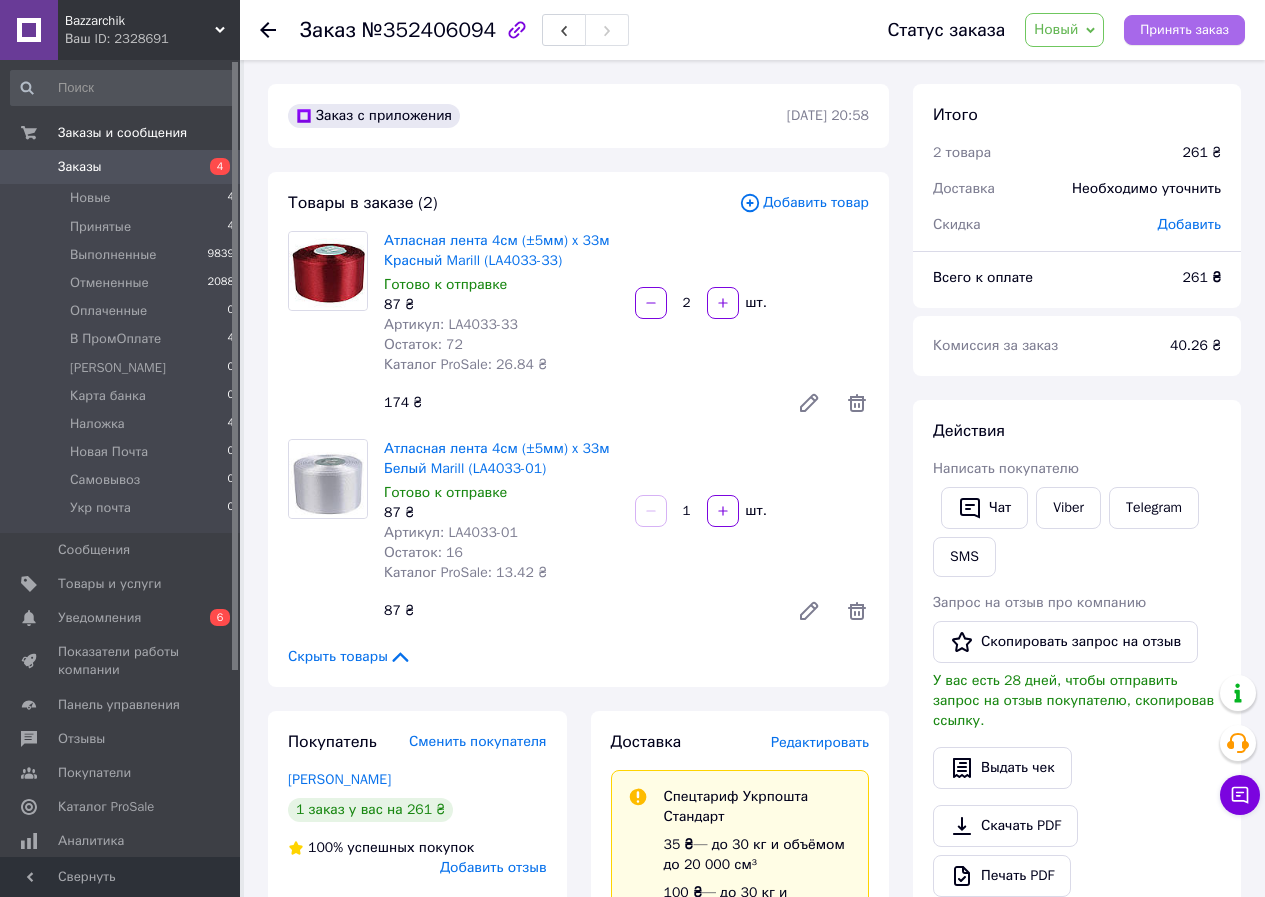click on "Принять заказ" at bounding box center (1184, 30) 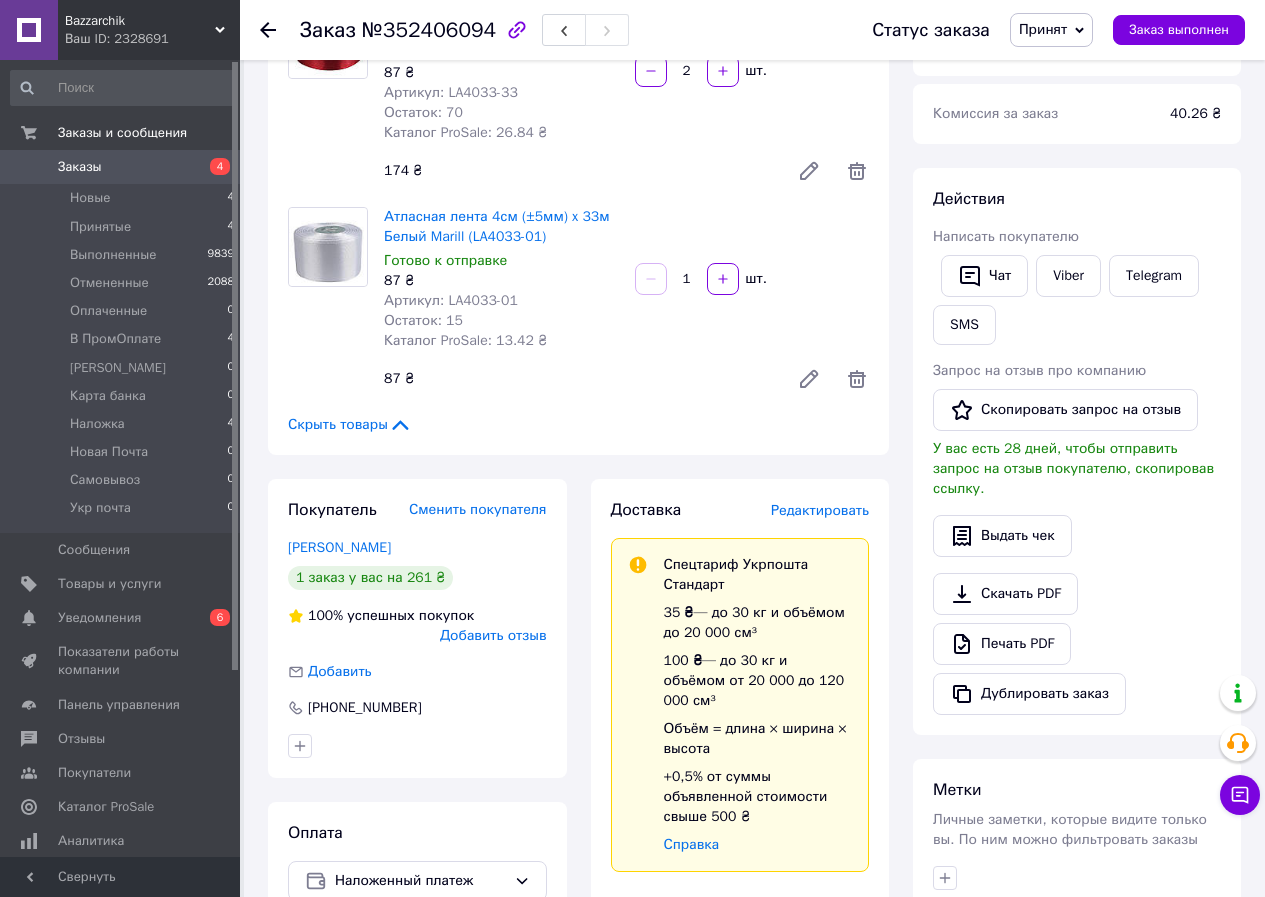 scroll, scrollTop: 200, scrollLeft: 0, axis: vertical 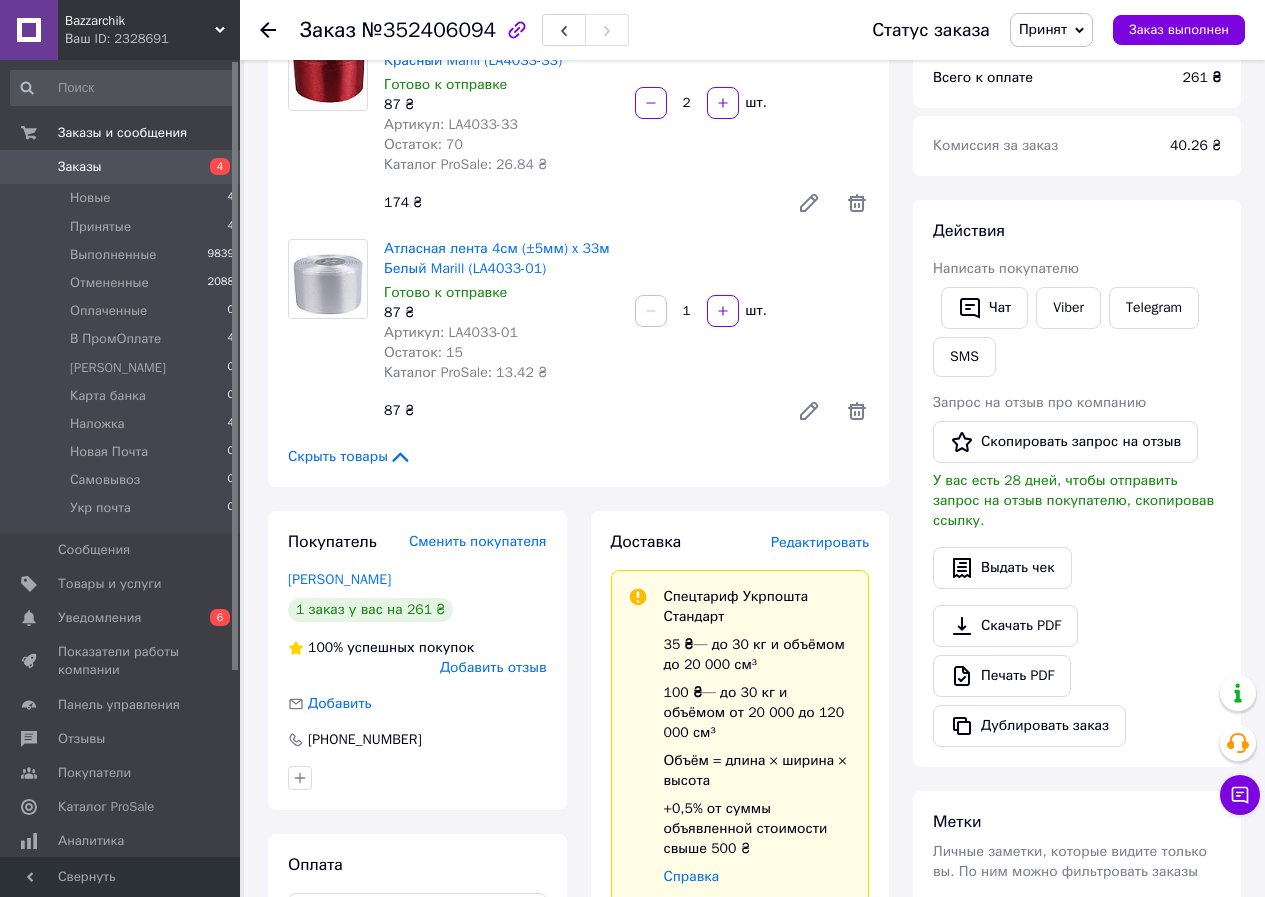click on "Спецтариф Укрпошта Стандарт 35 ₴  — до 30 кг и объёмом до 20 000 см³ 100 ₴  — до 30 кг и объёмом от 20 000 до 120 000 см³ Объём = длина × ширина × высота +0,5% от суммы объявленной стоимости свыше 500 ₴ Справка" at bounding box center (758, 737) 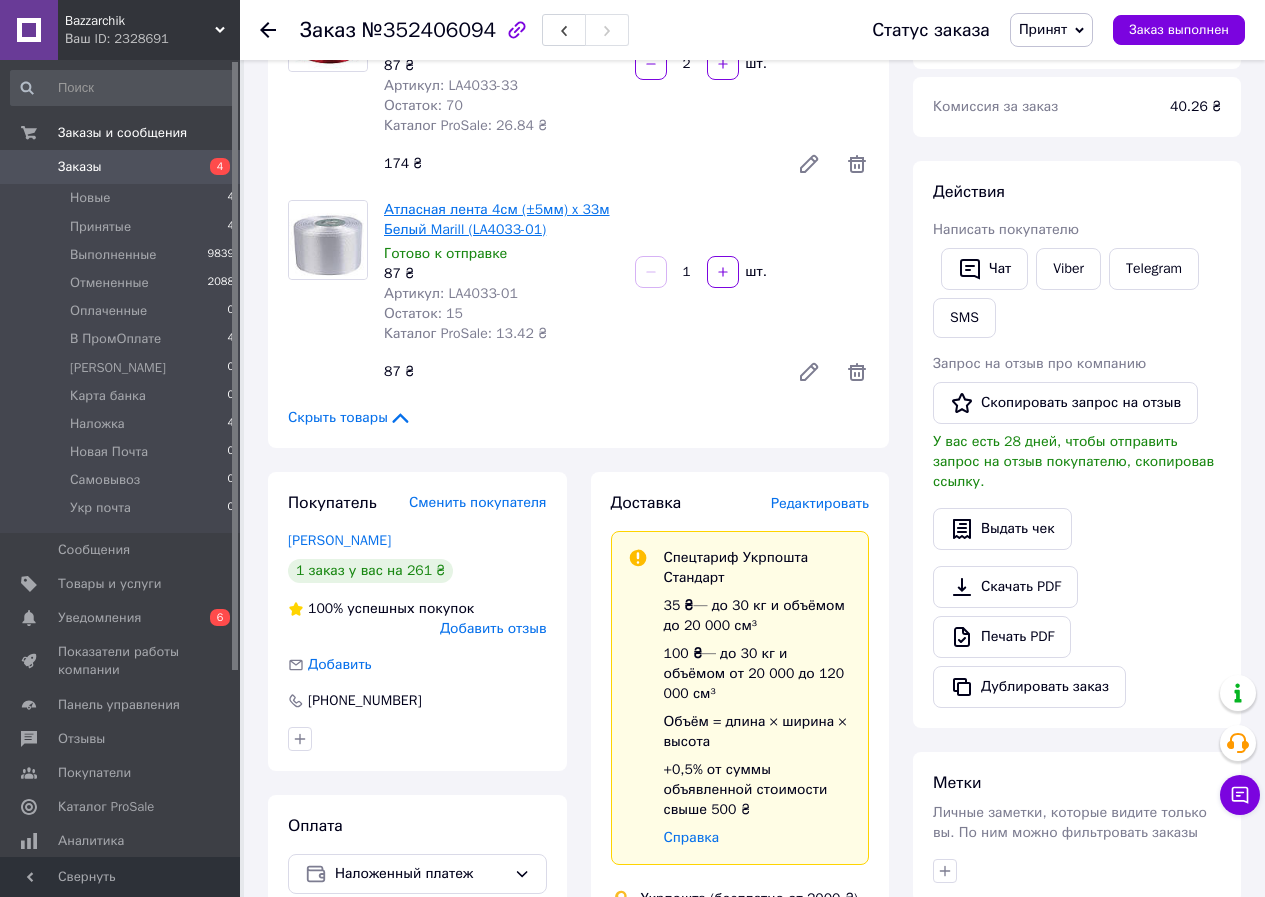 scroll, scrollTop: 0, scrollLeft: 0, axis: both 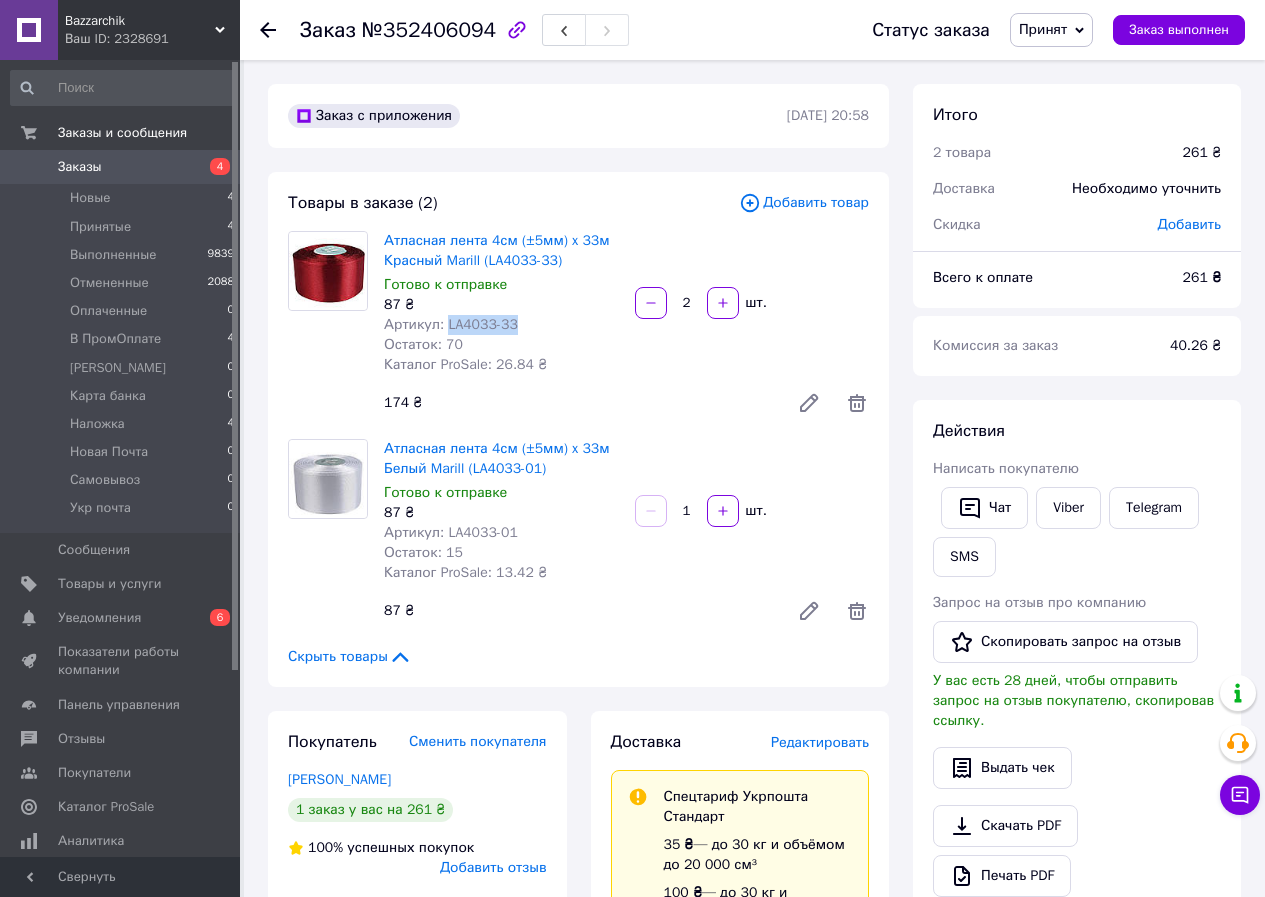 drag, startPoint x: 516, startPoint y: 327, endPoint x: 444, endPoint y: 326, distance: 72.00694 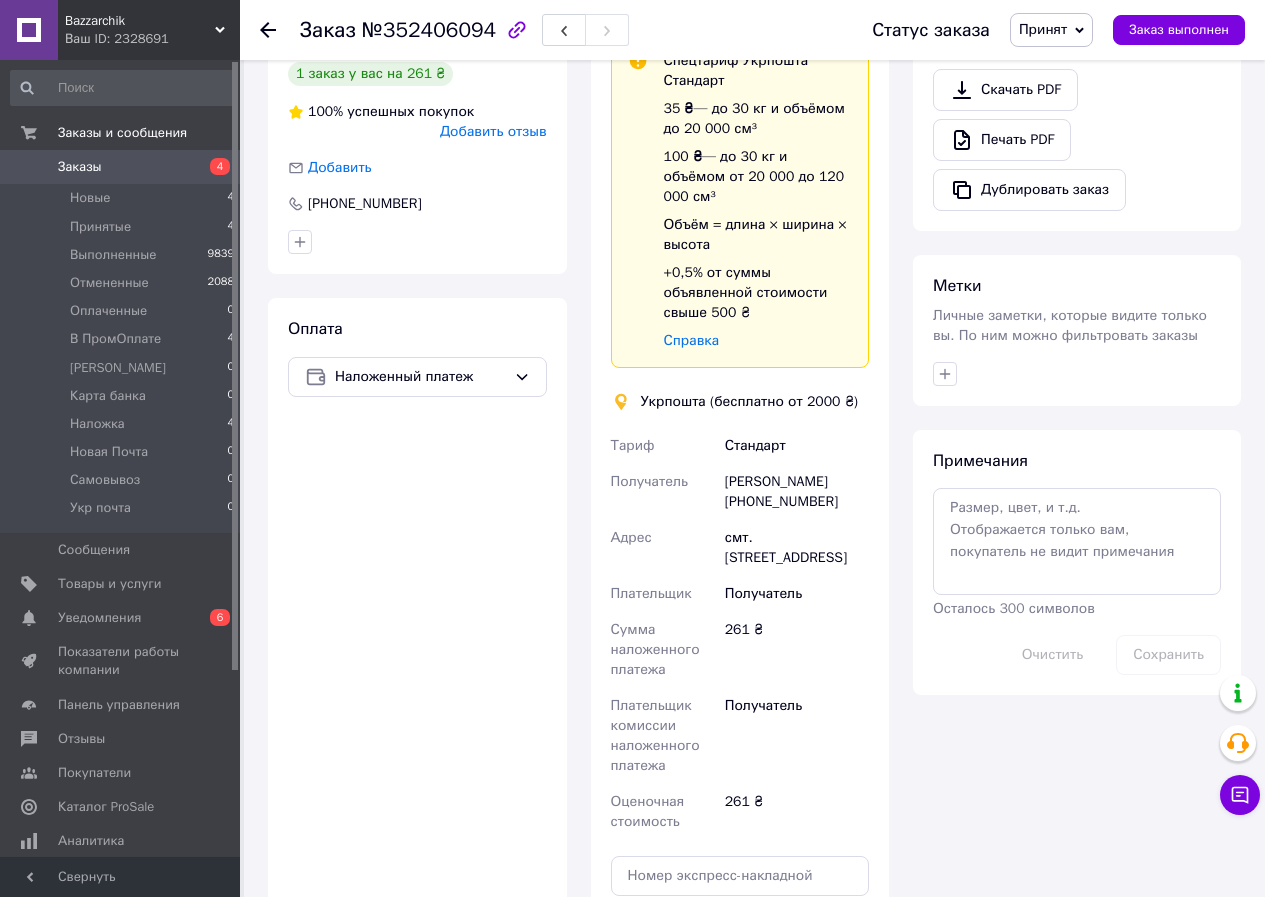 scroll, scrollTop: 800, scrollLeft: 0, axis: vertical 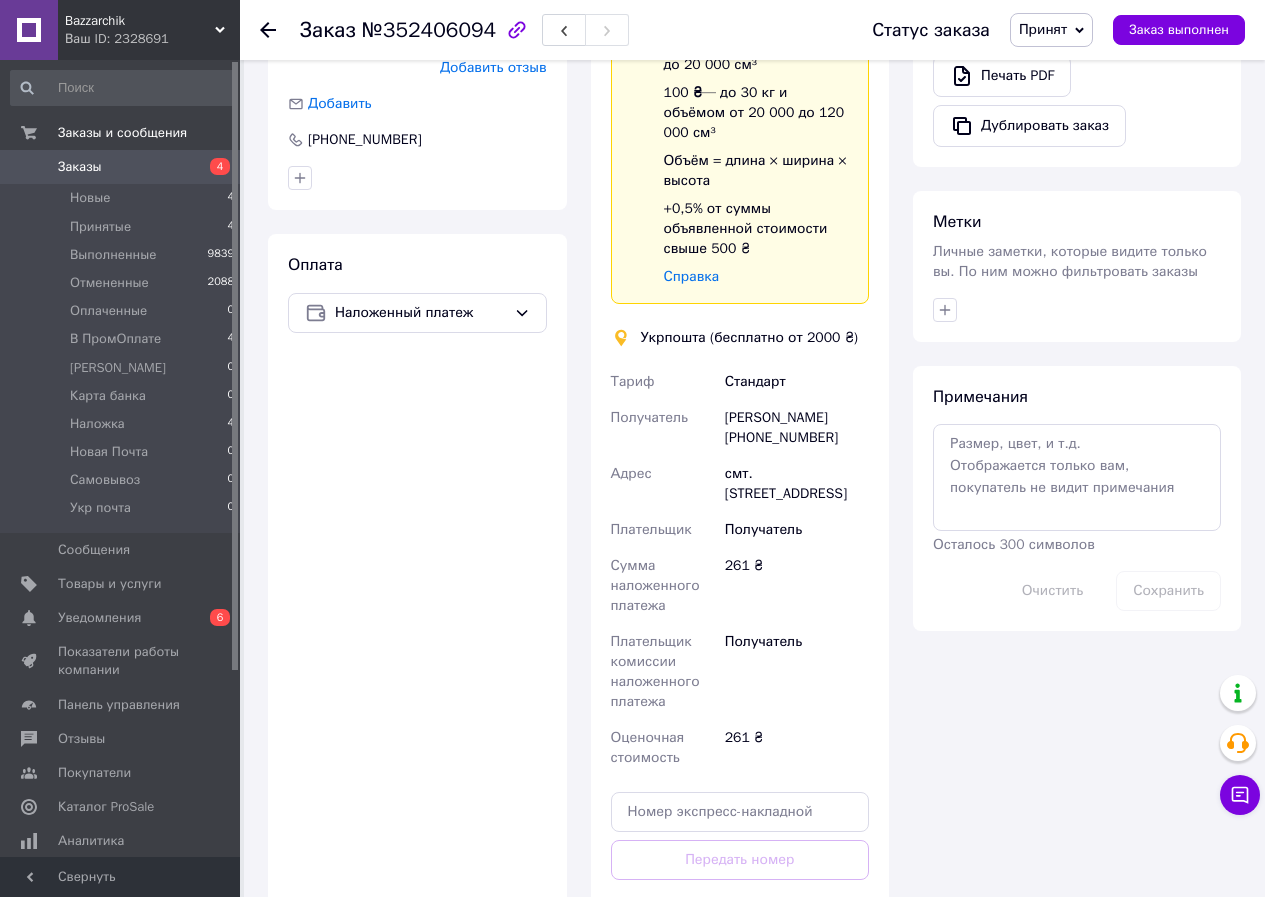 drag, startPoint x: 851, startPoint y: 492, endPoint x: 722, endPoint y: 457, distance: 133.66376 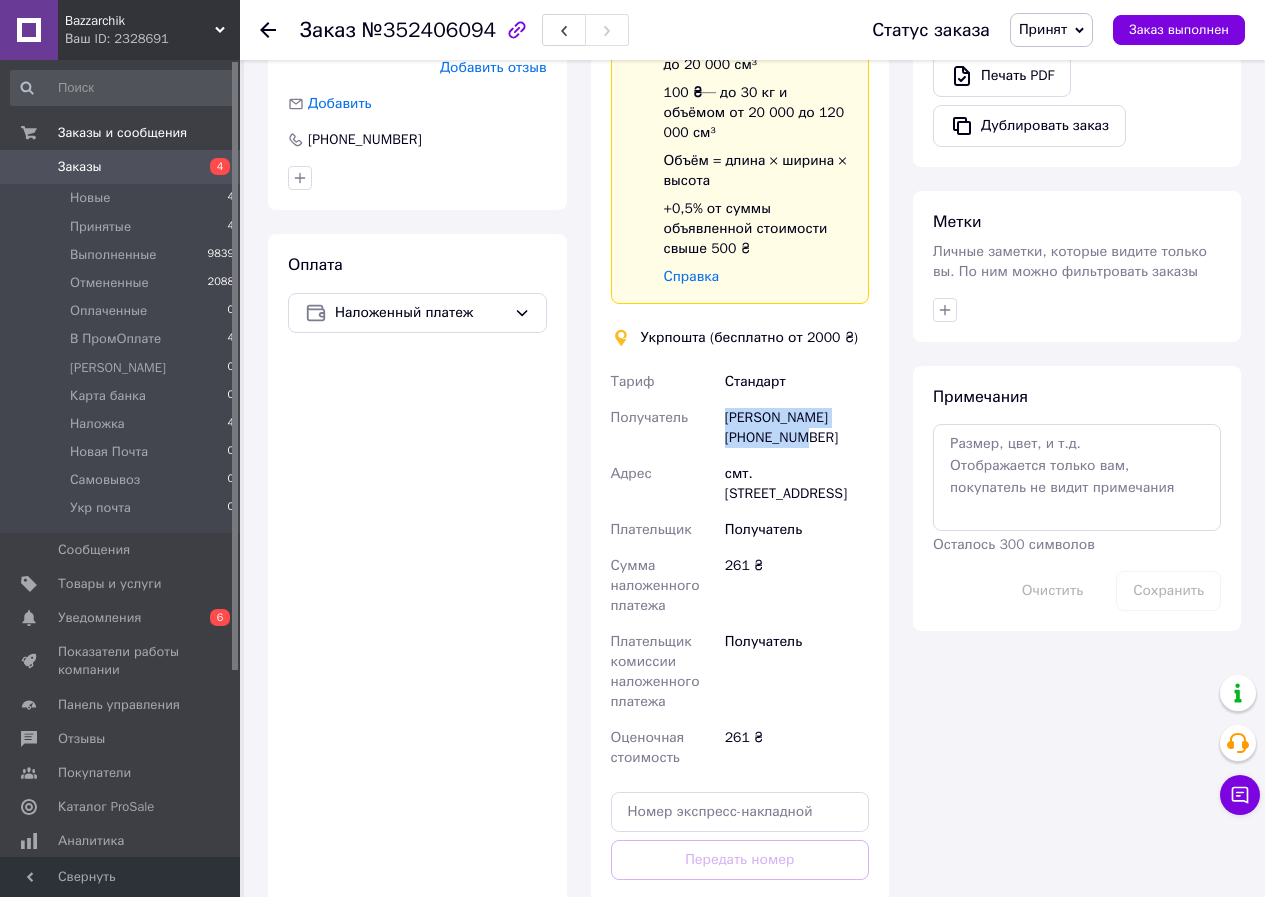 drag, startPoint x: 843, startPoint y: 413, endPoint x: 698, endPoint y: 392, distance: 146.5128 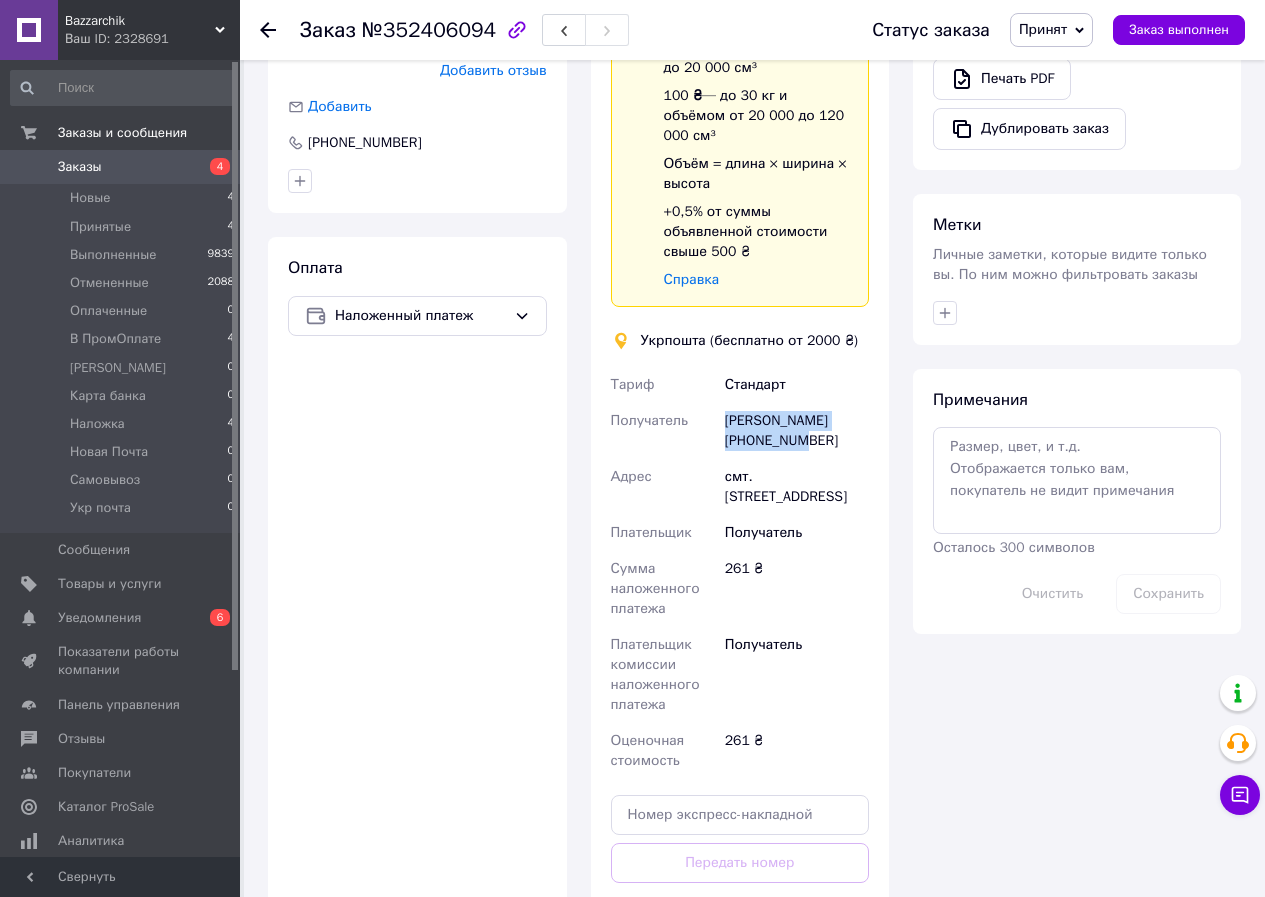 scroll, scrollTop: 700, scrollLeft: 0, axis: vertical 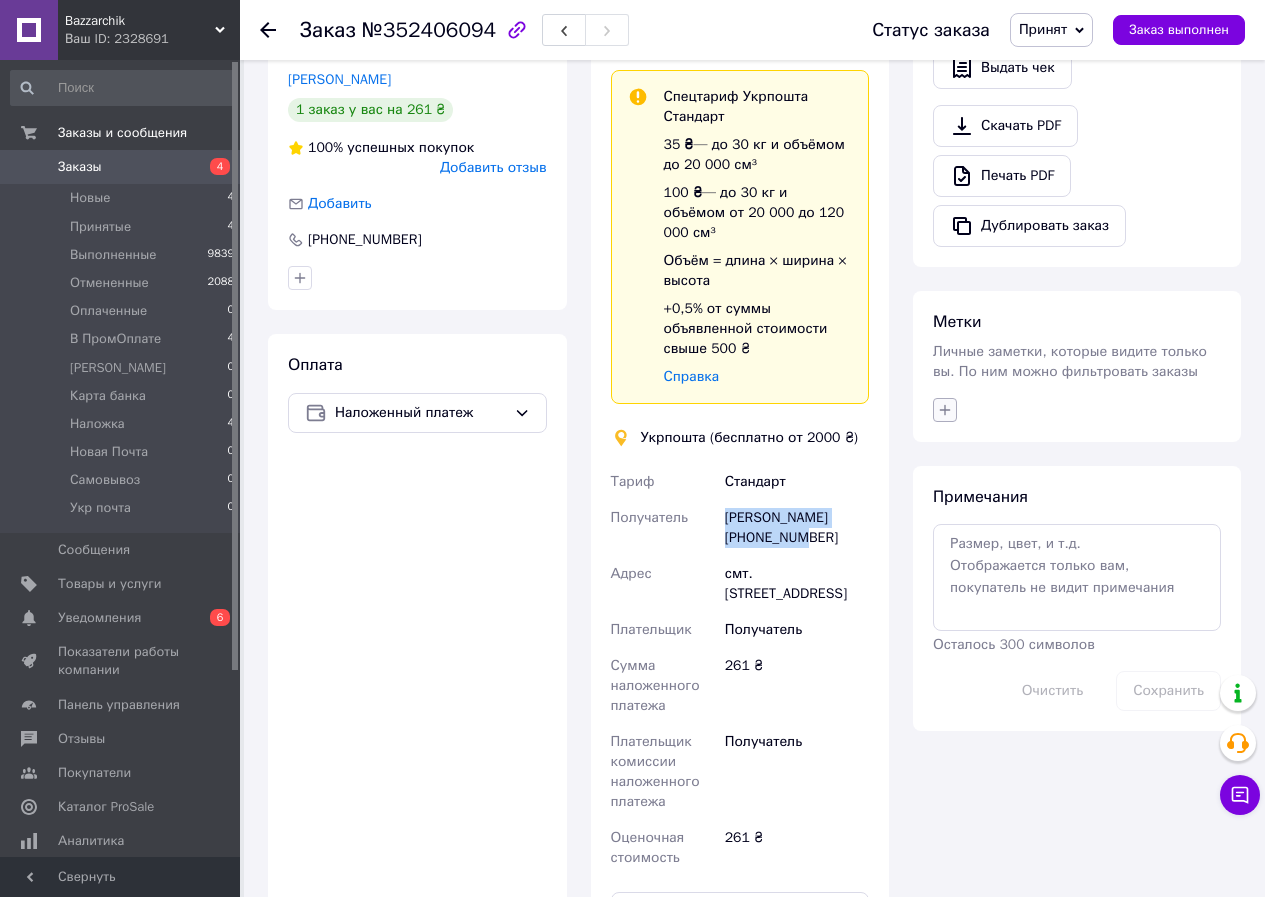 click 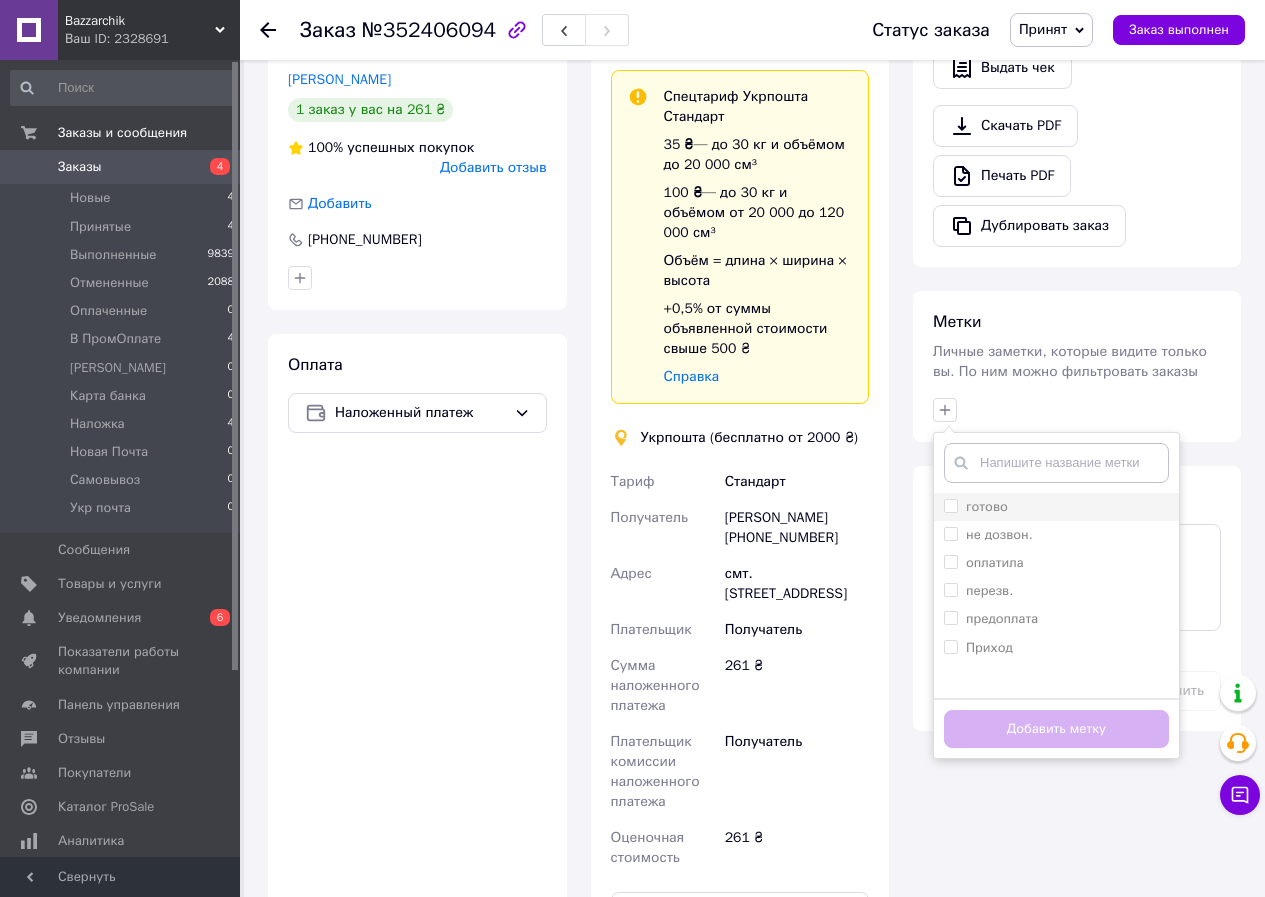 click on "готово" at bounding box center (987, 506) 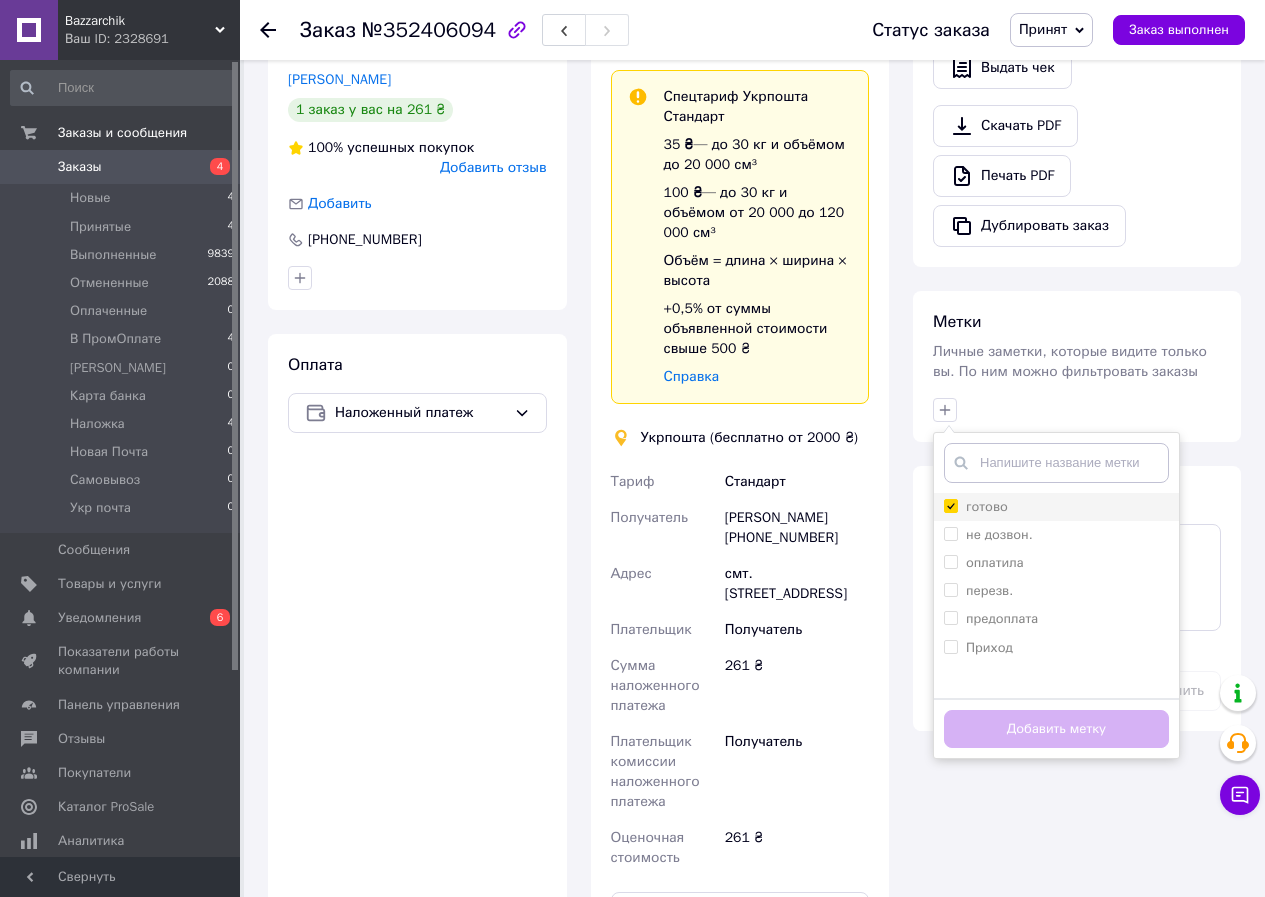 checkbox on "true" 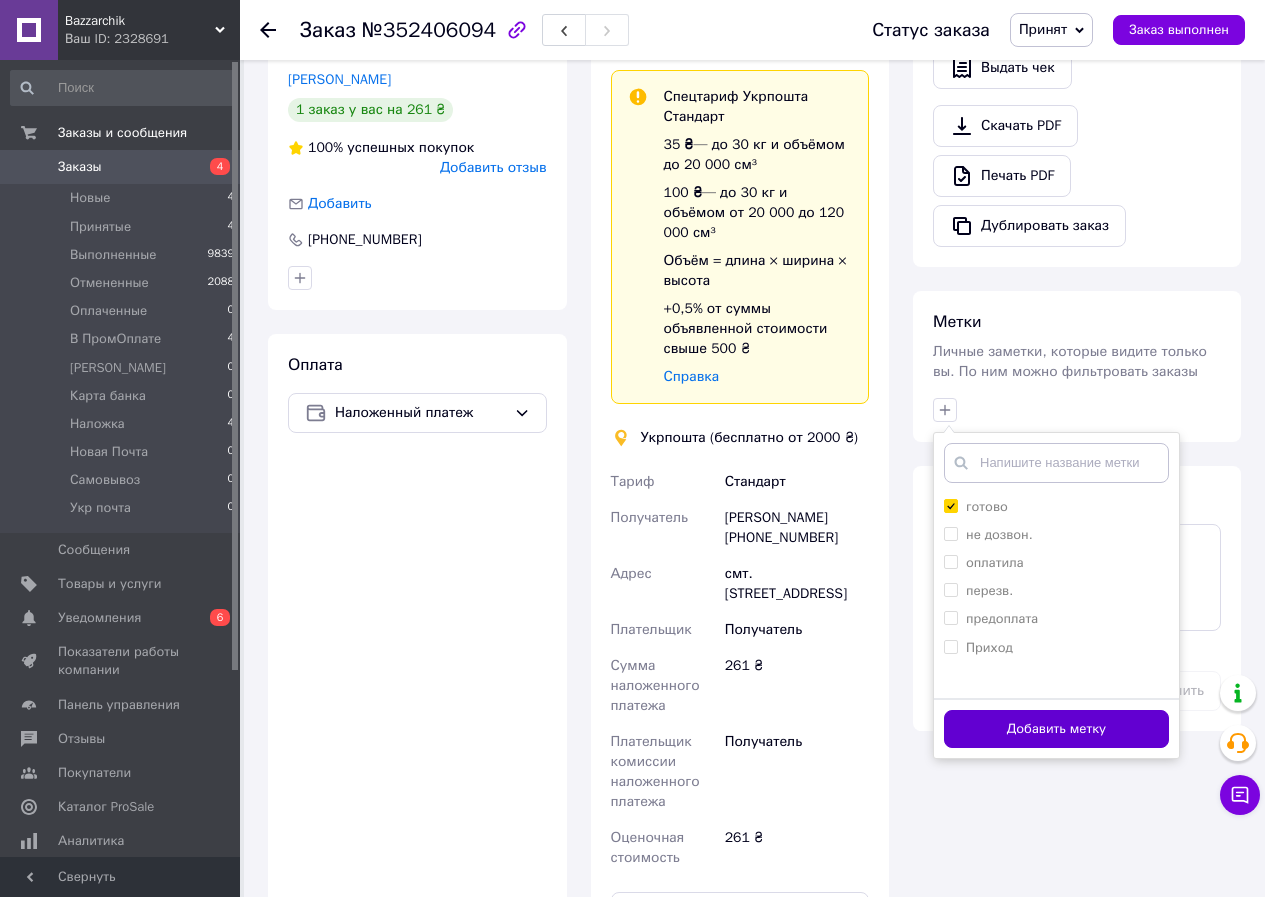 click on "Добавить метку" at bounding box center (1056, 729) 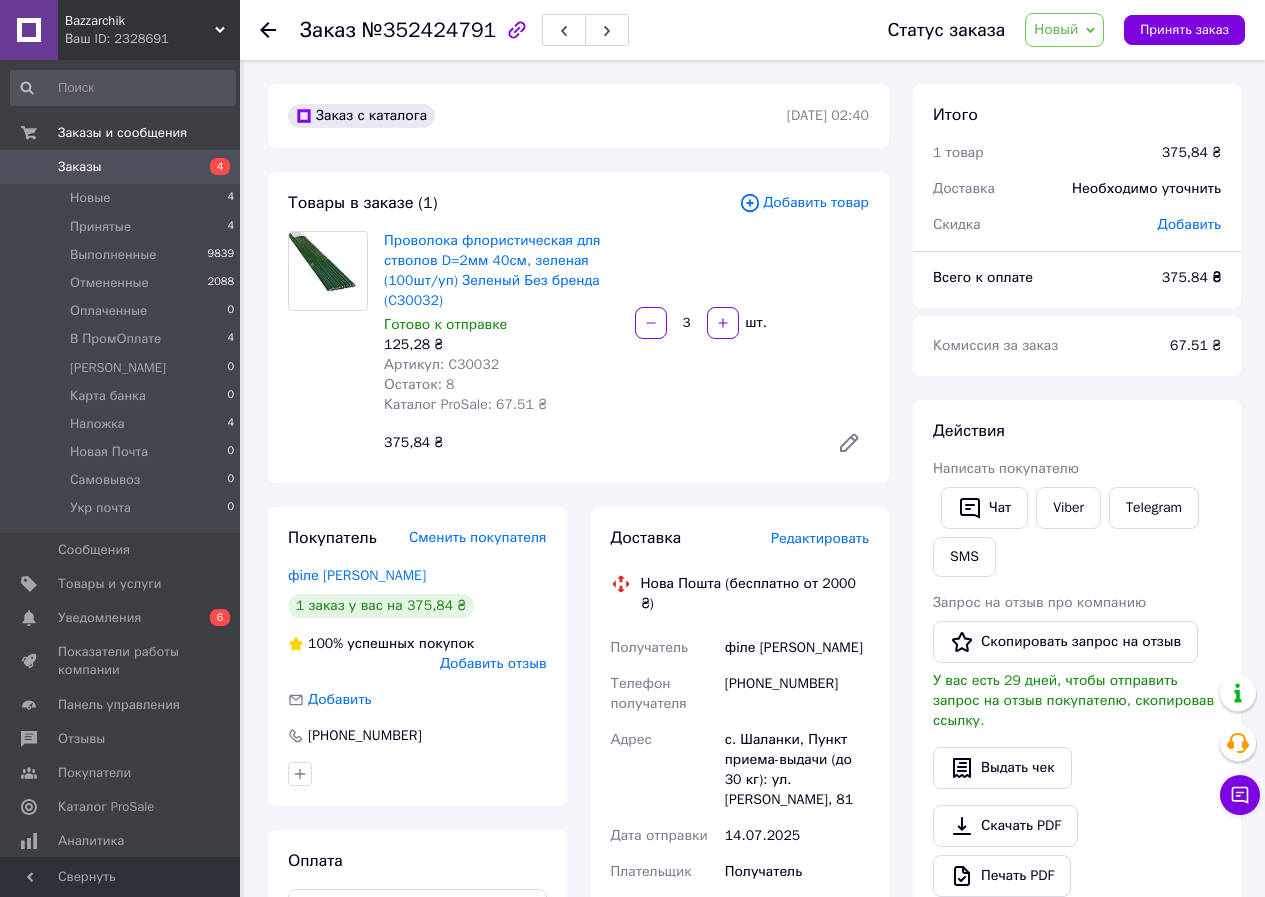 scroll, scrollTop: 0, scrollLeft: 0, axis: both 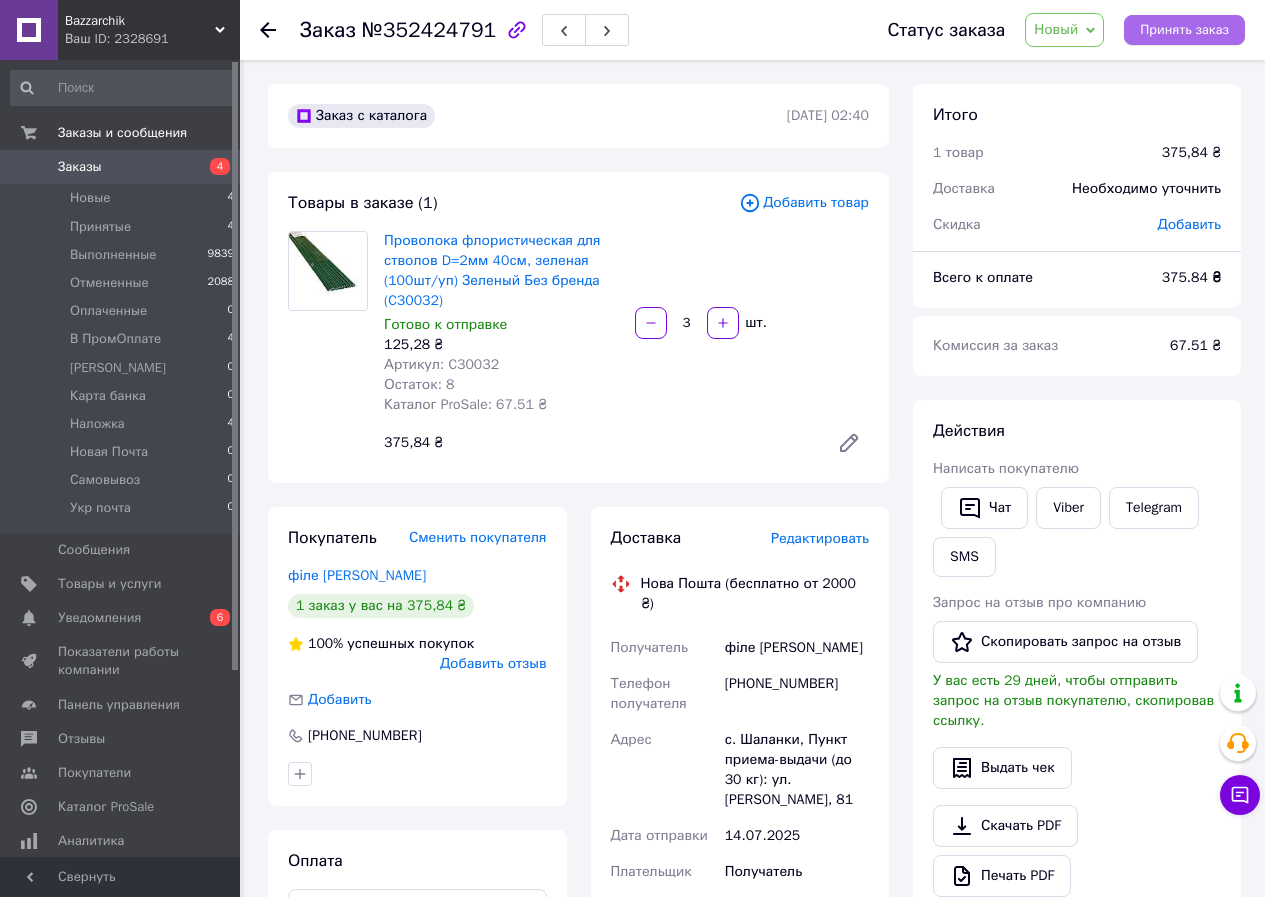 click on "Принять заказ" at bounding box center (1184, 30) 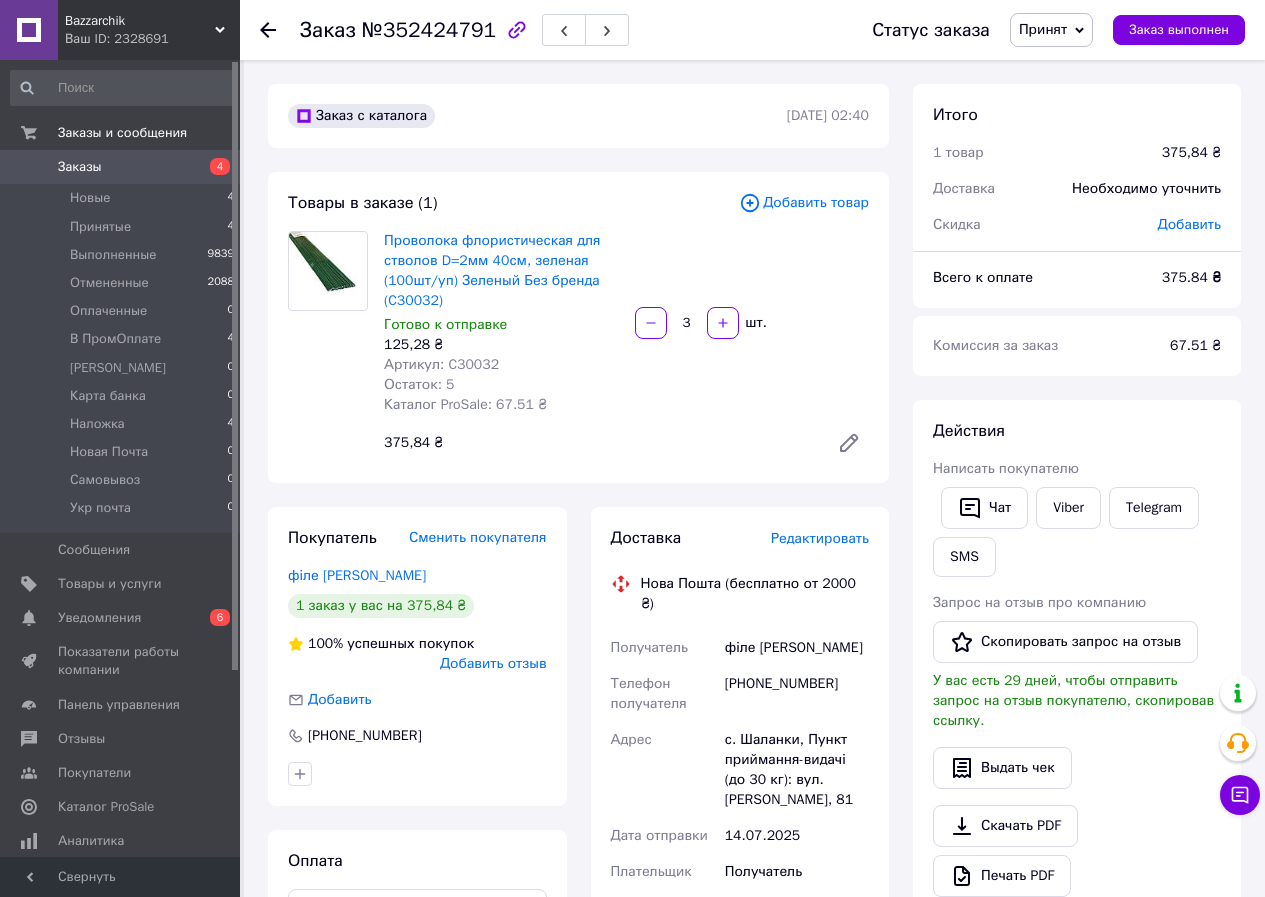 click on "Артикул: C30032" at bounding box center [441, 364] 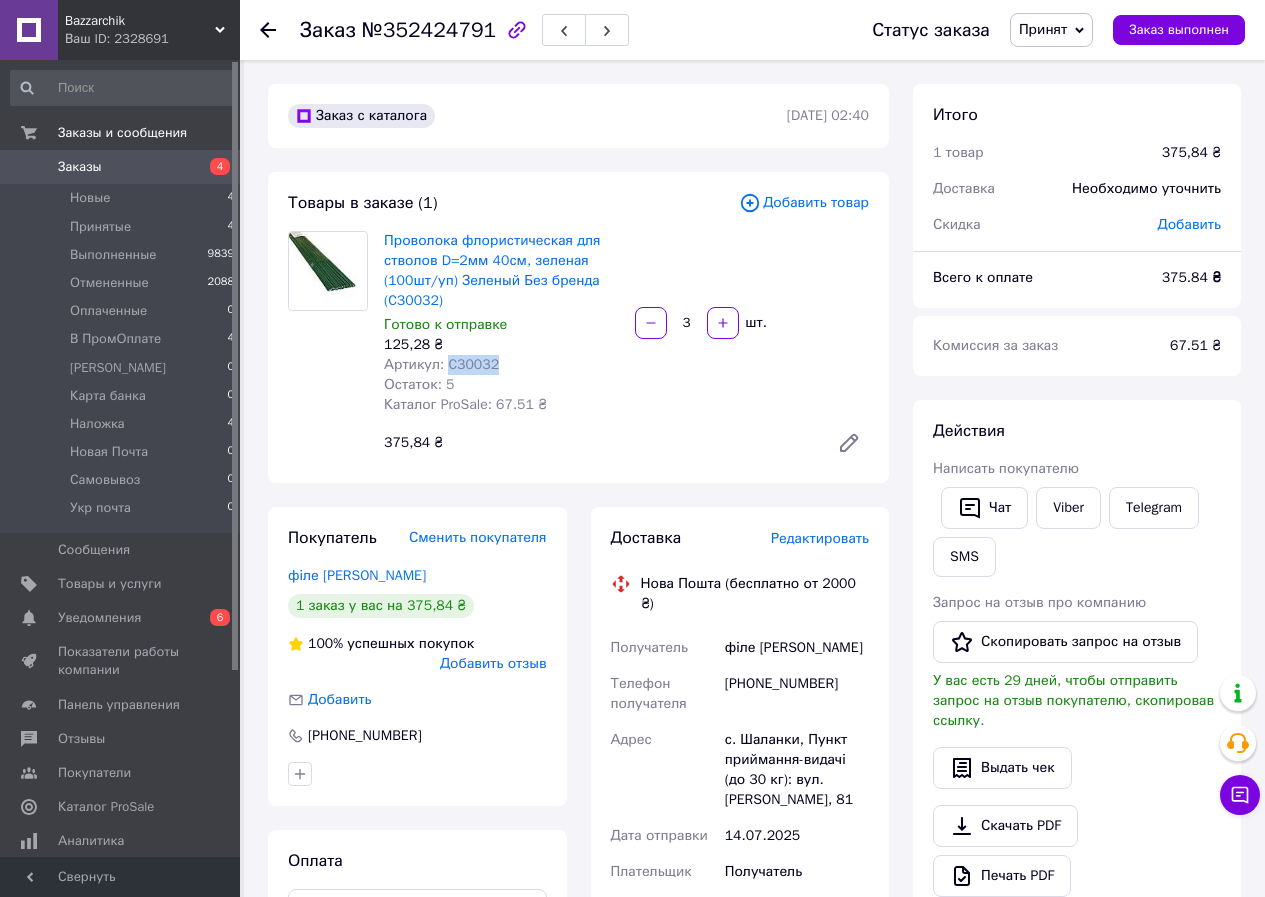 click on "Артикул: C30032" at bounding box center [441, 364] 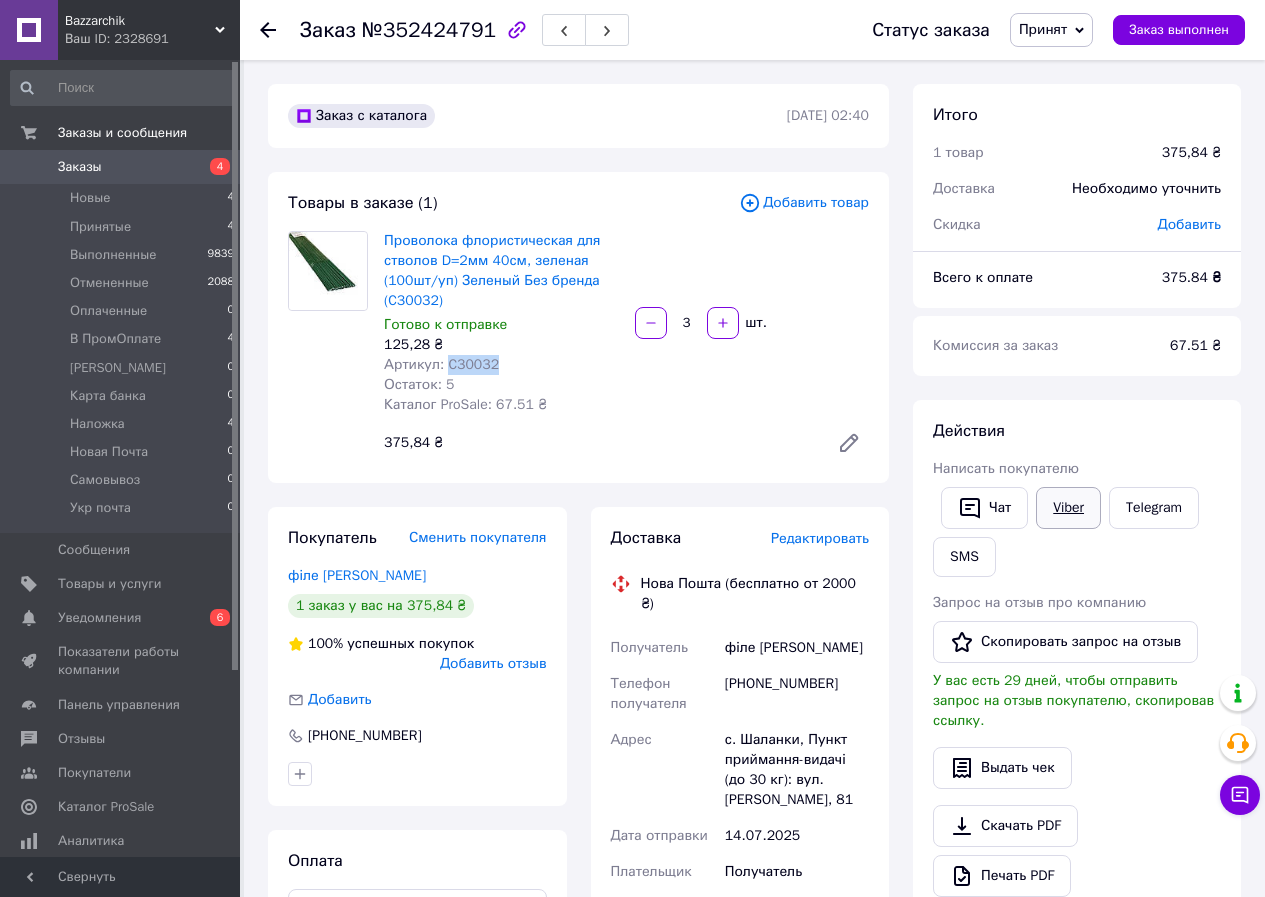 click on "Viber" at bounding box center [1068, 508] 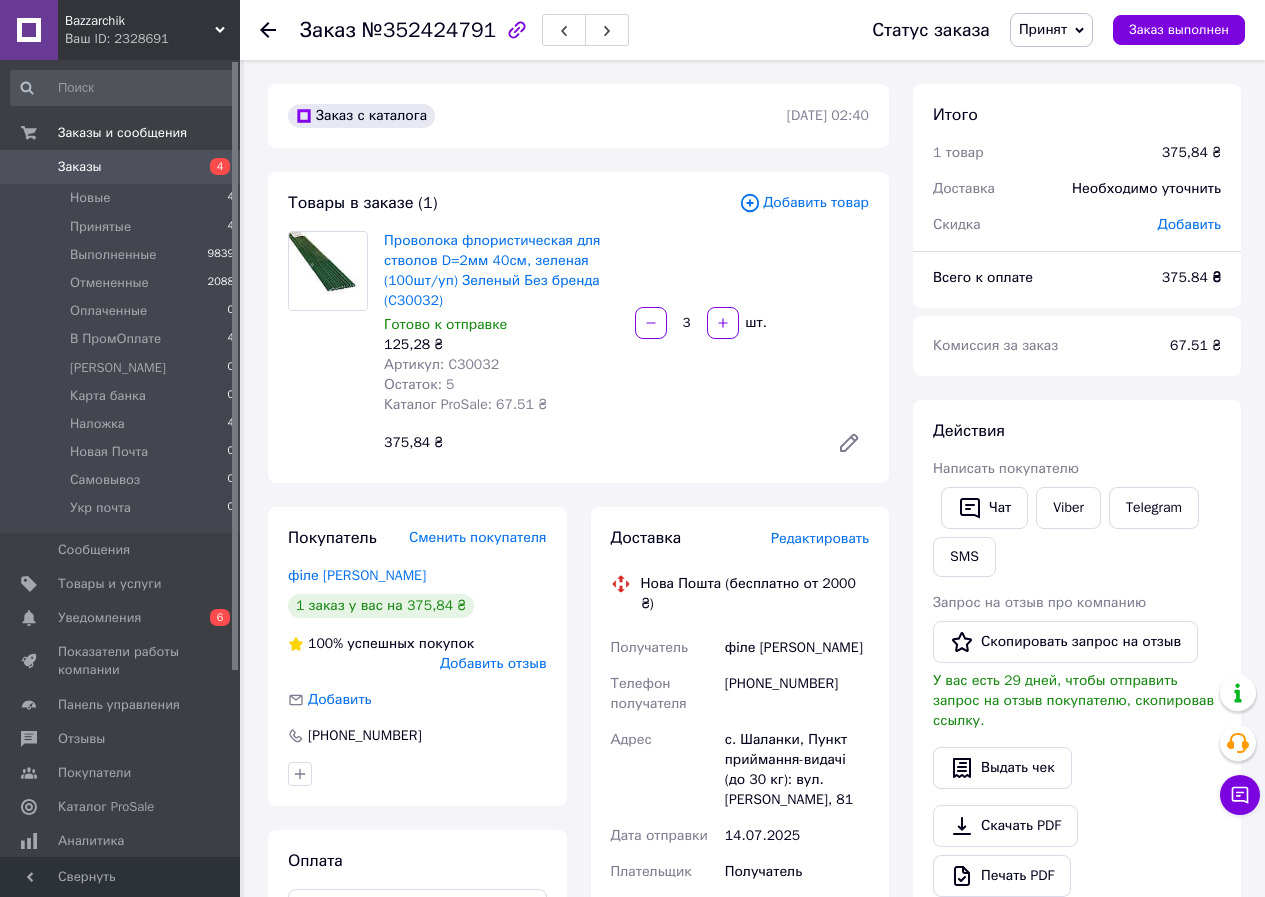 click on "№352424791" at bounding box center [429, 30] 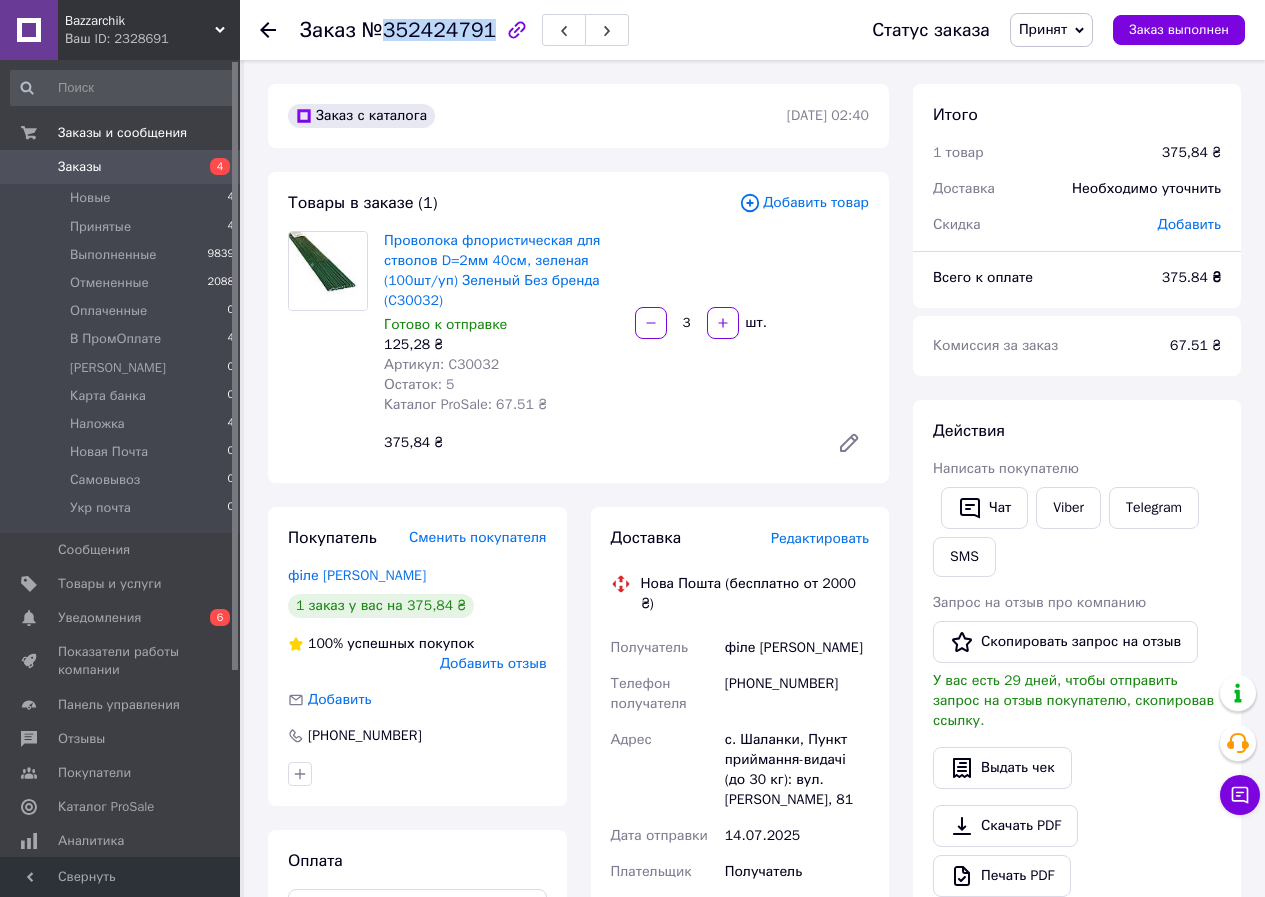 click on "№352424791" at bounding box center (429, 30) 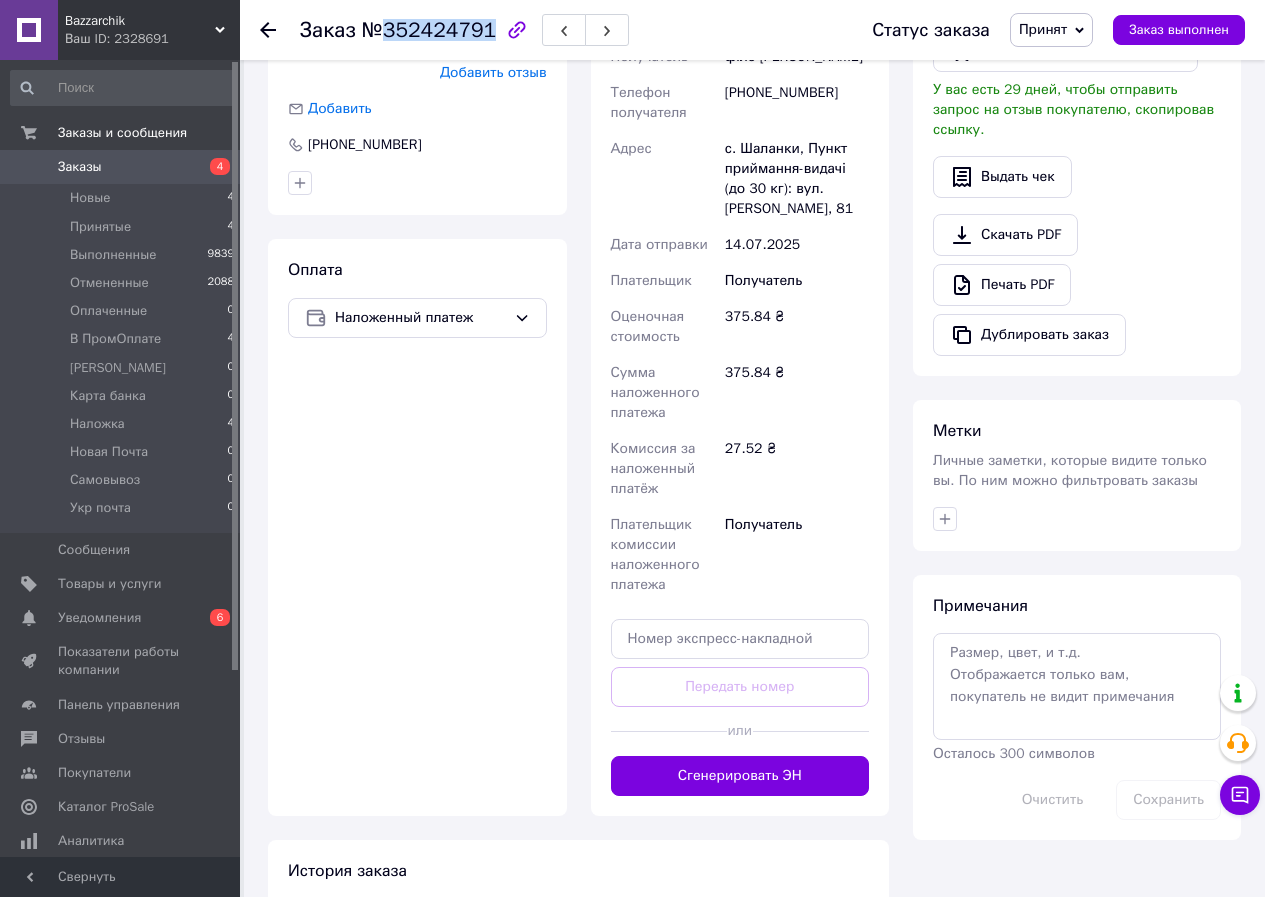 scroll, scrollTop: 600, scrollLeft: 0, axis: vertical 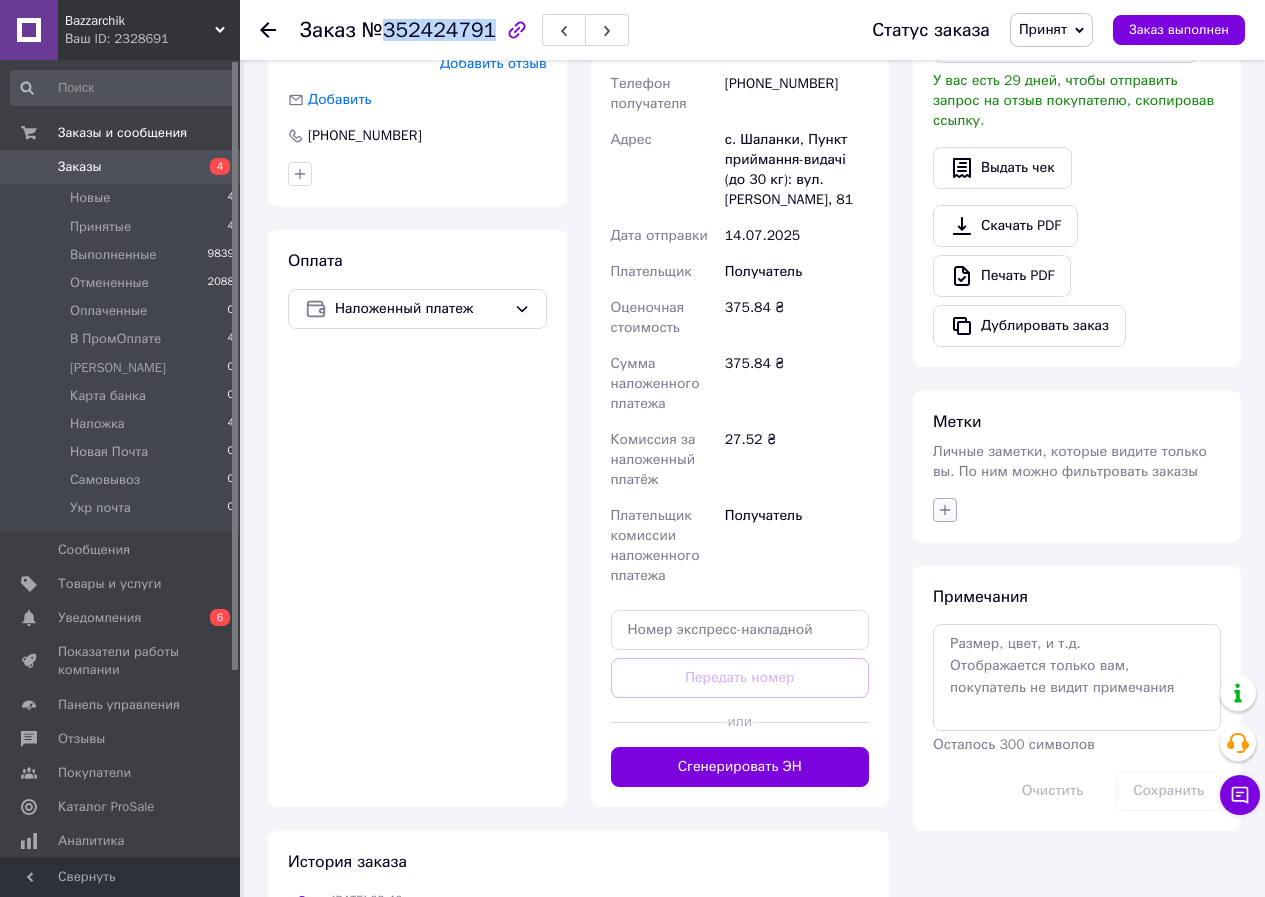 click 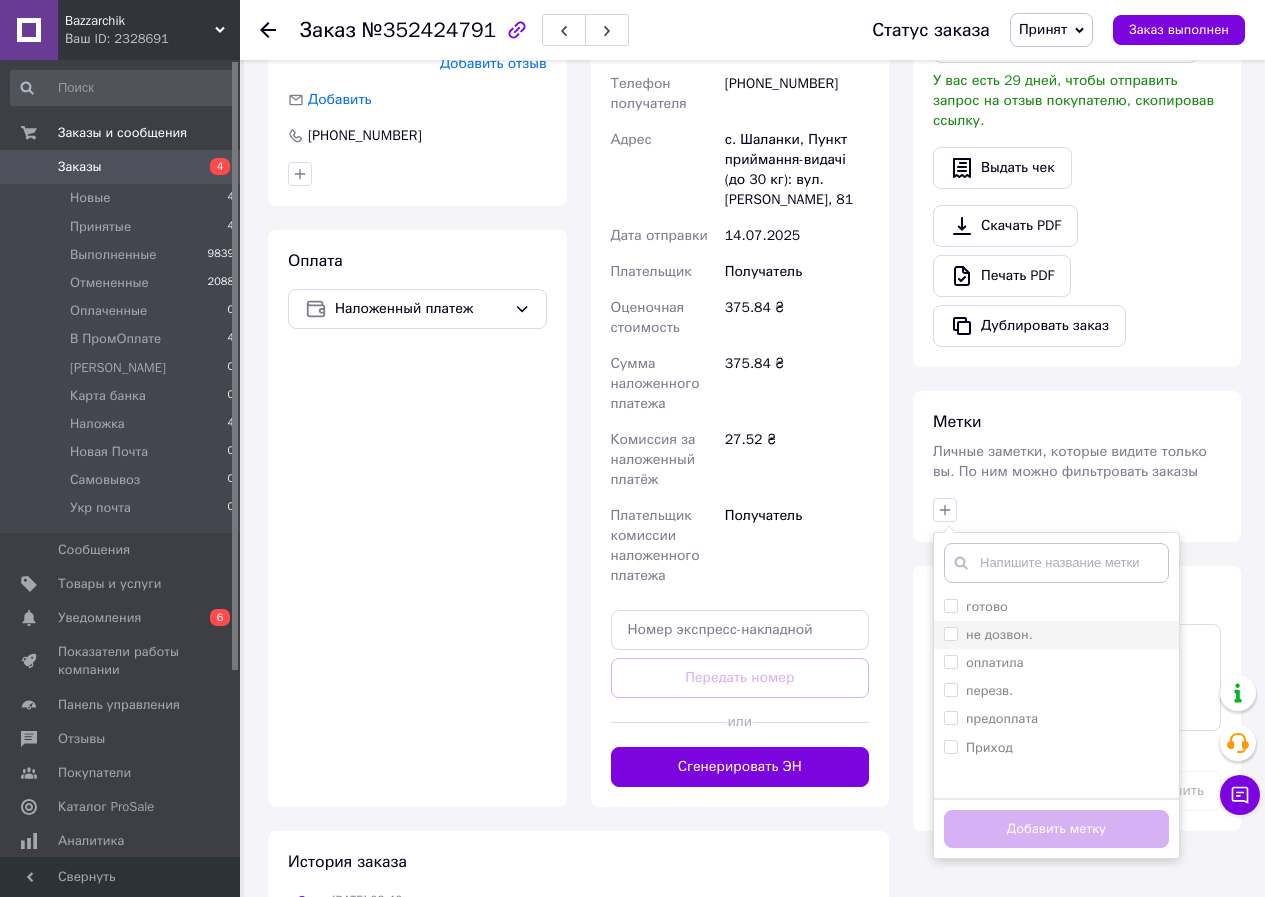 click on "не дозвон." at bounding box center (999, 634) 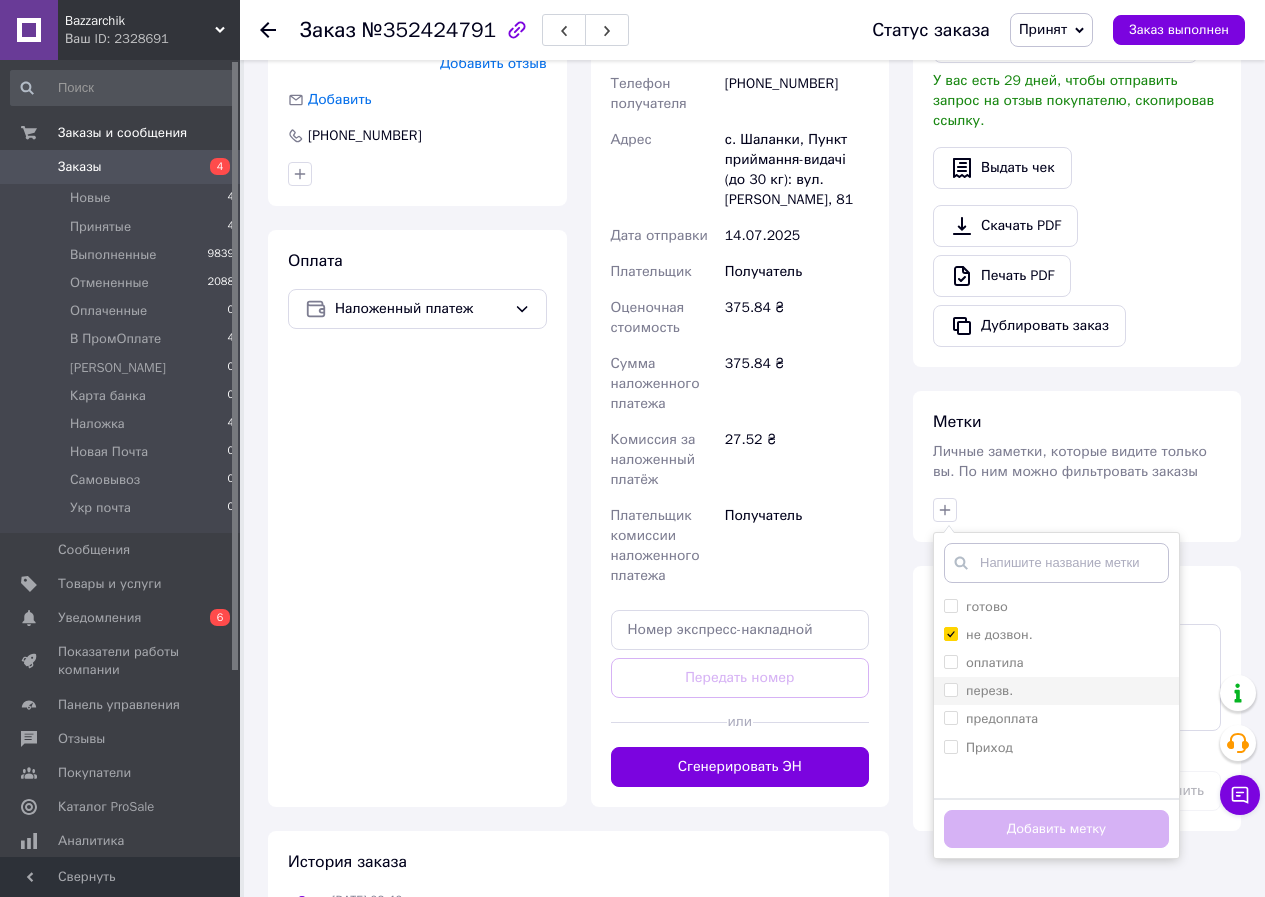 checkbox on "true" 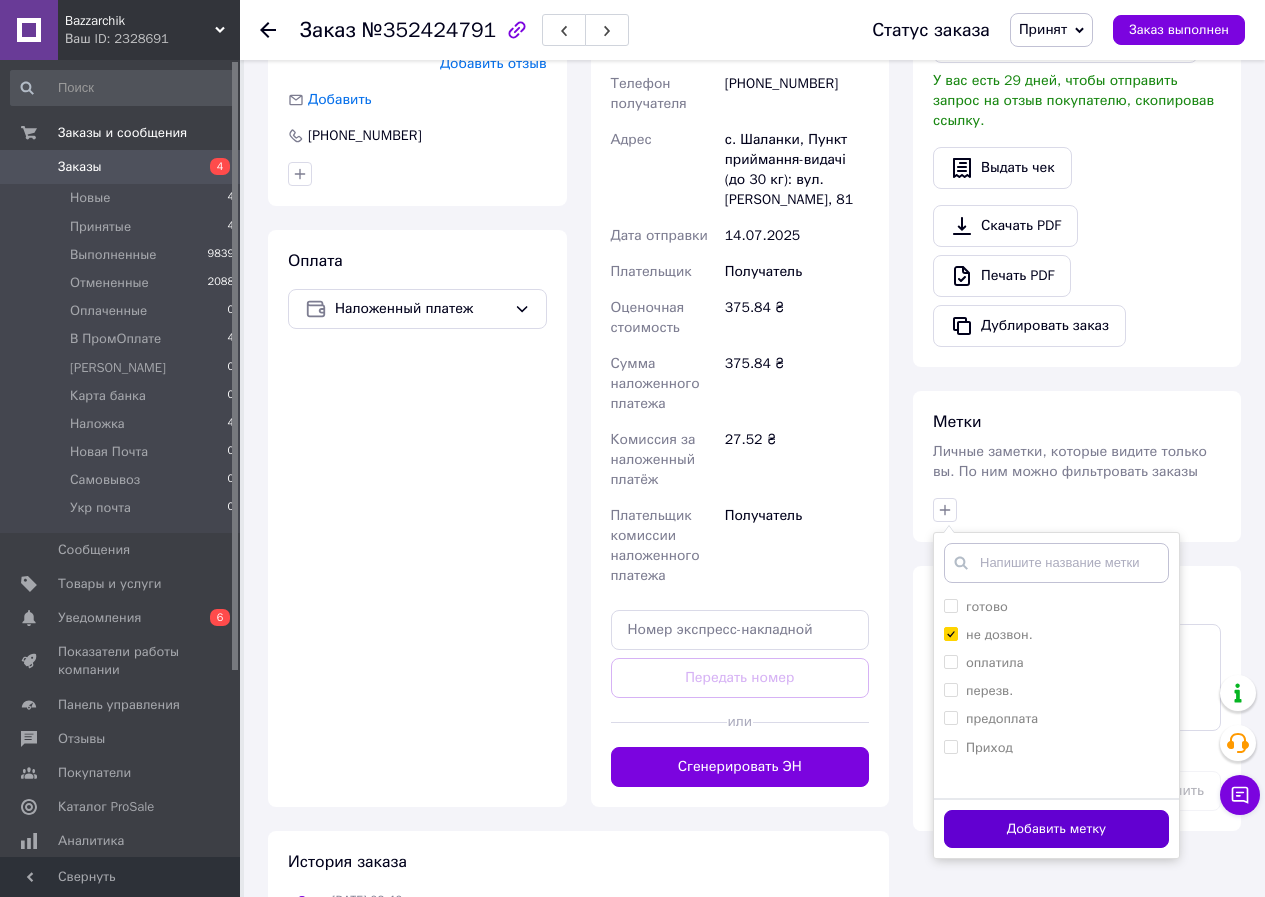 click on "Добавить метку" at bounding box center (1056, 829) 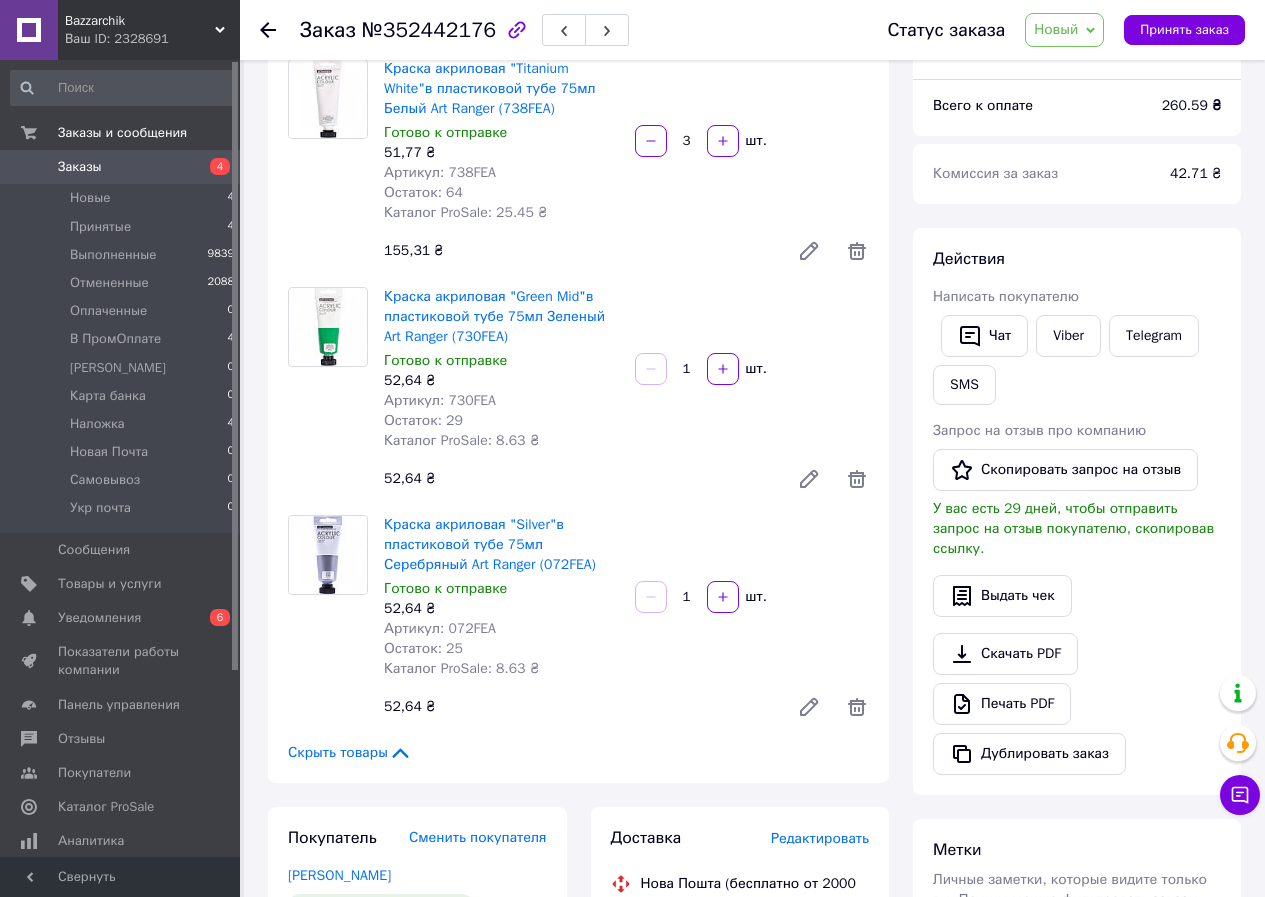 scroll, scrollTop: 100, scrollLeft: 0, axis: vertical 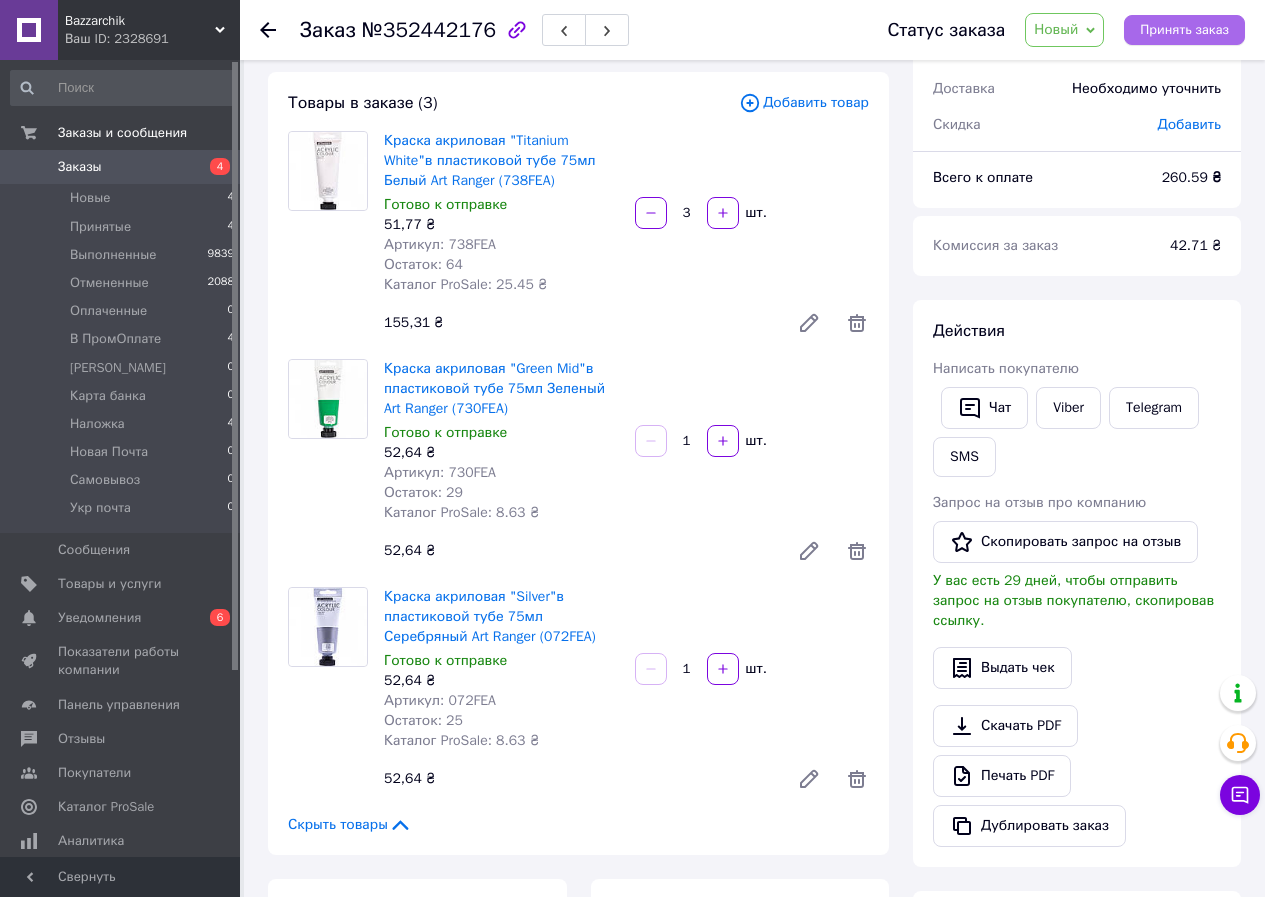 click on "Принять заказ" at bounding box center [1184, 30] 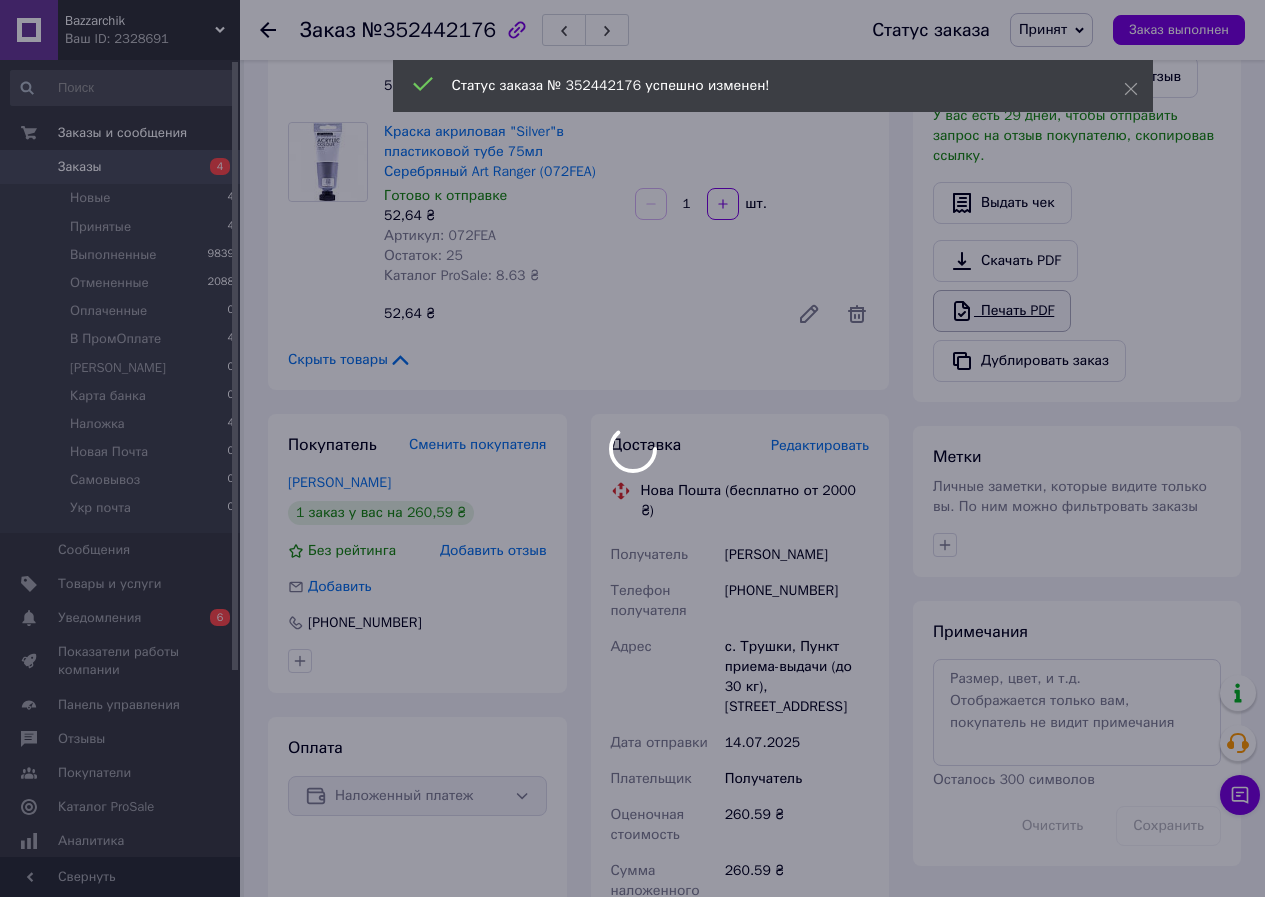 scroll, scrollTop: 600, scrollLeft: 0, axis: vertical 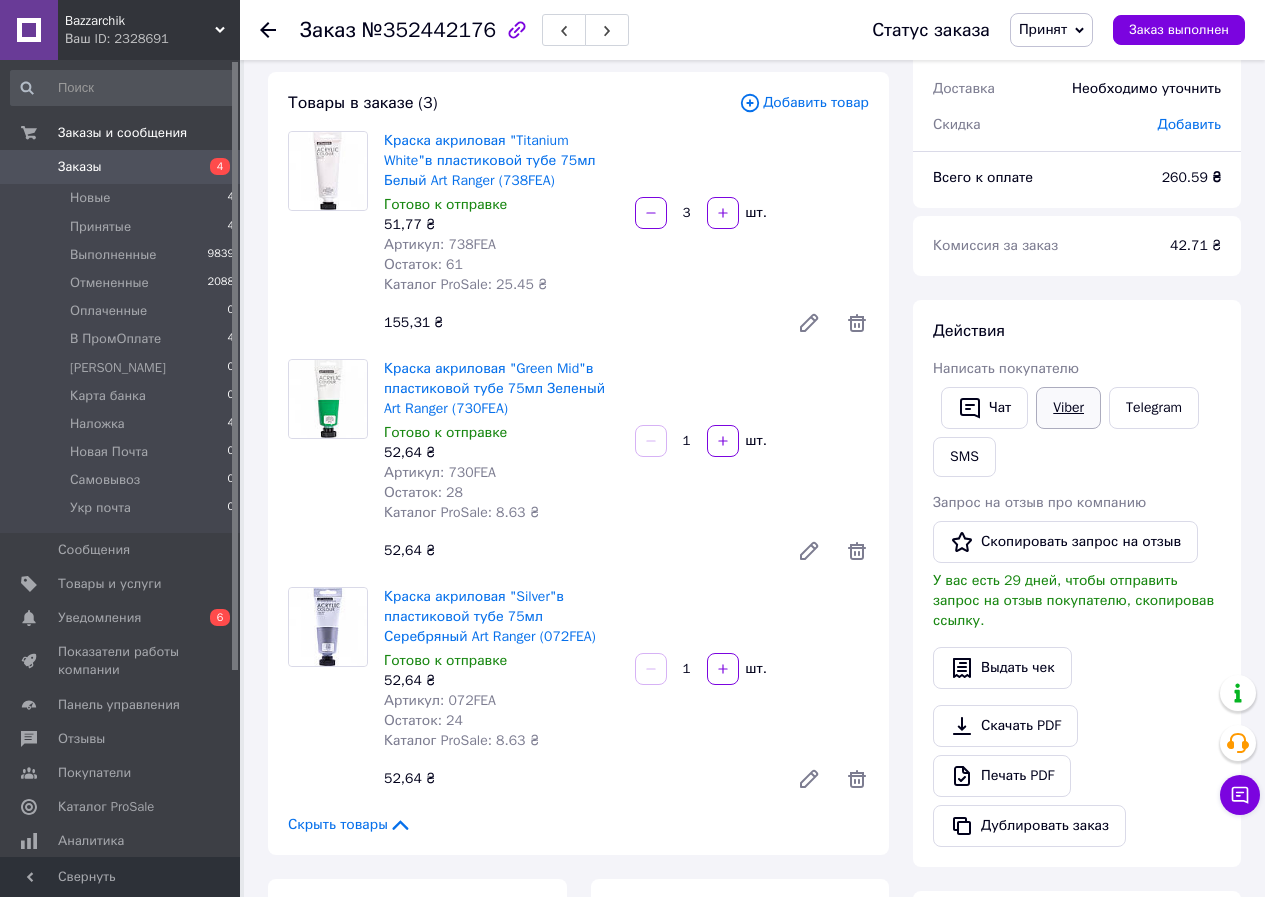 click on "Viber" at bounding box center (1068, 408) 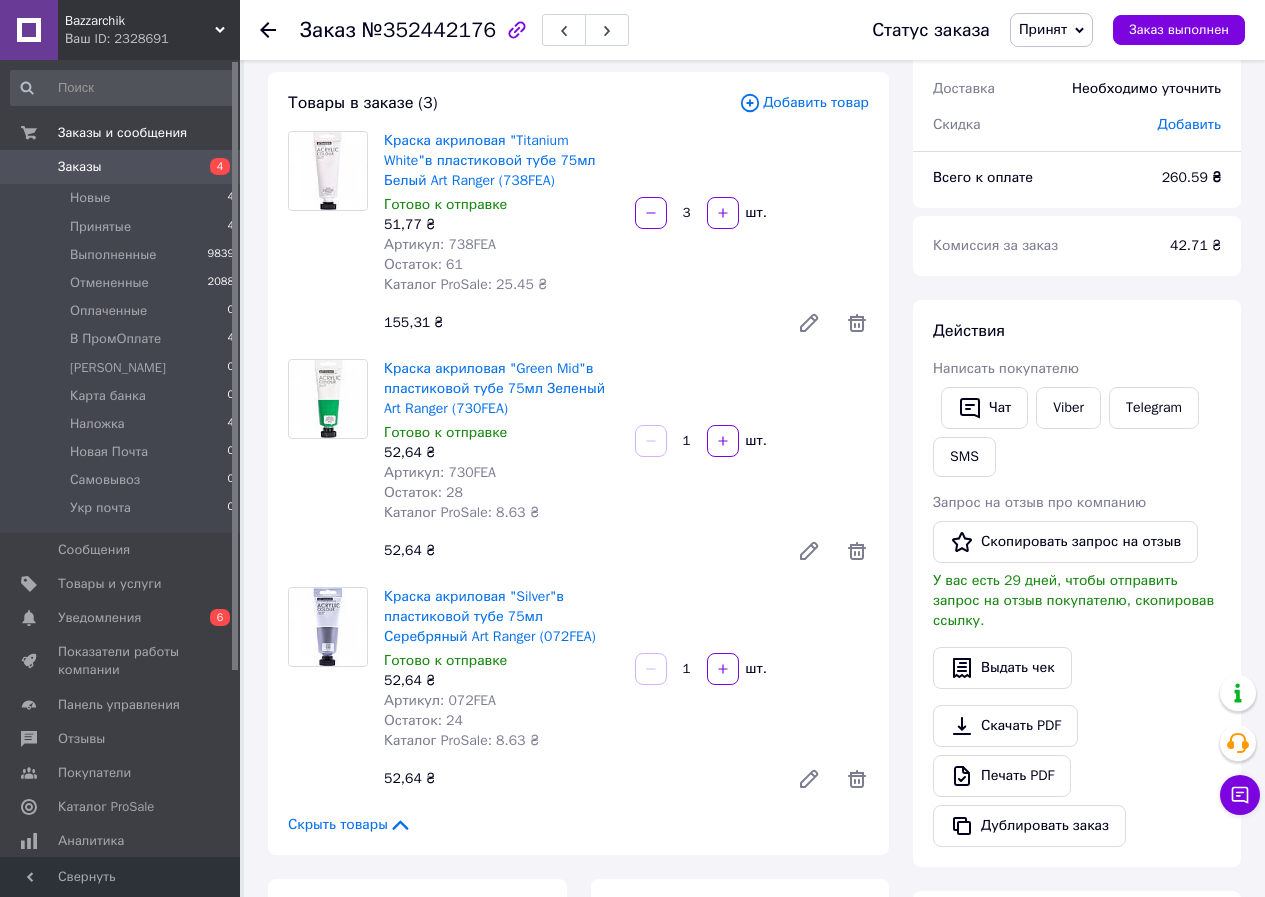 click on "№352442176" at bounding box center (429, 30) 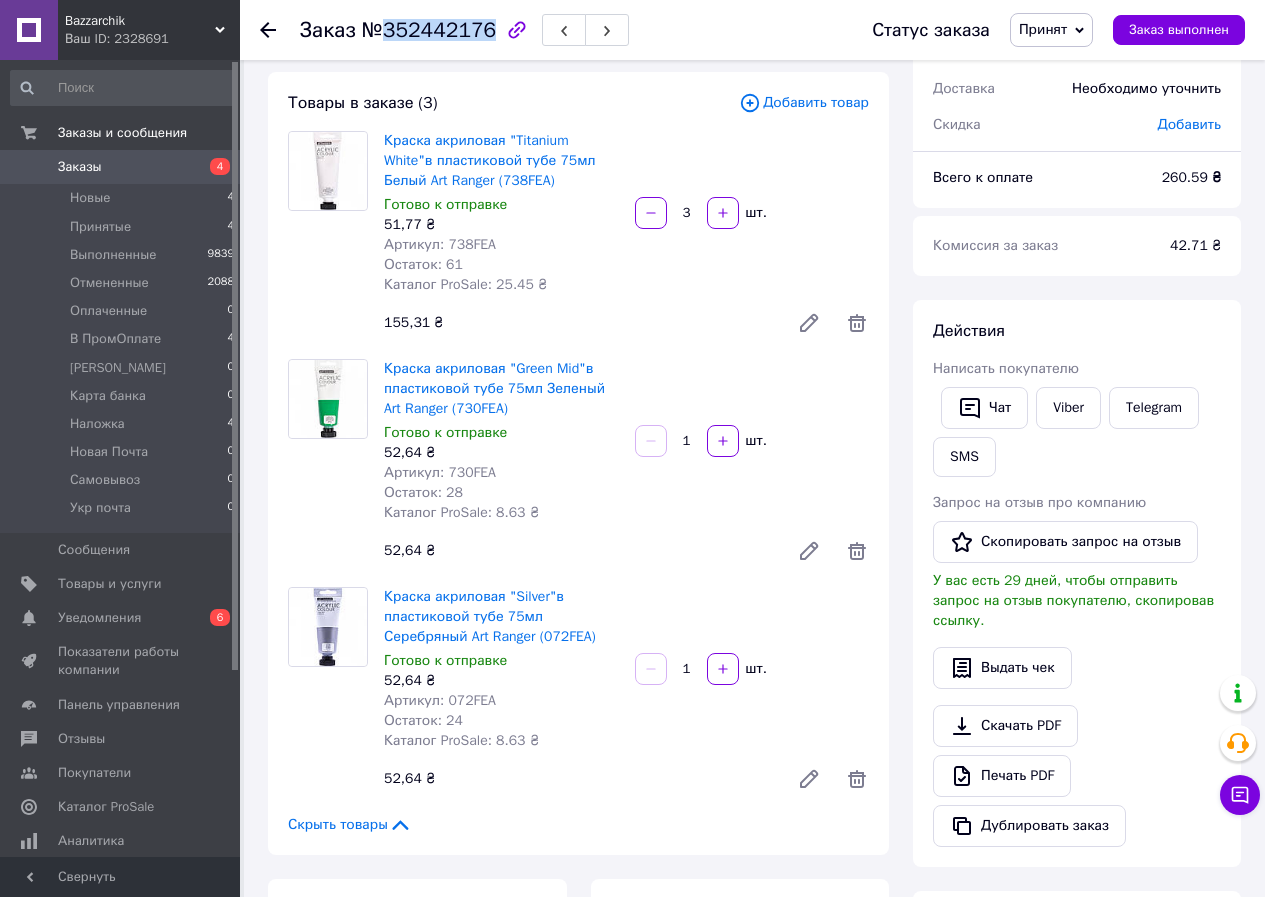 click on "№352442176" at bounding box center (429, 30) 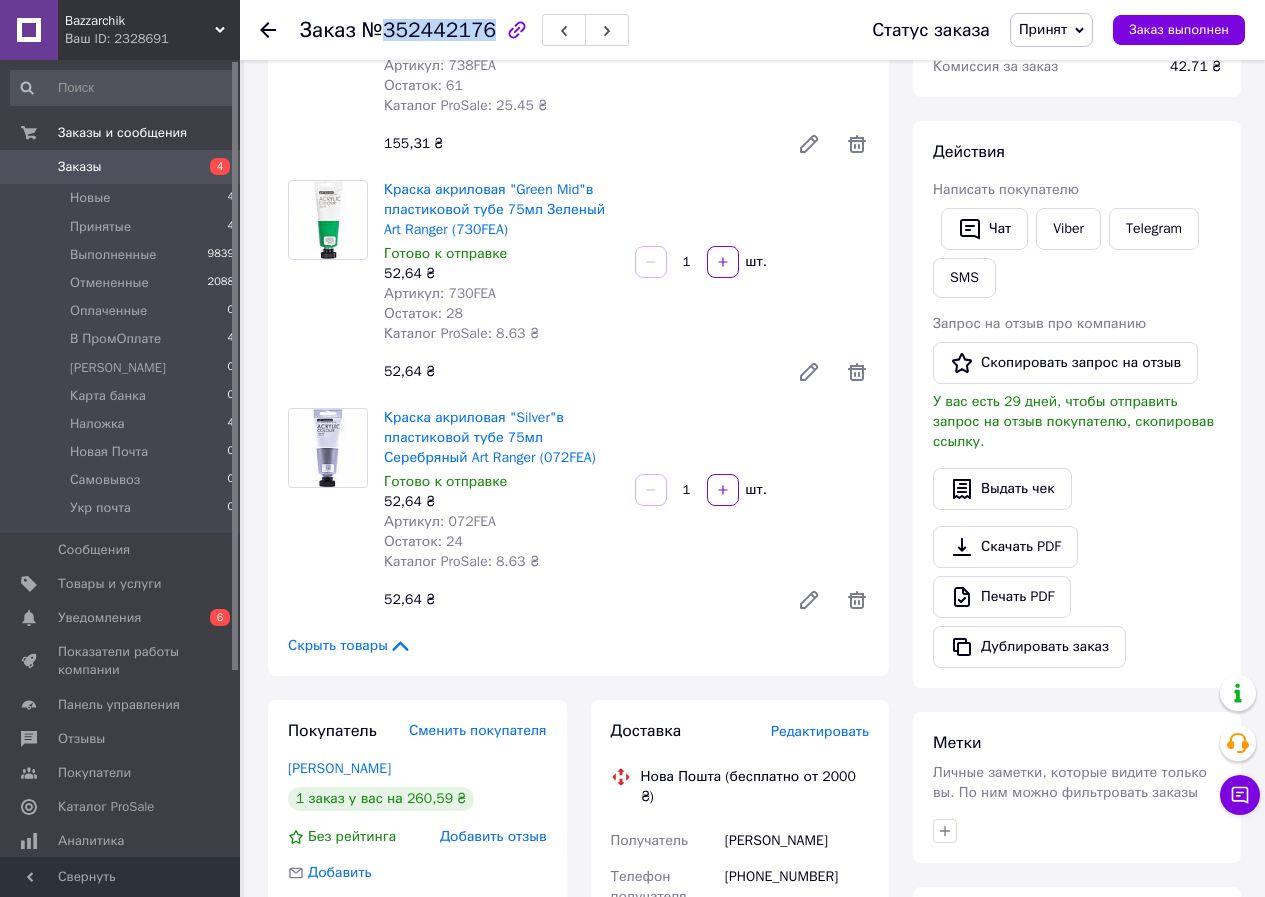 scroll, scrollTop: 600, scrollLeft: 0, axis: vertical 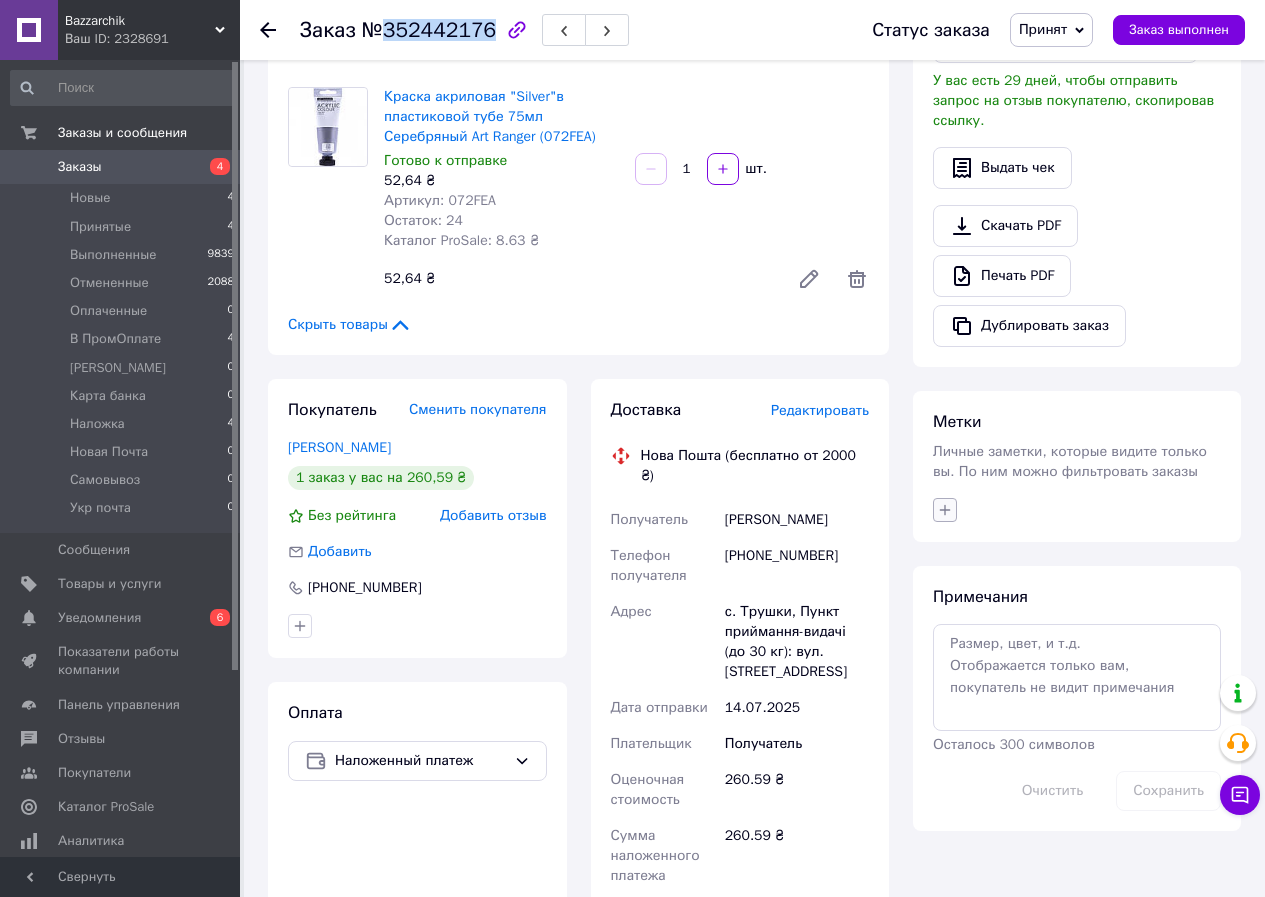 click 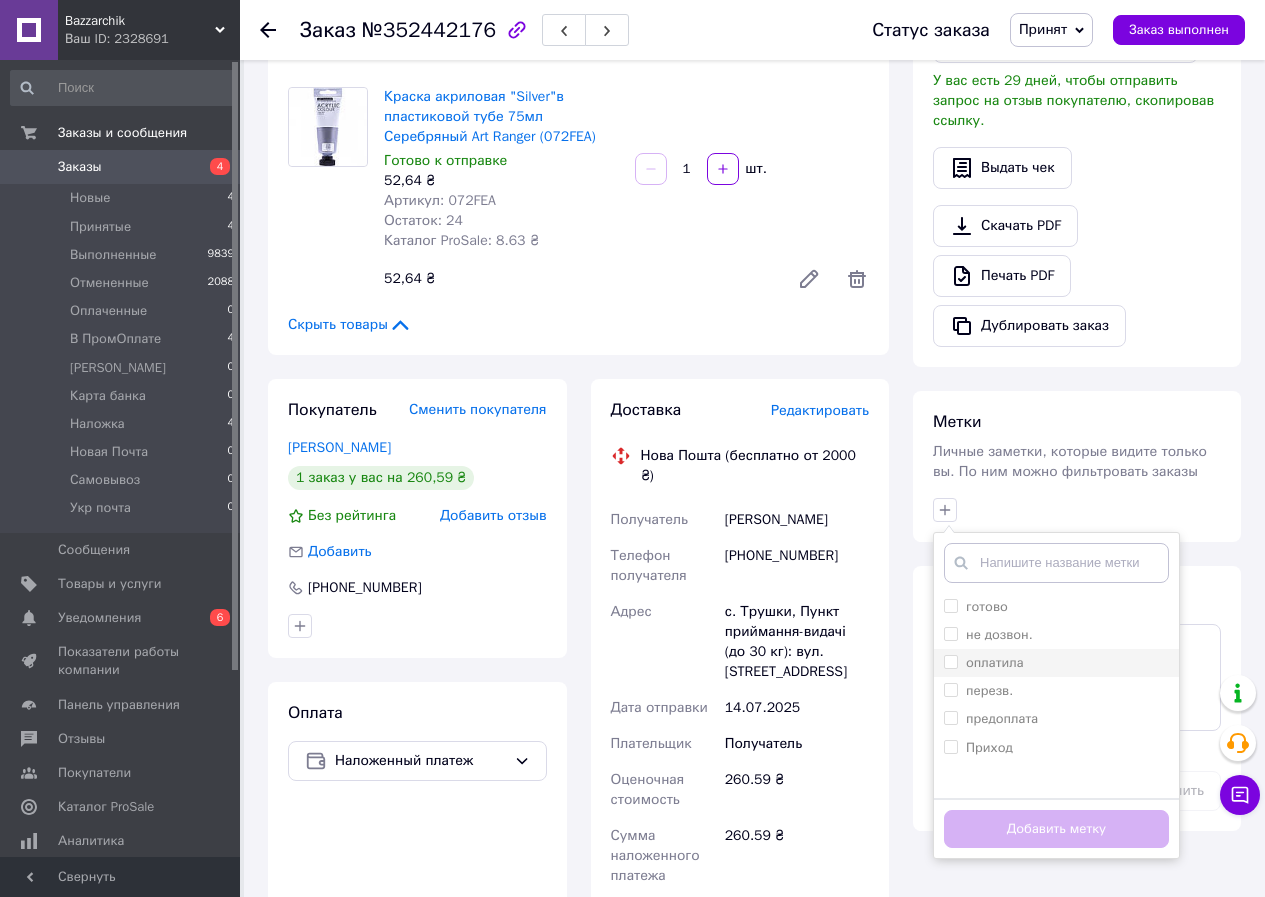 click on "оплатила" at bounding box center [1056, 663] 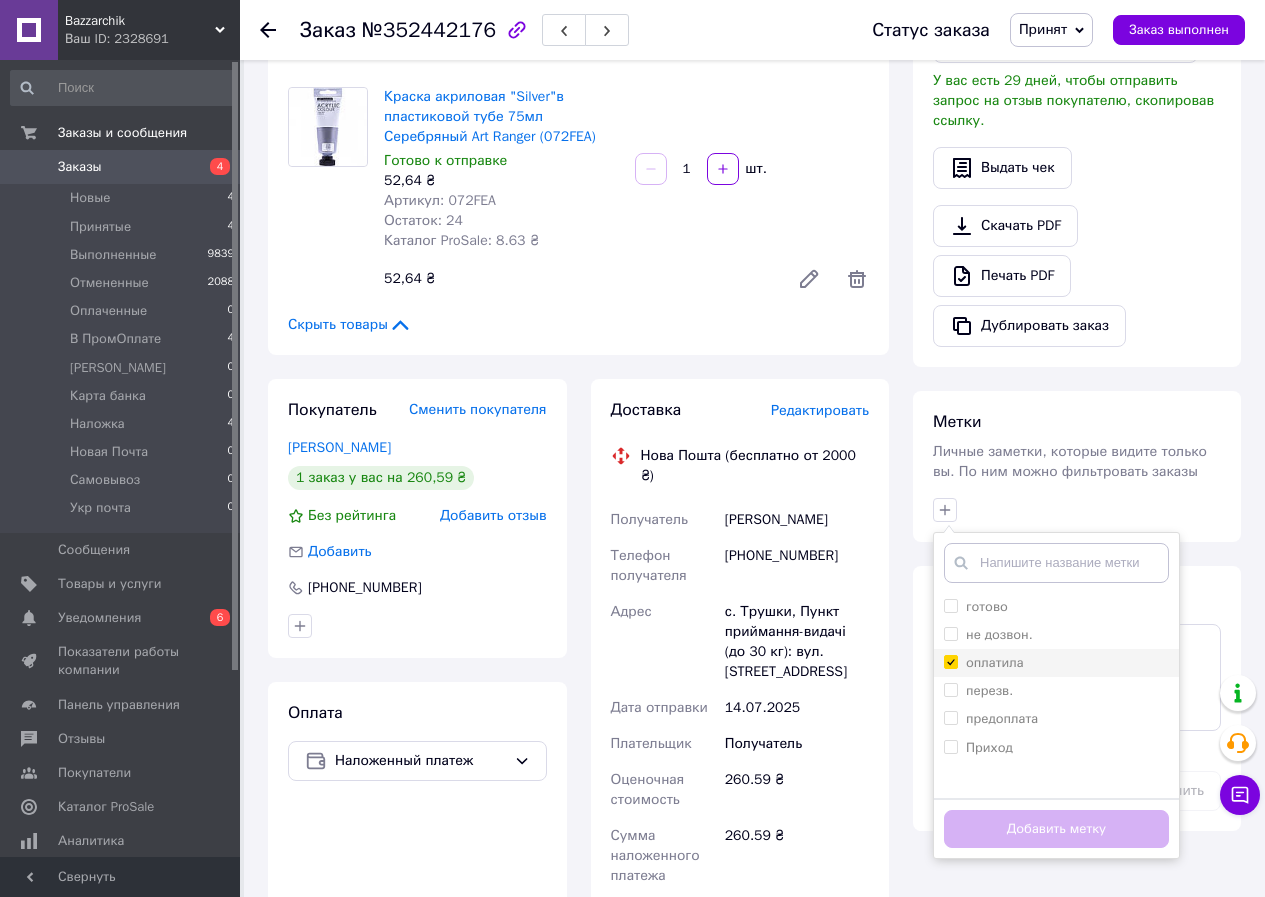 checkbox on "true" 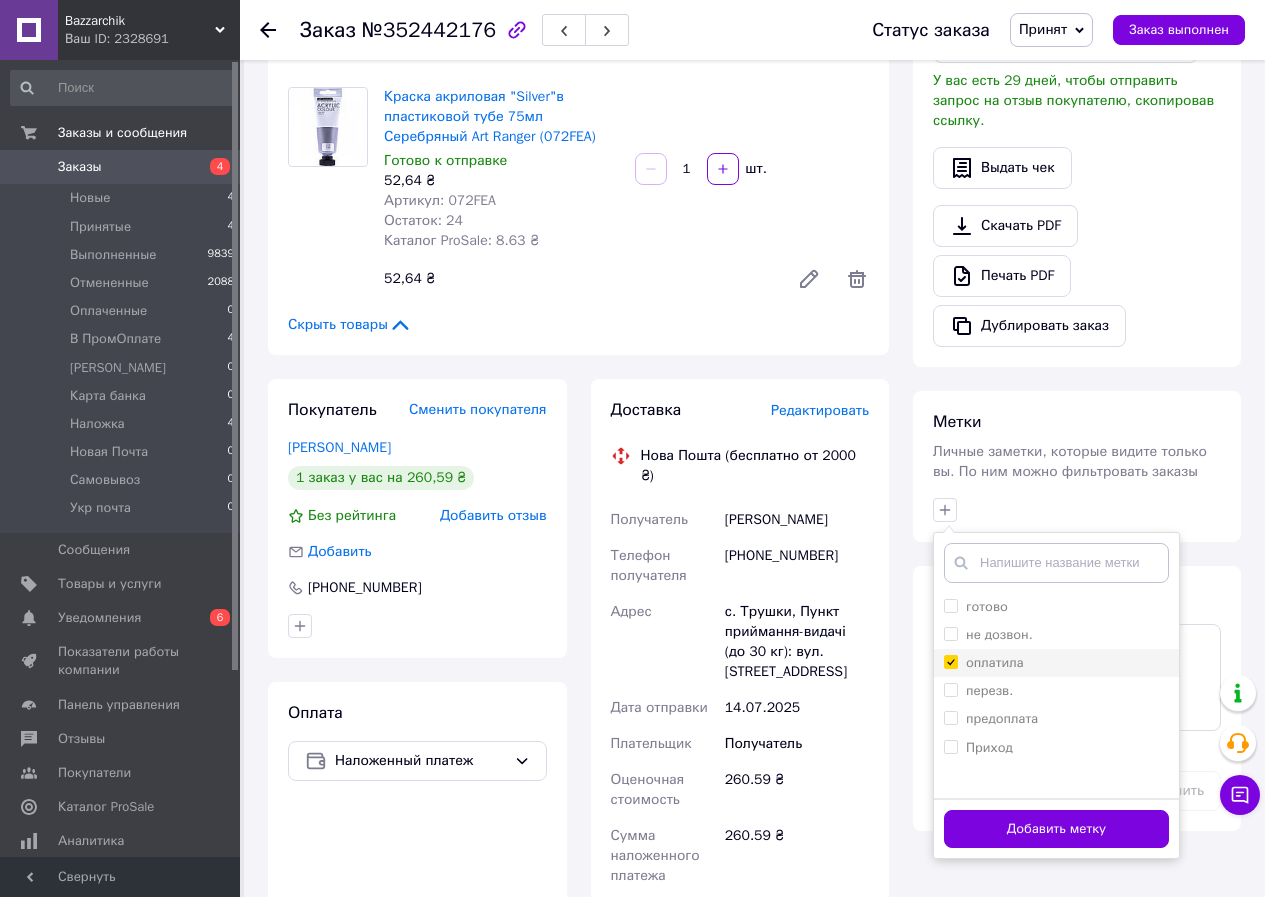 click on "не дозвон." at bounding box center [999, 634] 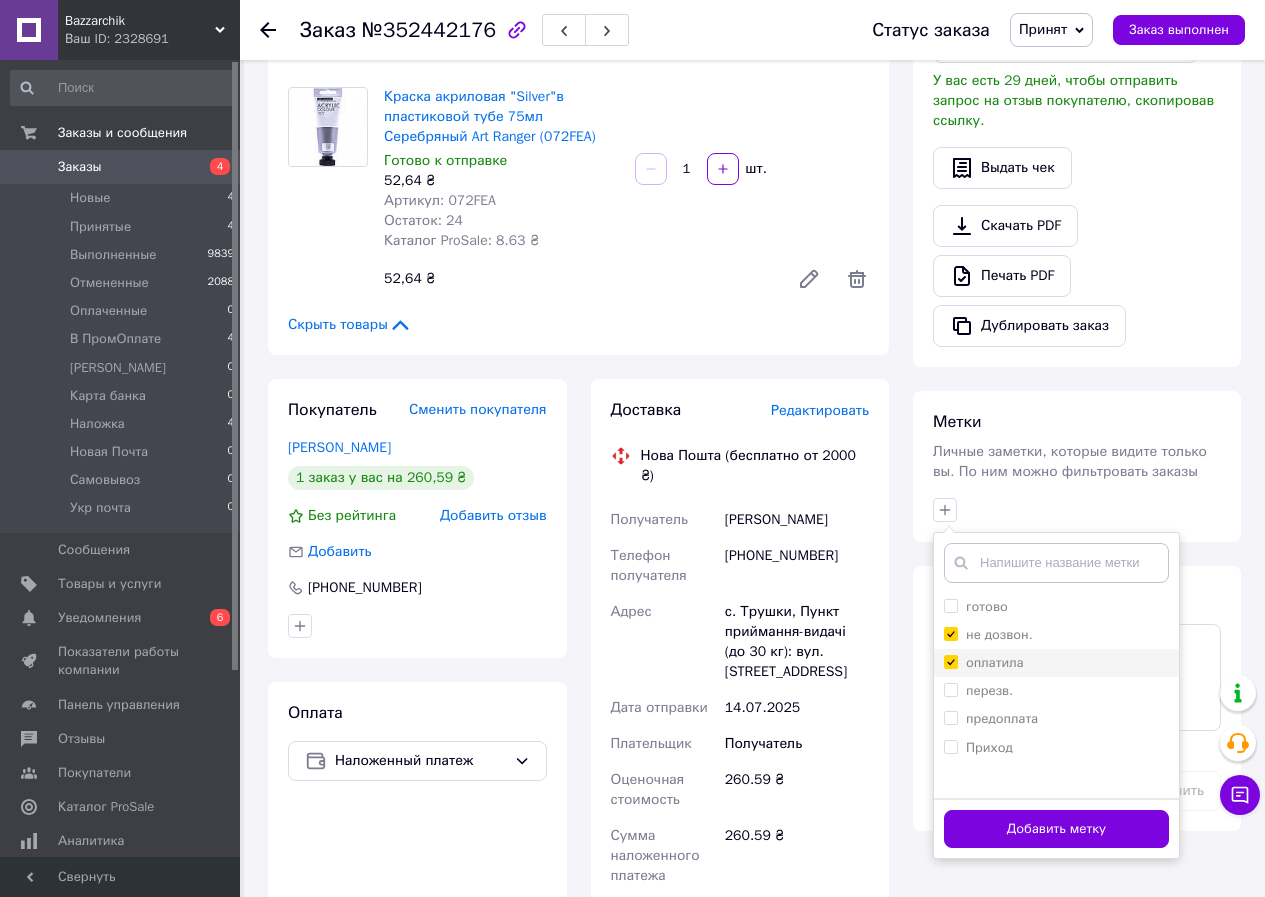 checkbox on "true" 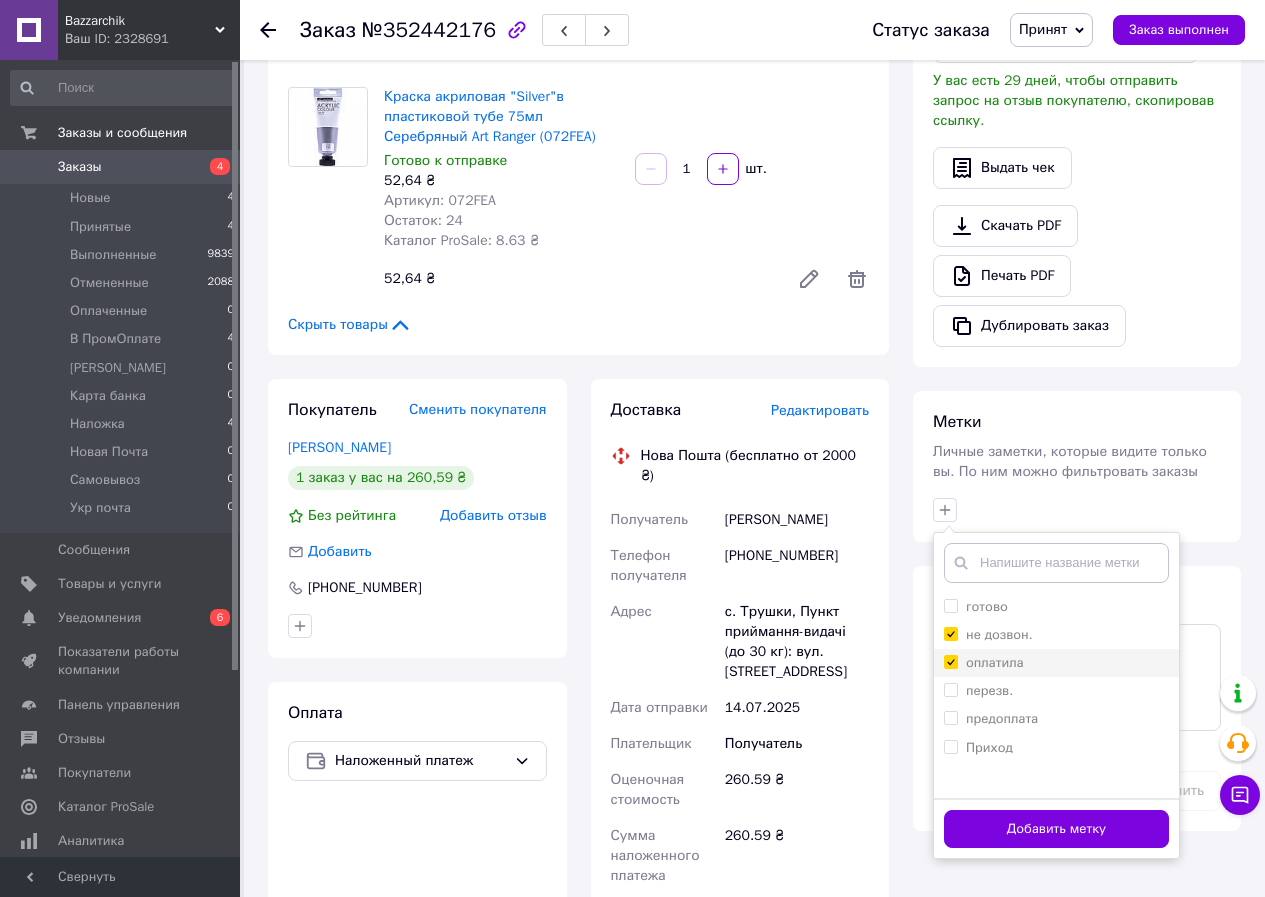 click on "оплатила" at bounding box center [995, 662] 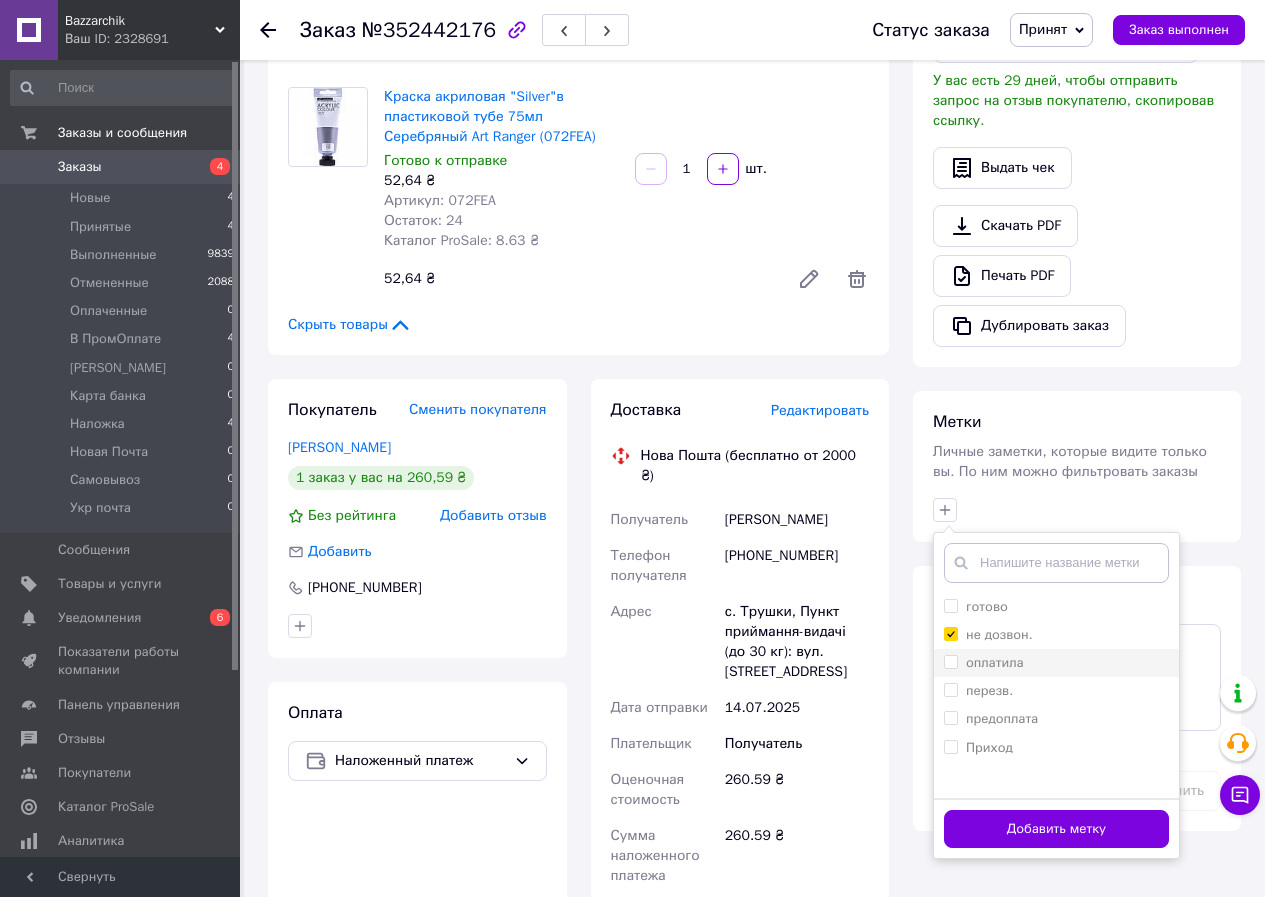 checkbox on "false" 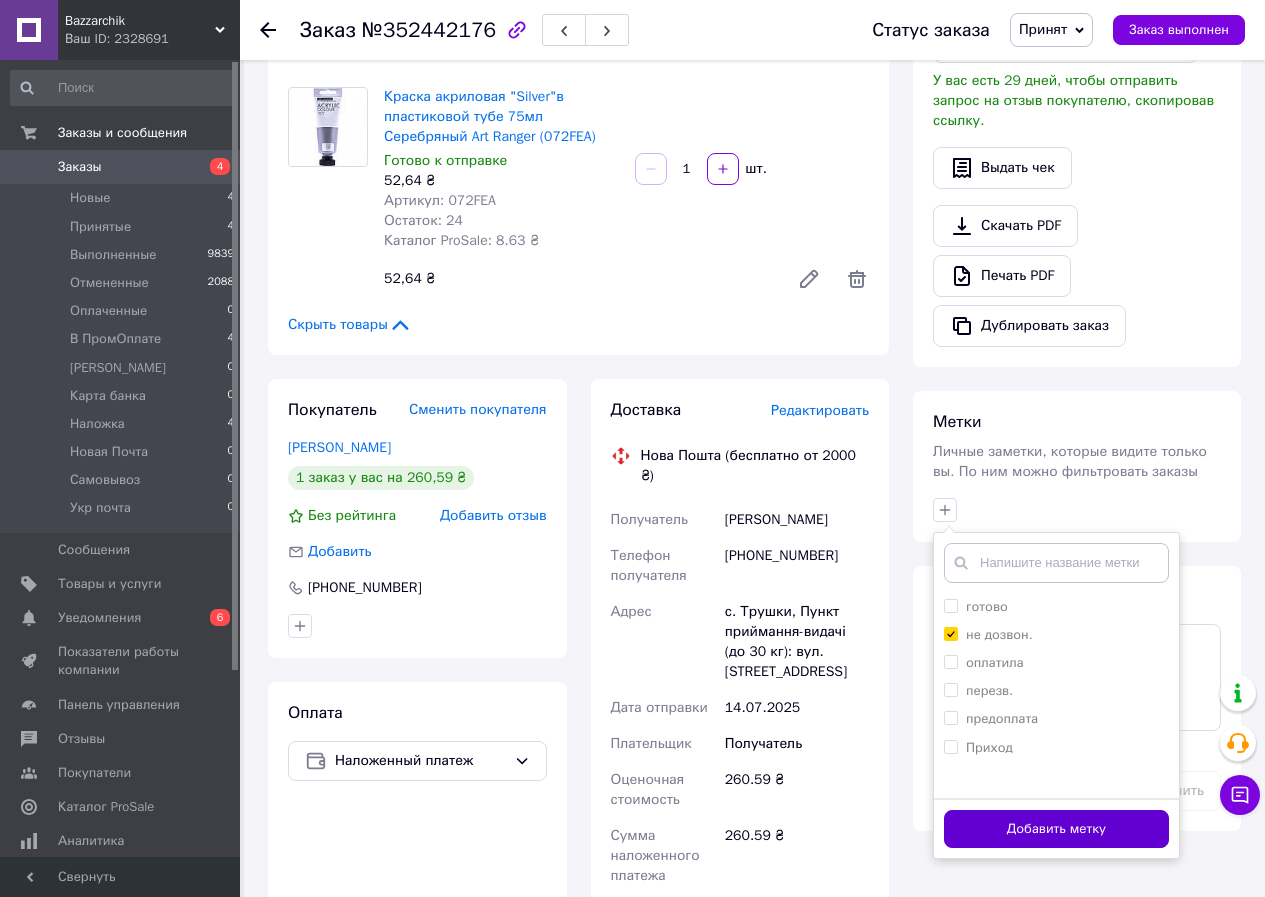 click on "Добавить метку" at bounding box center (1056, 829) 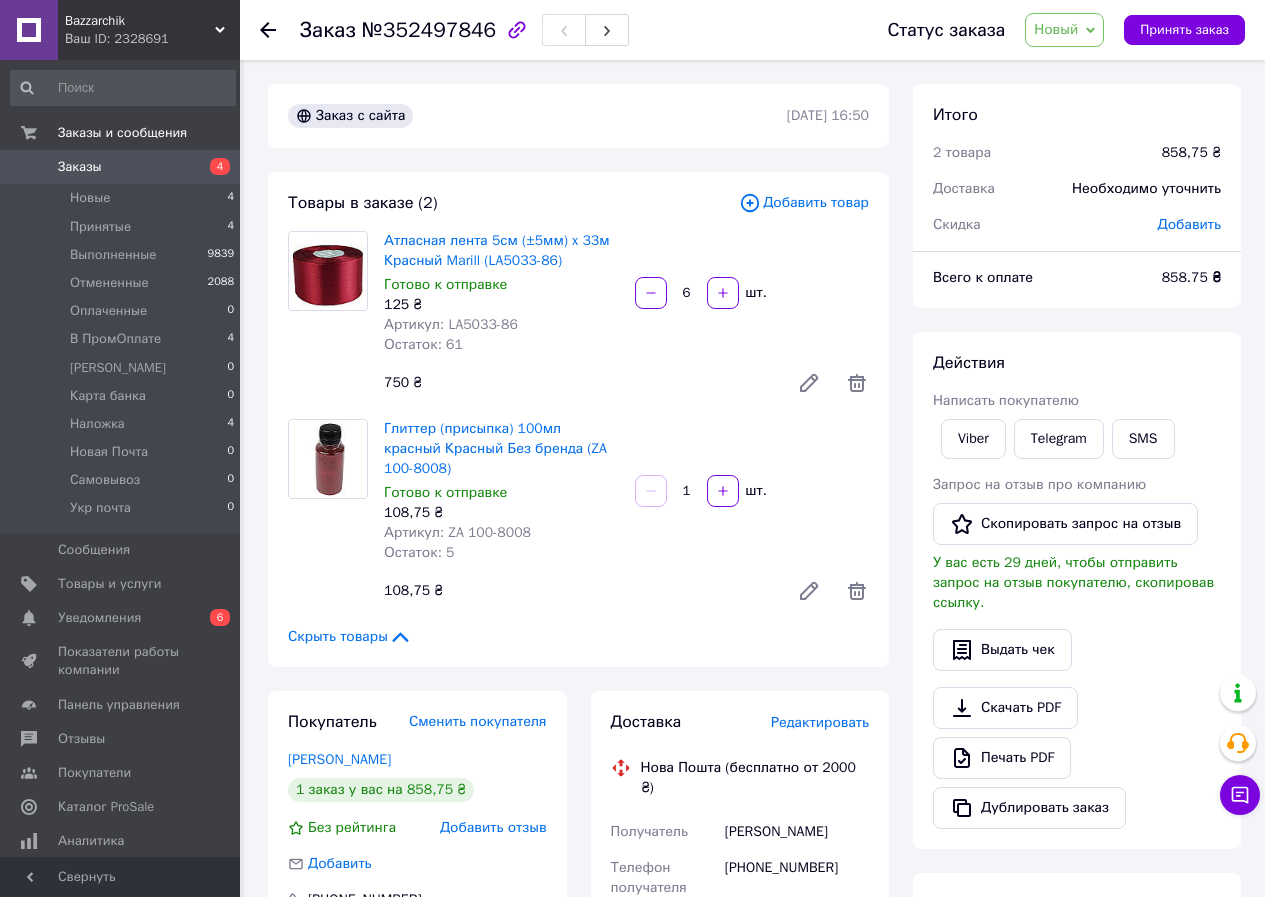 scroll, scrollTop: 0, scrollLeft: 0, axis: both 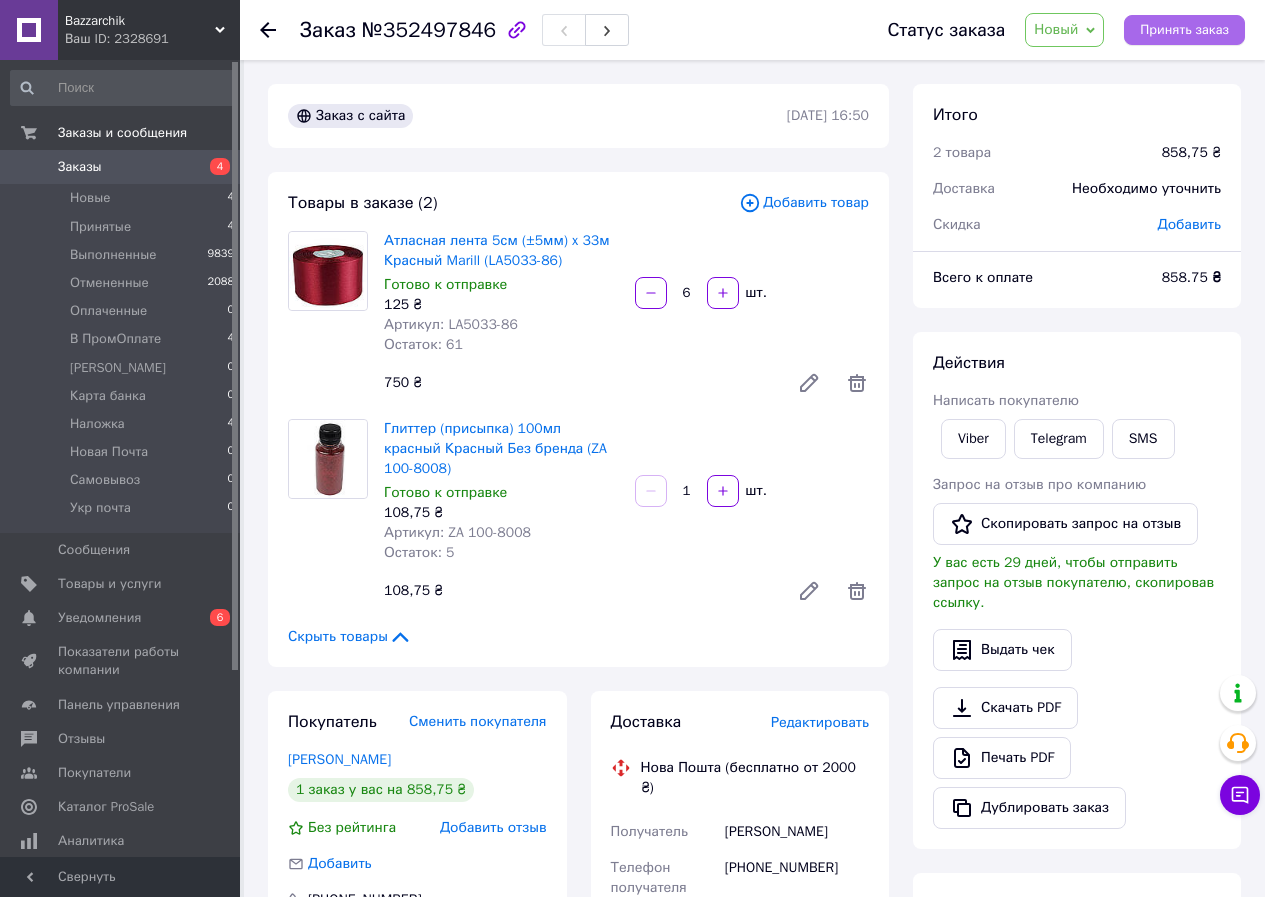 click on "Принять заказ" at bounding box center [1184, 30] 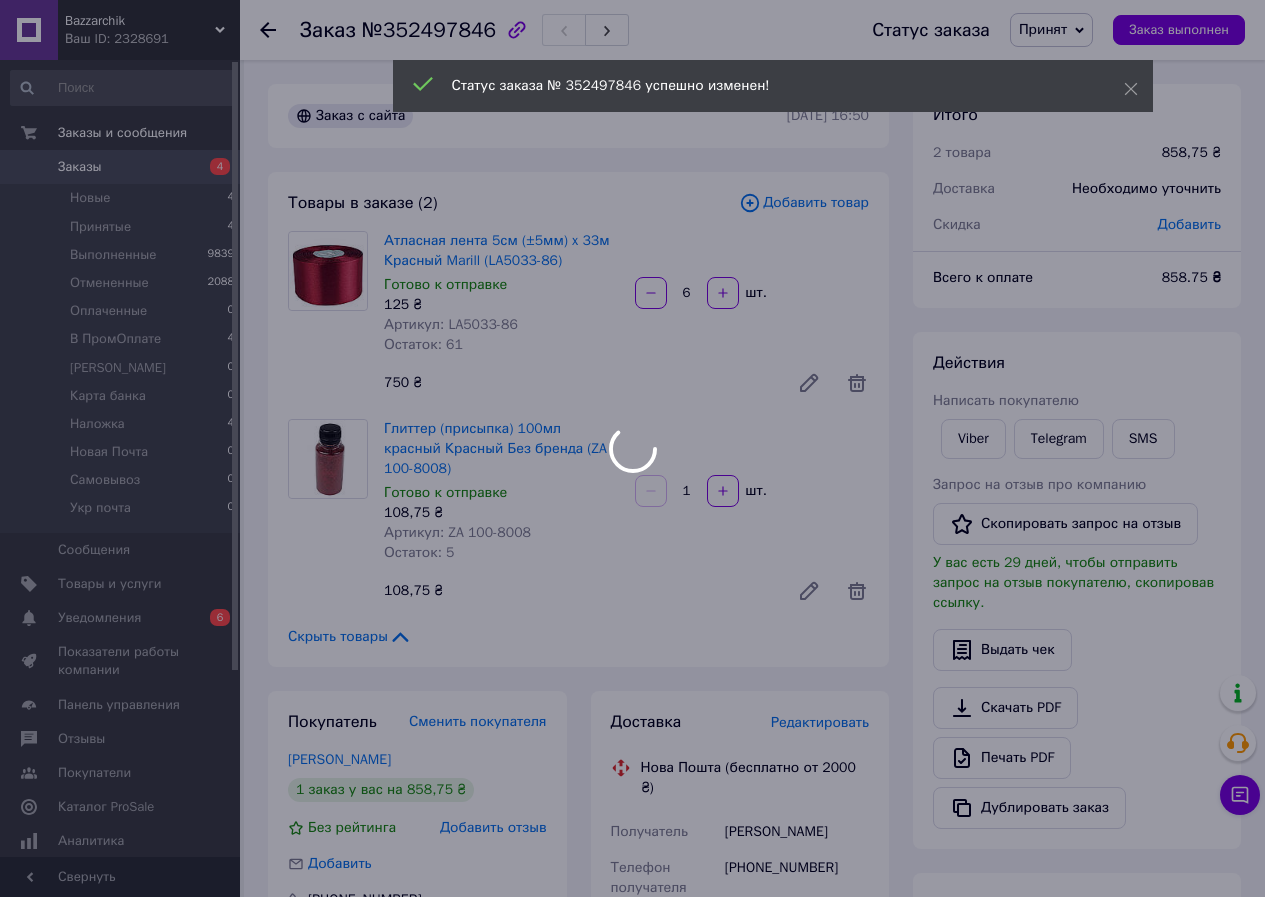 scroll, scrollTop: 100, scrollLeft: 0, axis: vertical 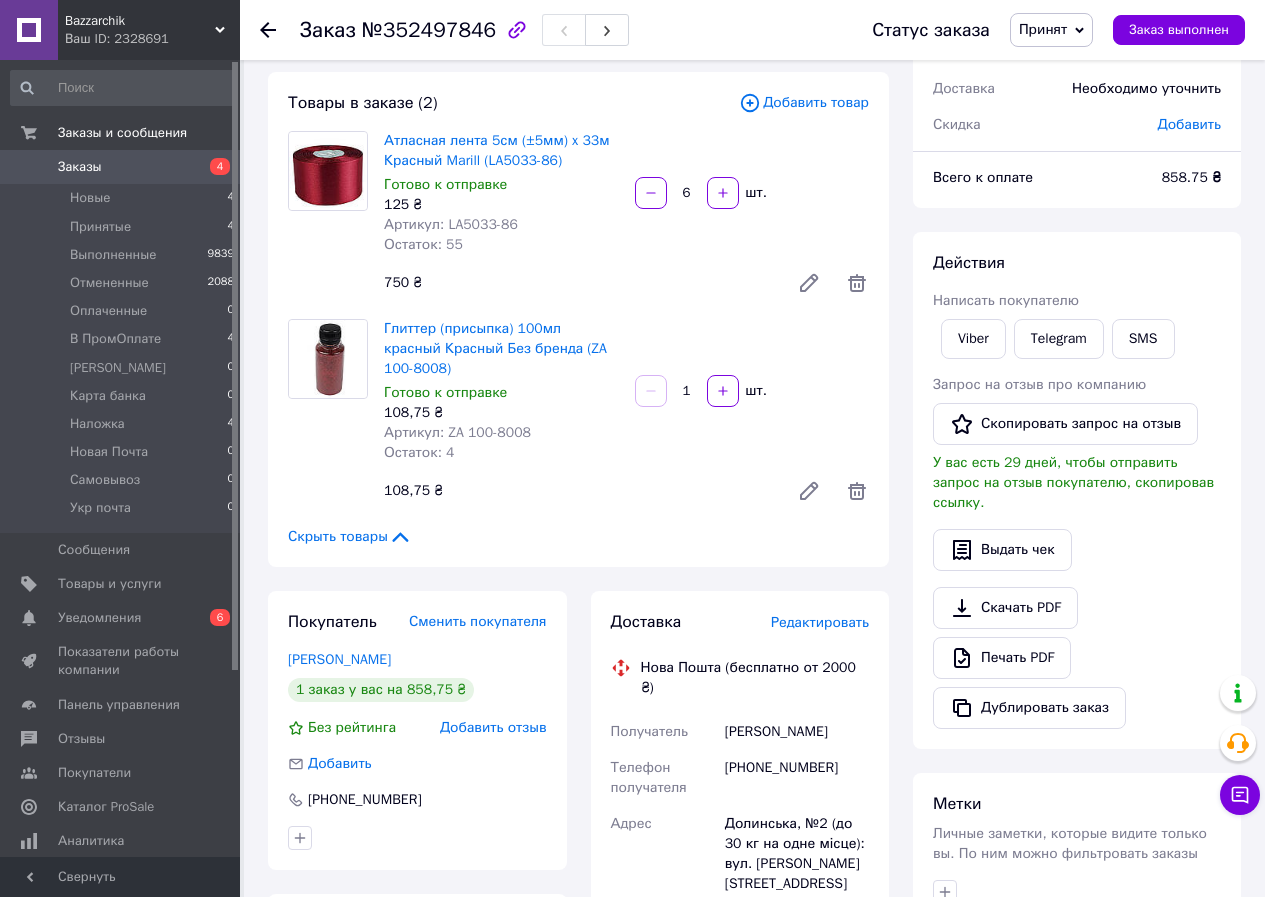 click on "Действия Написать покупателю Viber Telegram SMS Запрос на отзыв про компанию   Скопировать запрос на отзыв У вас есть 29 дней, чтобы отправить запрос на отзыв покупателю, скопировав ссылку.   Выдать чек   Скачать PDF   Печать PDF   Дублировать заказ" at bounding box center [1077, 490] 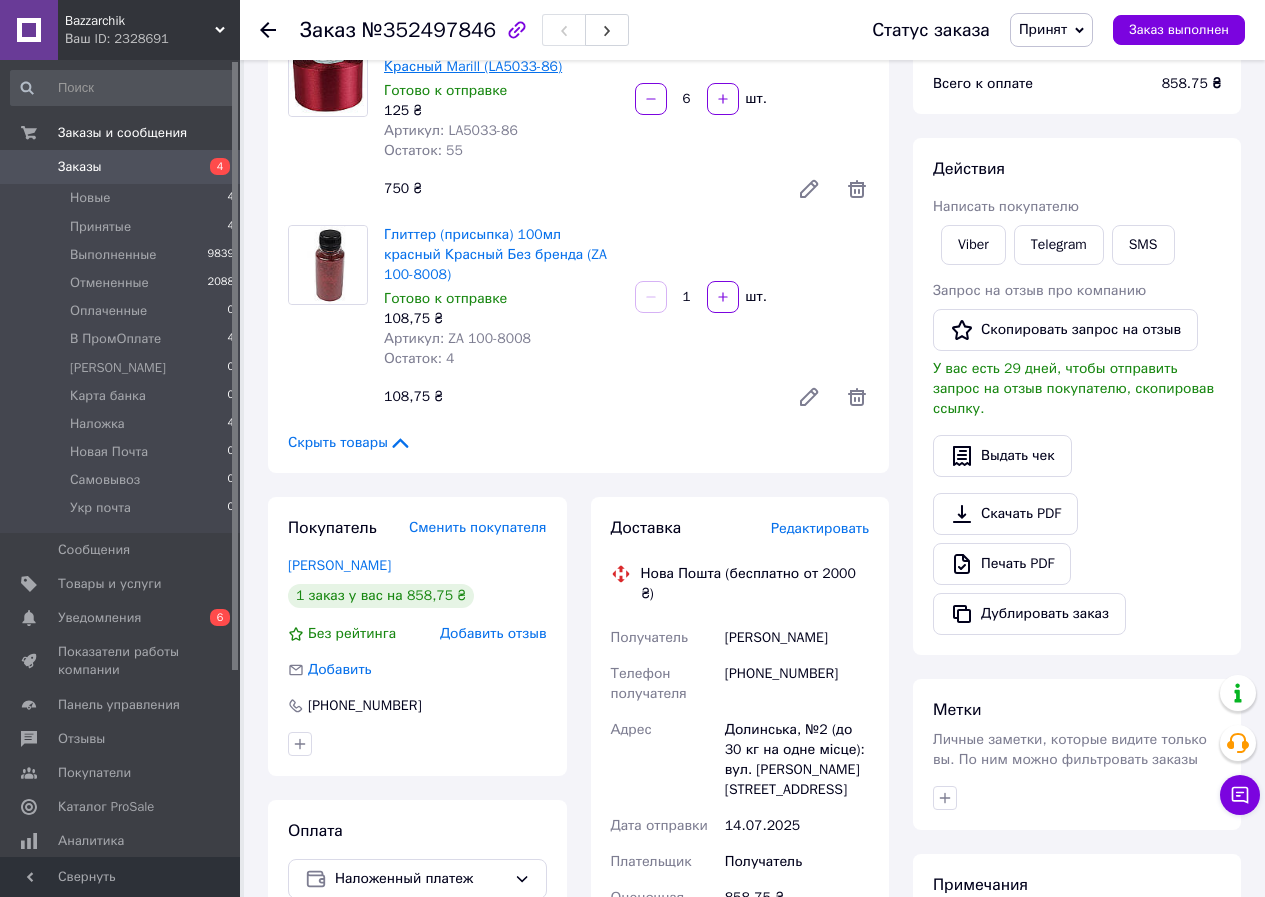 scroll, scrollTop: 0, scrollLeft: 0, axis: both 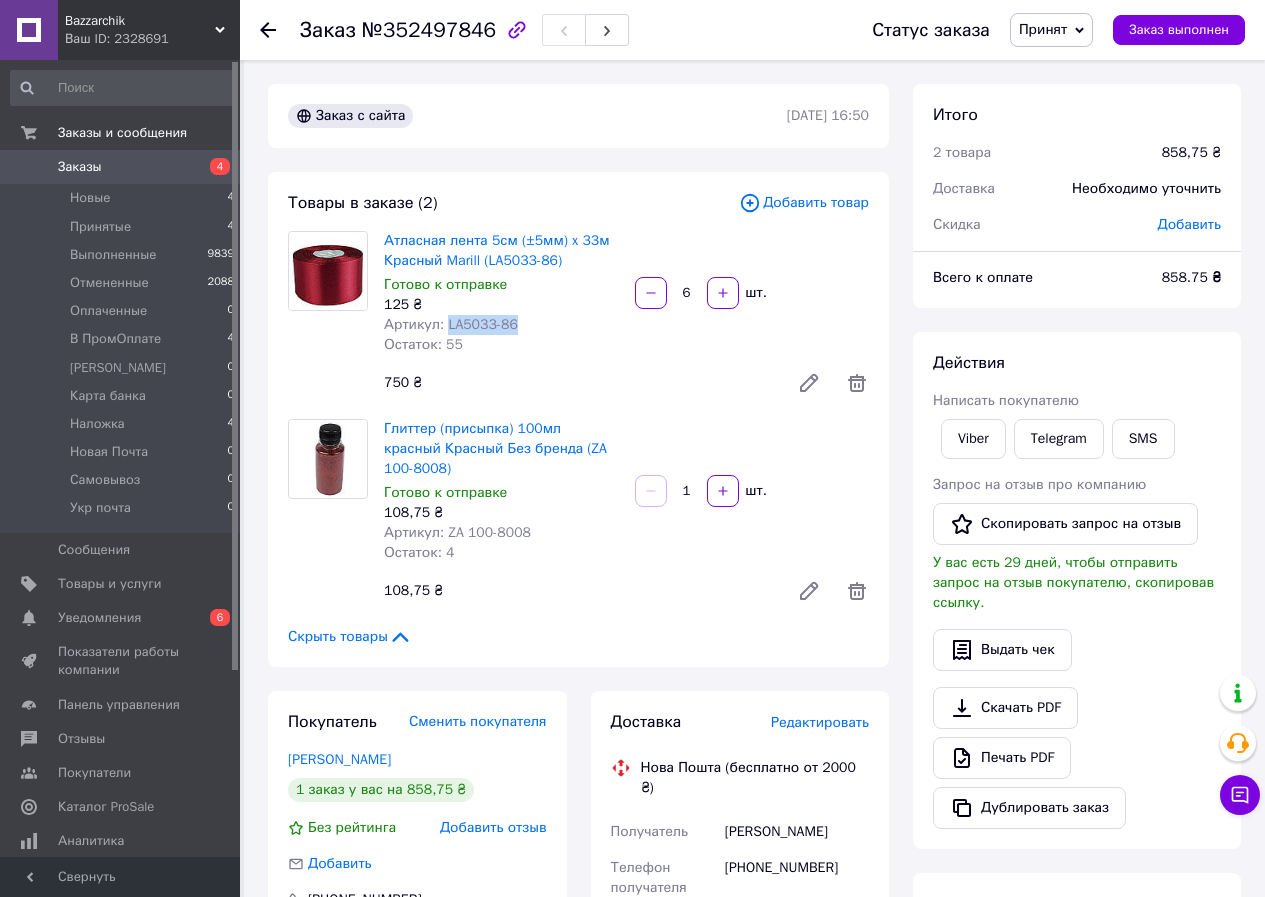 drag, startPoint x: 528, startPoint y: 315, endPoint x: 449, endPoint y: 321, distance: 79.22752 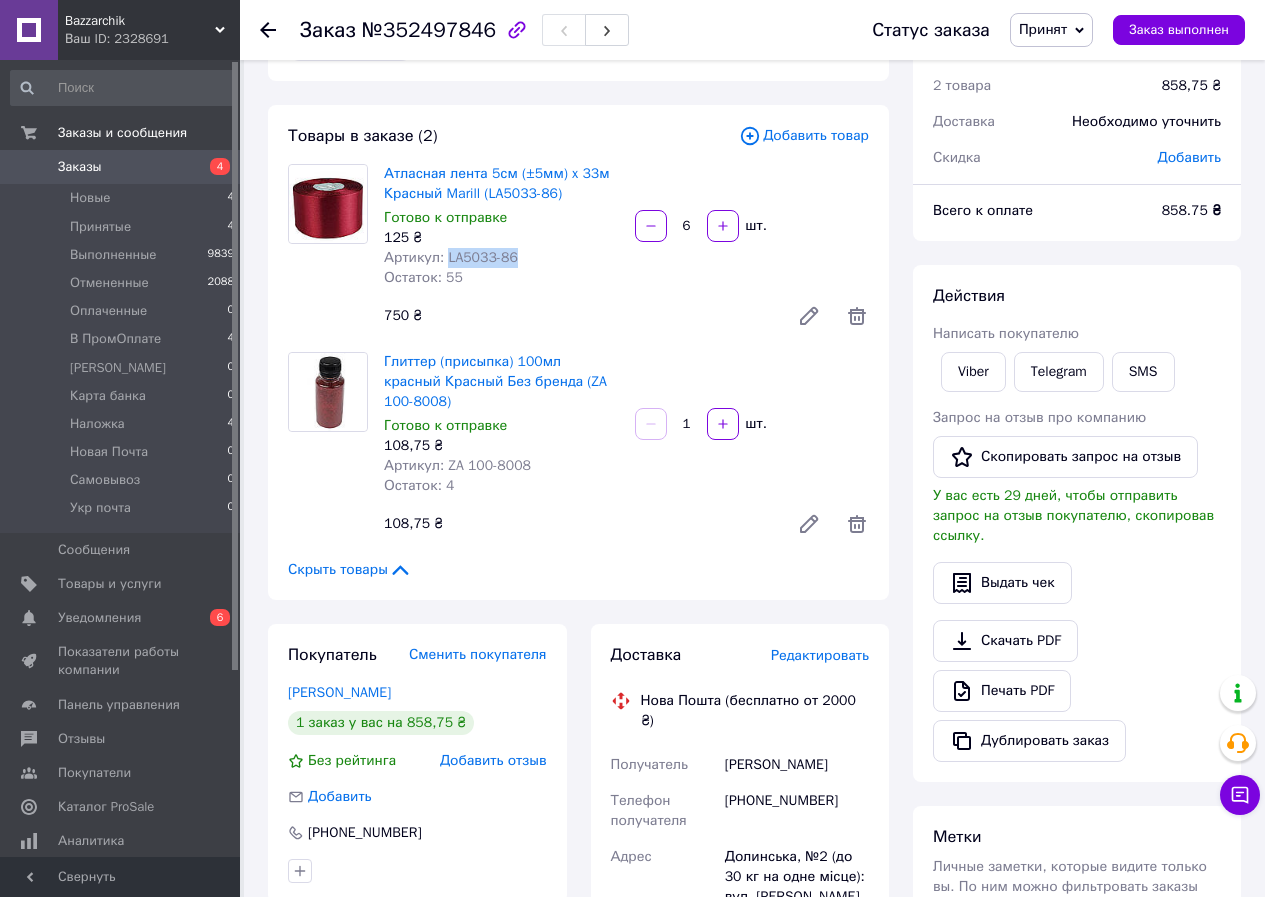 scroll, scrollTop: 100, scrollLeft: 0, axis: vertical 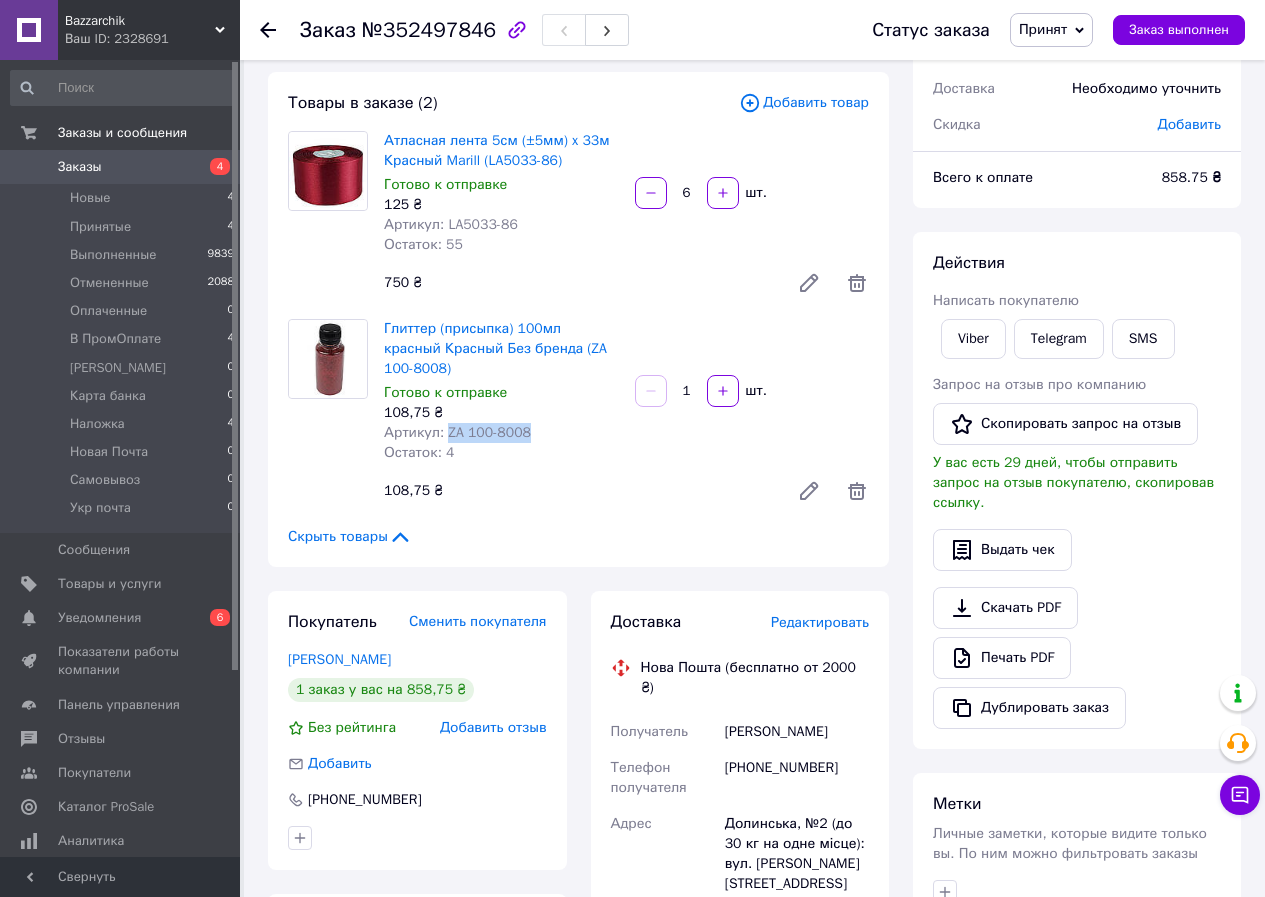 drag, startPoint x: 535, startPoint y: 417, endPoint x: 443, endPoint y: 413, distance: 92.086914 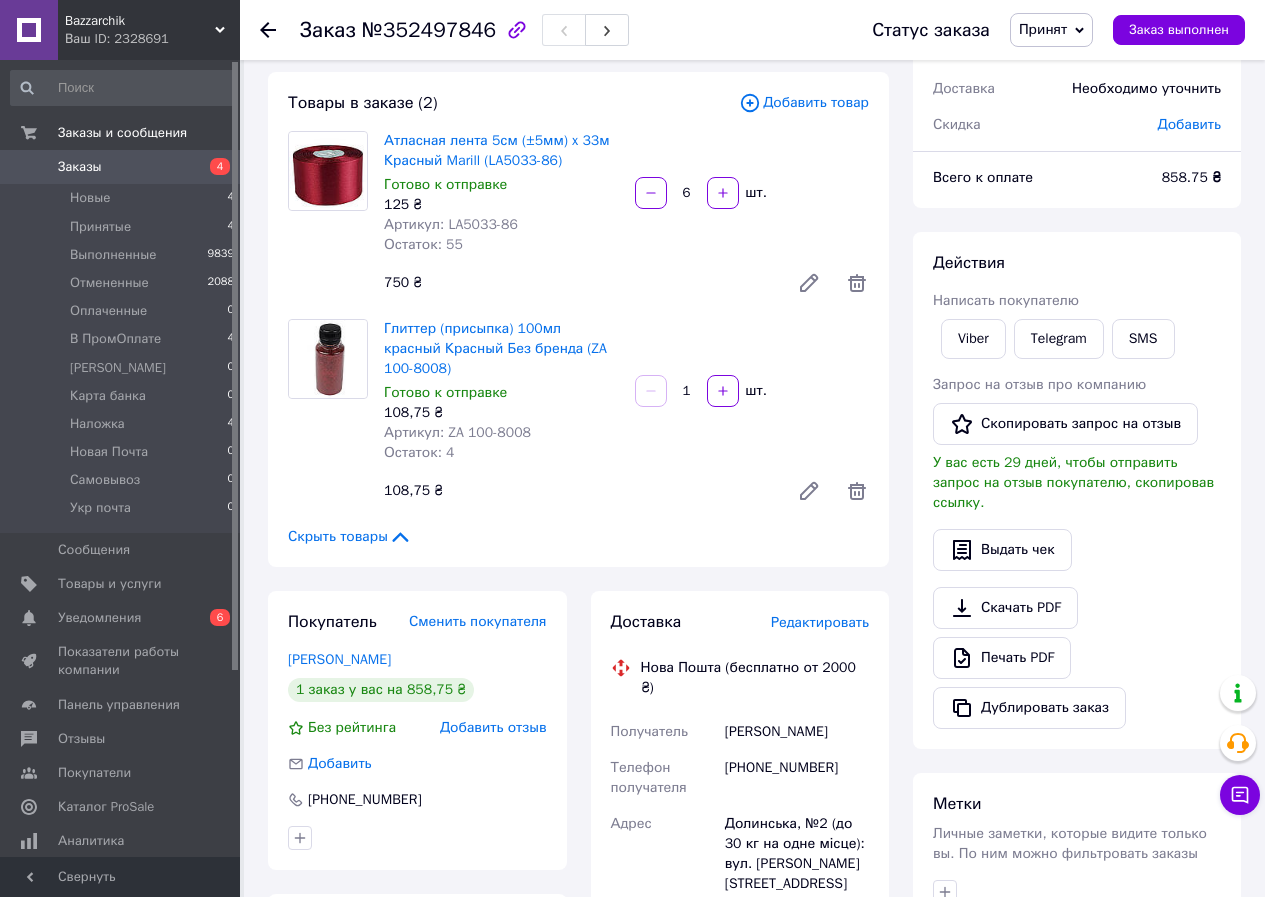 drag, startPoint x: 798, startPoint y: 625, endPoint x: 783, endPoint y: 638, distance: 19.849434 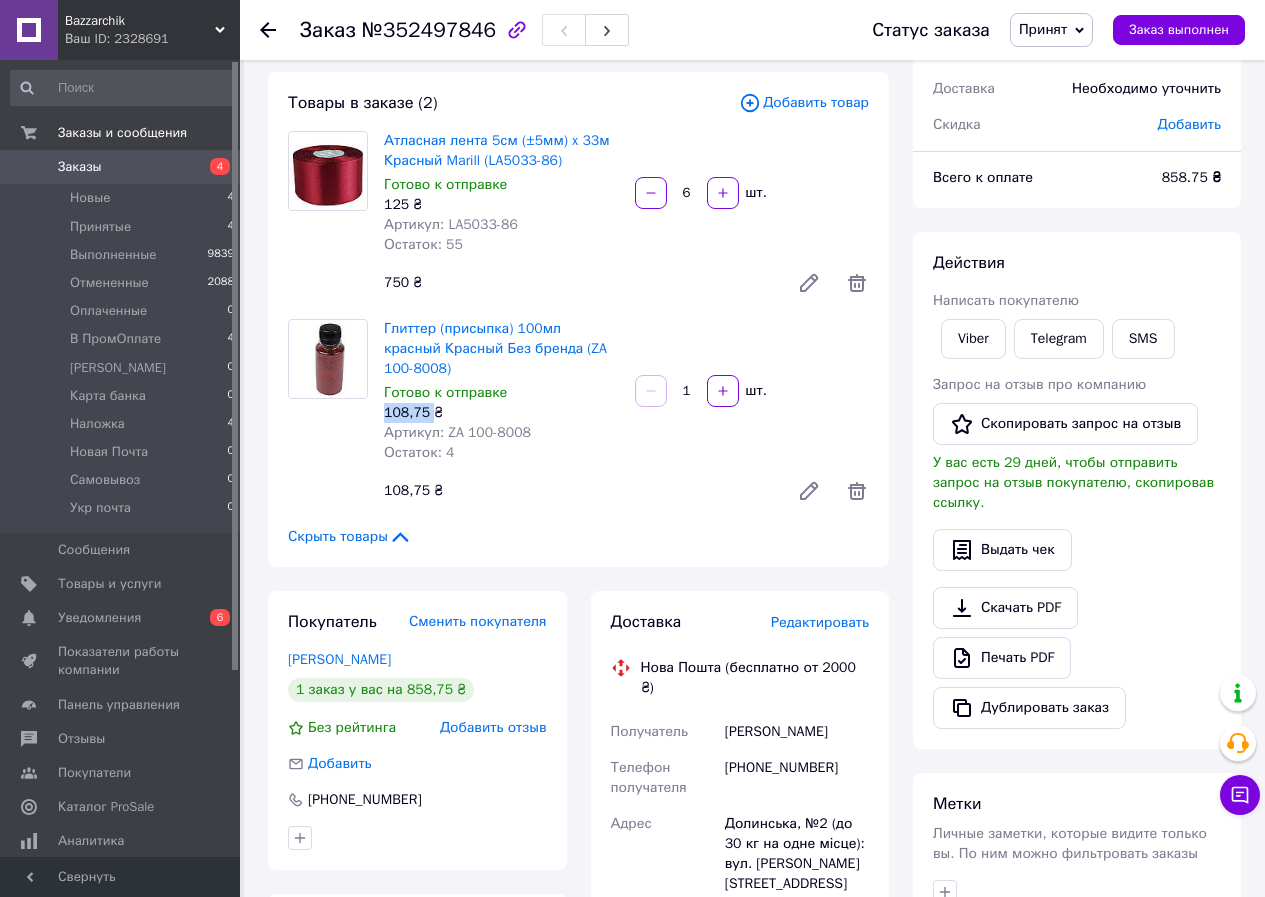 drag, startPoint x: 430, startPoint y: 395, endPoint x: 409, endPoint y: 389, distance: 21.84033 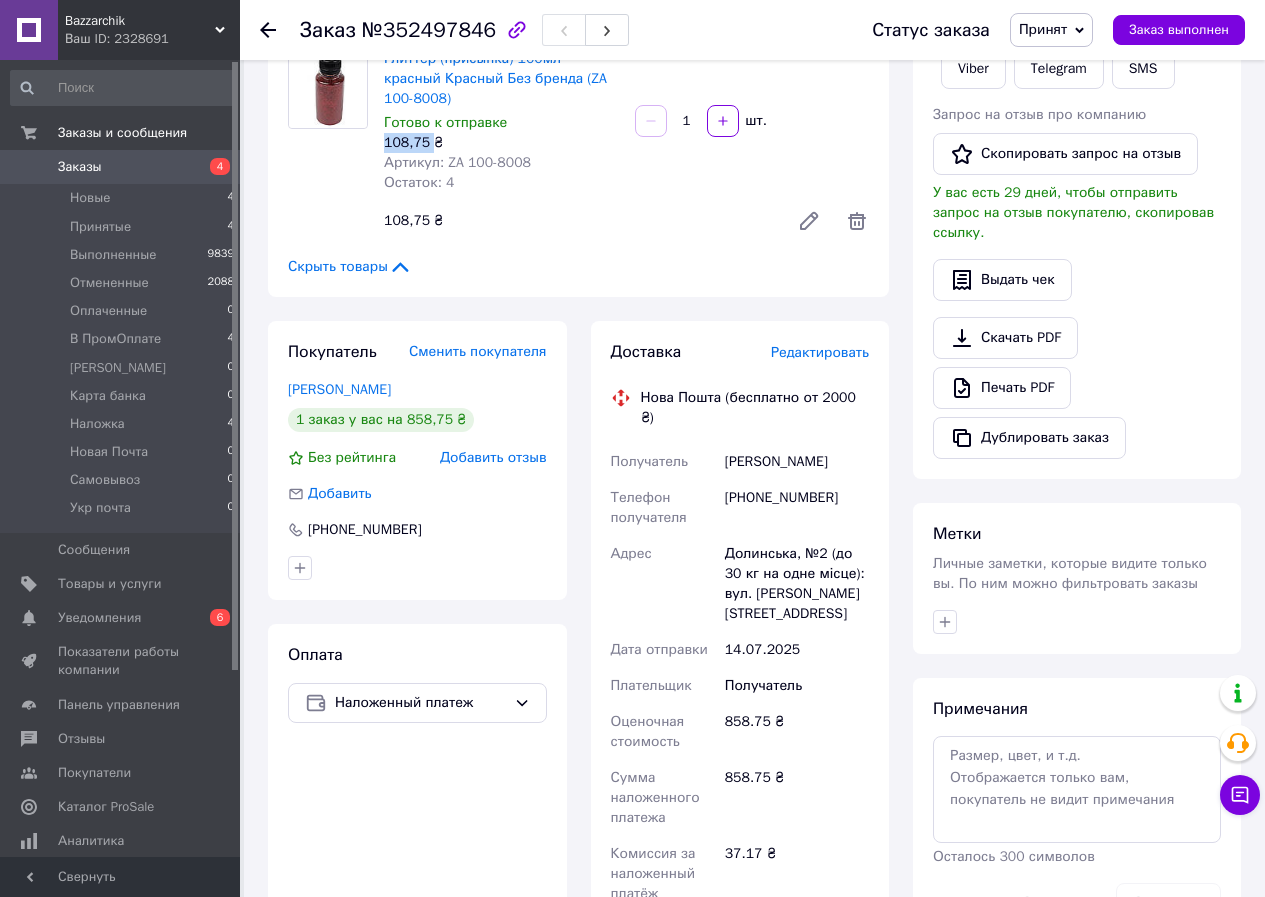 scroll, scrollTop: 400, scrollLeft: 0, axis: vertical 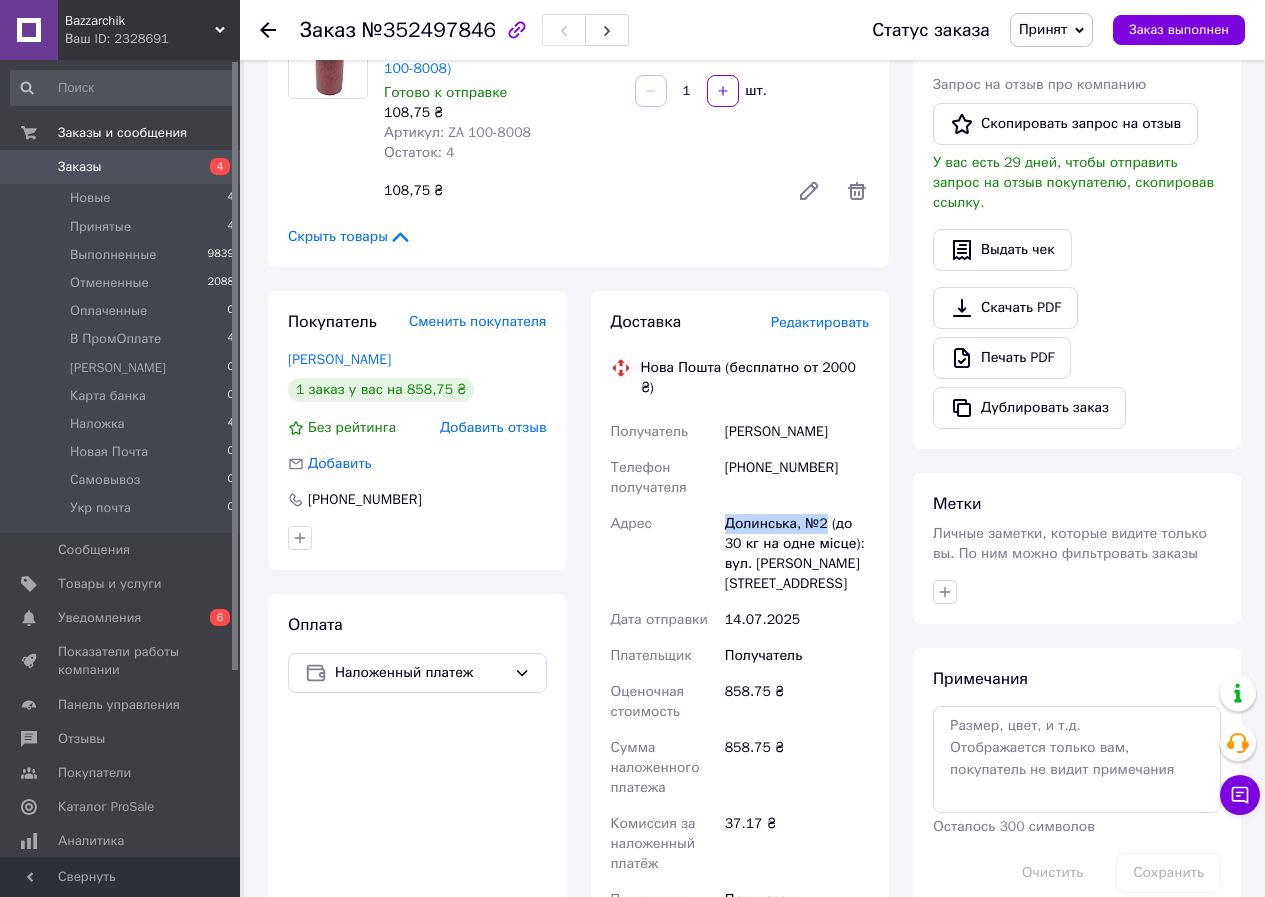 drag, startPoint x: 817, startPoint y: 484, endPoint x: 715, endPoint y: 483, distance: 102.0049 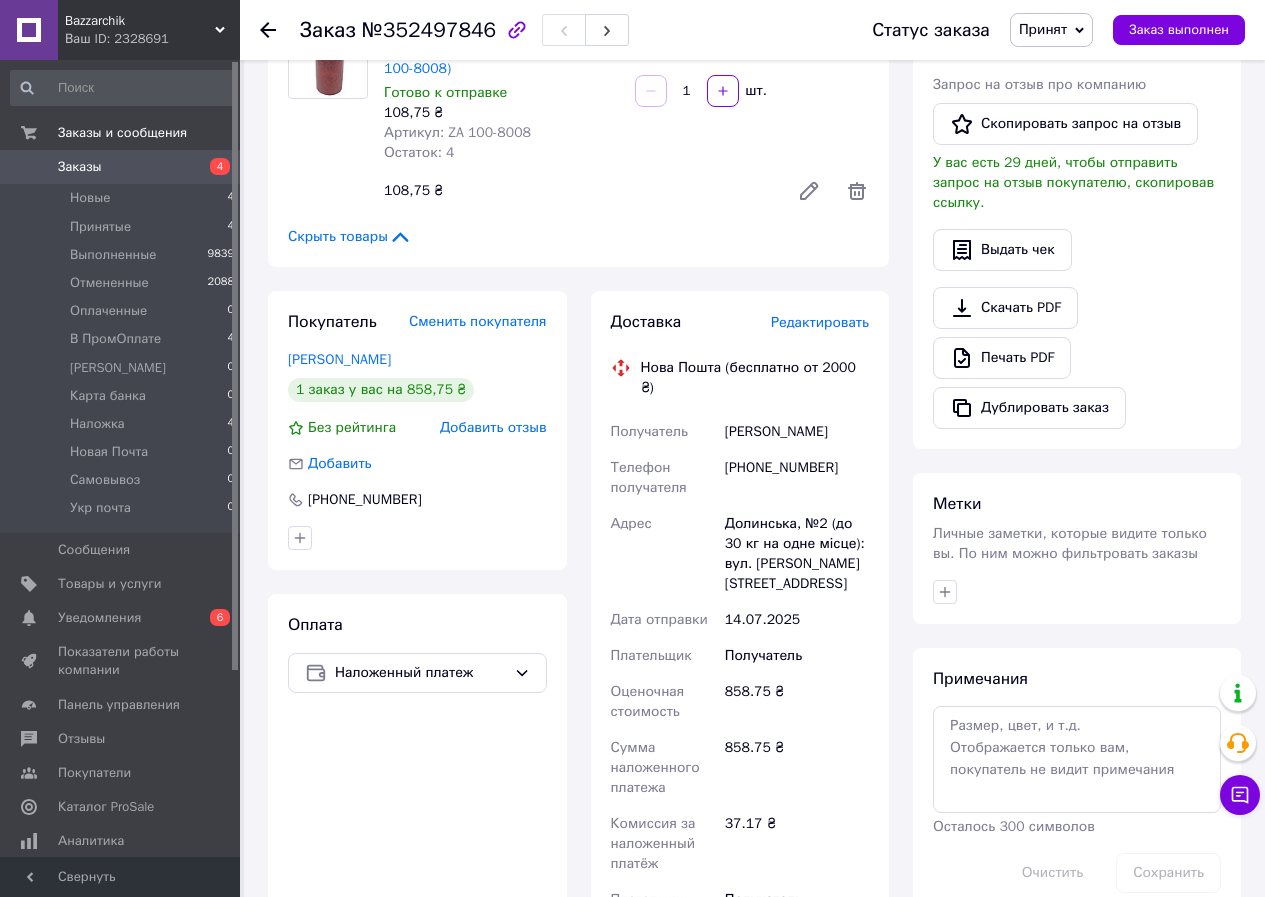 click on "[PHONE_NUMBER]" at bounding box center (797, 478) 